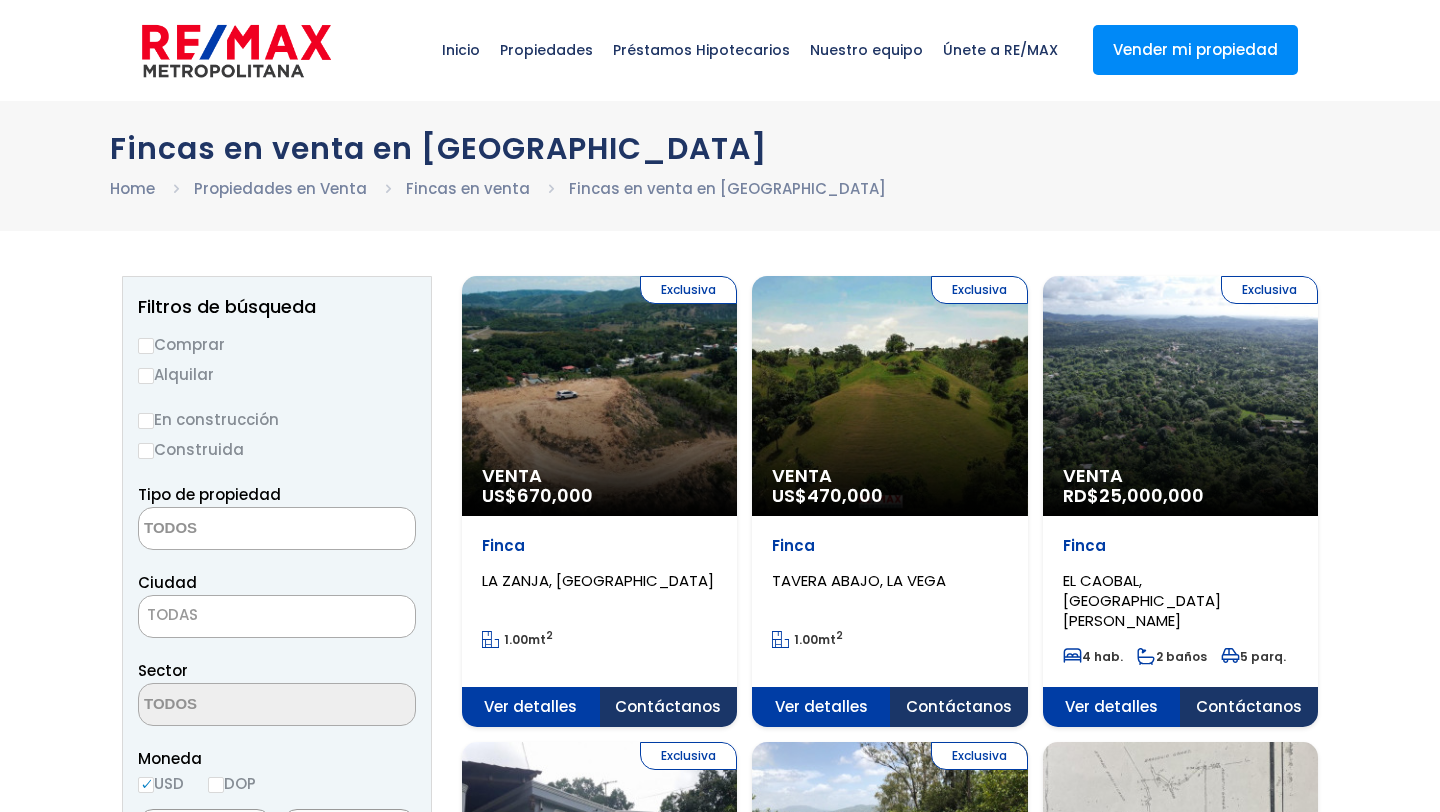 select 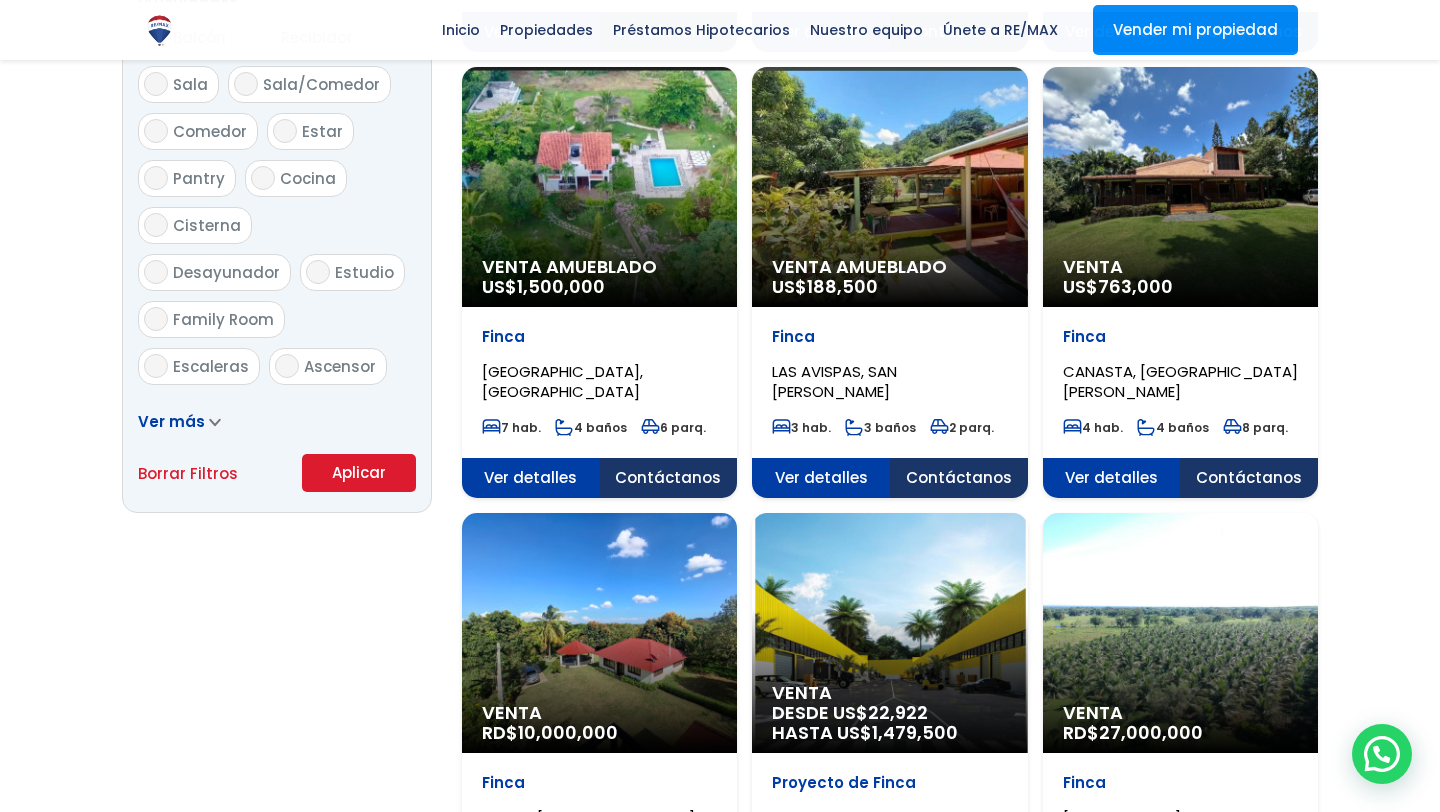 scroll, scrollTop: 1124, scrollLeft: 0, axis: vertical 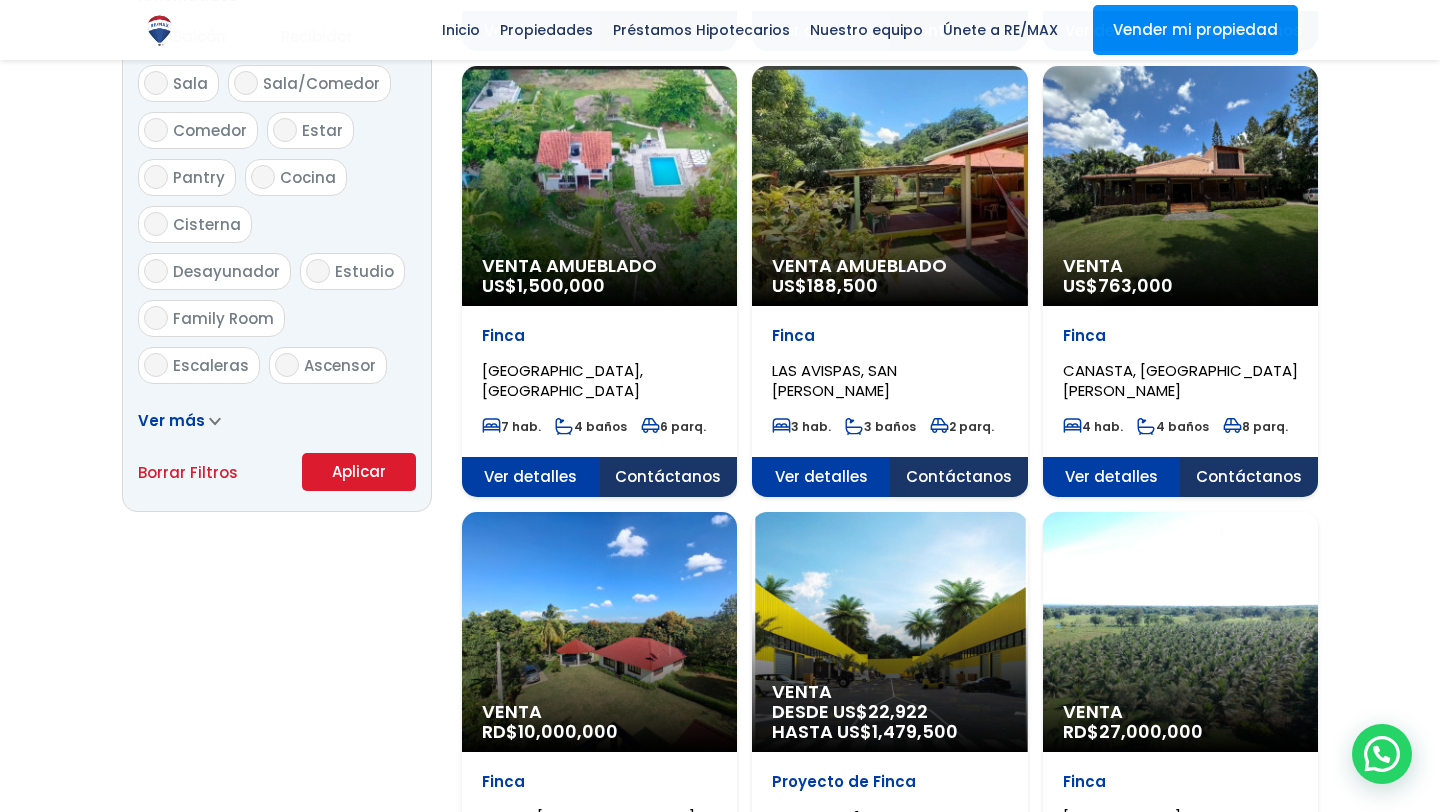 click on "Venta
US$  763,000" at bounding box center [1180, -168] 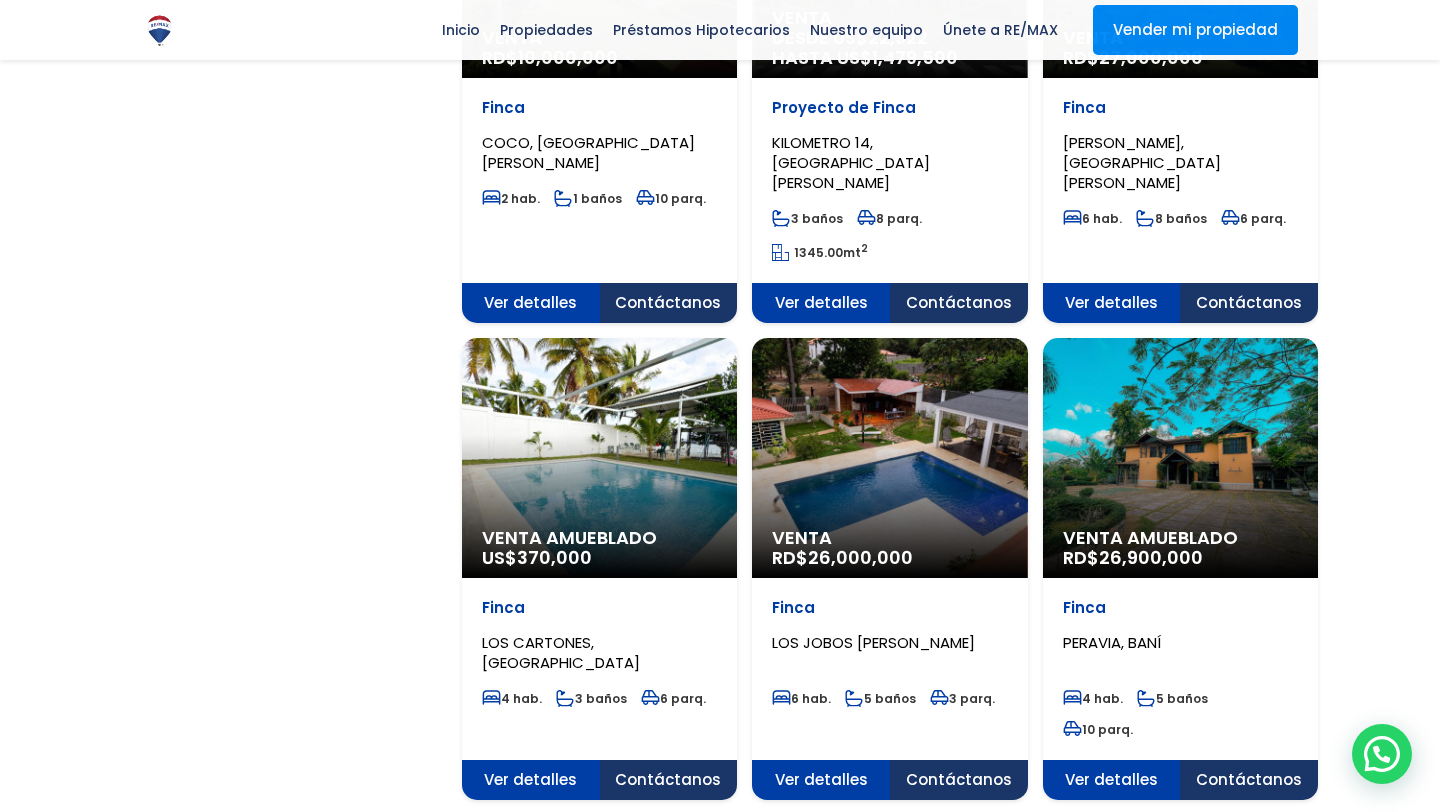 scroll, scrollTop: 1778, scrollLeft: 0, axis: vertical 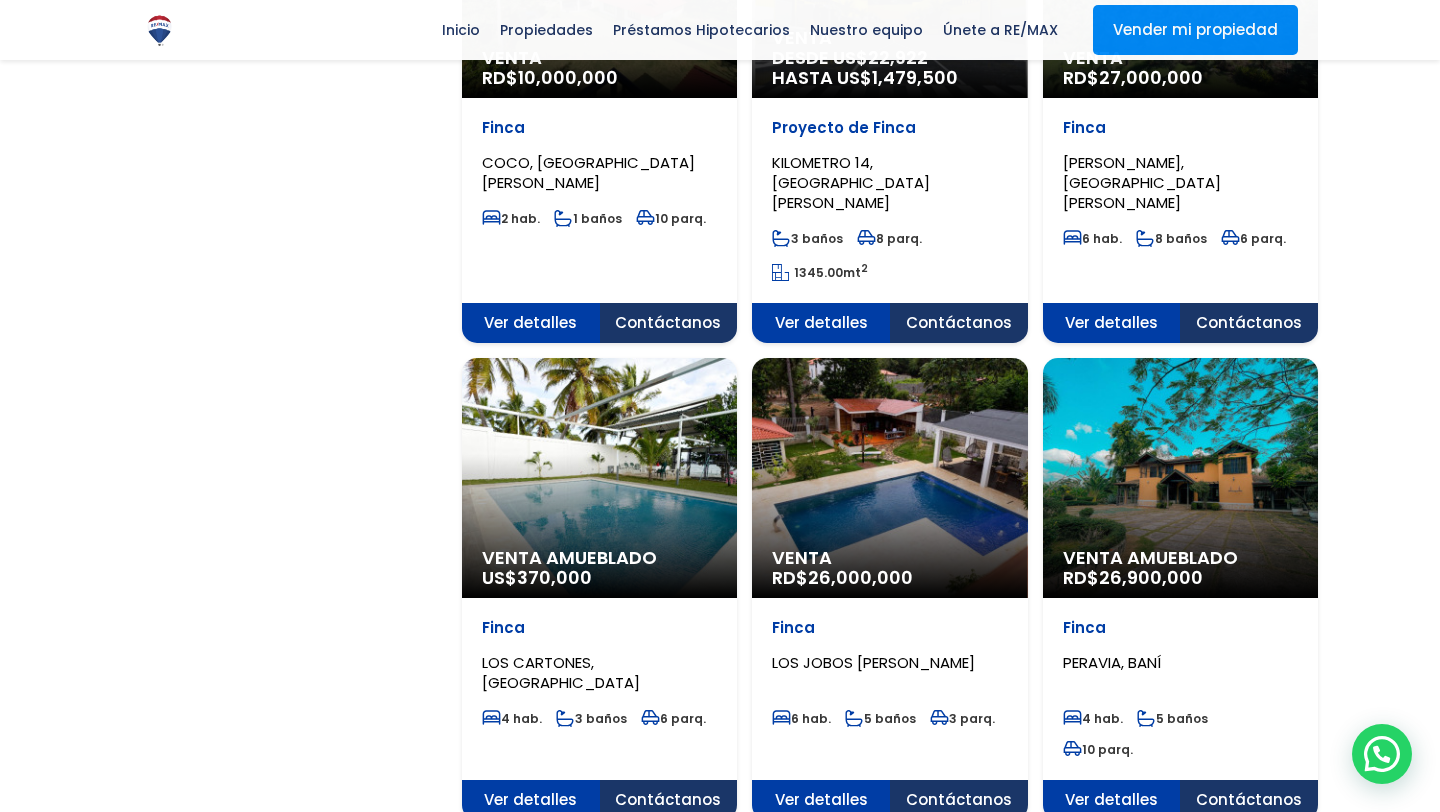 click on "Venta Amueblado
US$  370,000" at bounding box center [599, -1383] 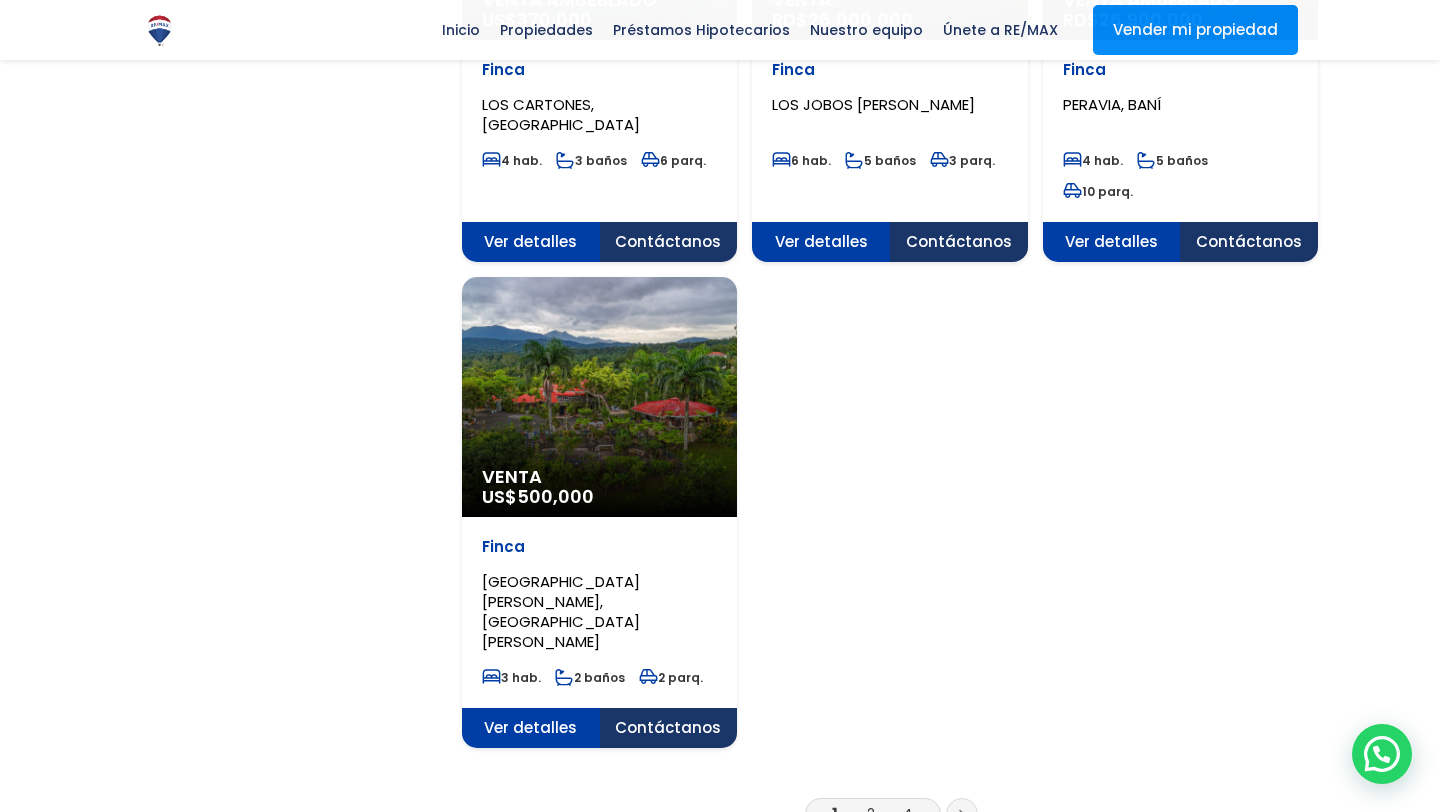 scroll, scrollTop: 2344, scrollLeft: 0, axis: vertical 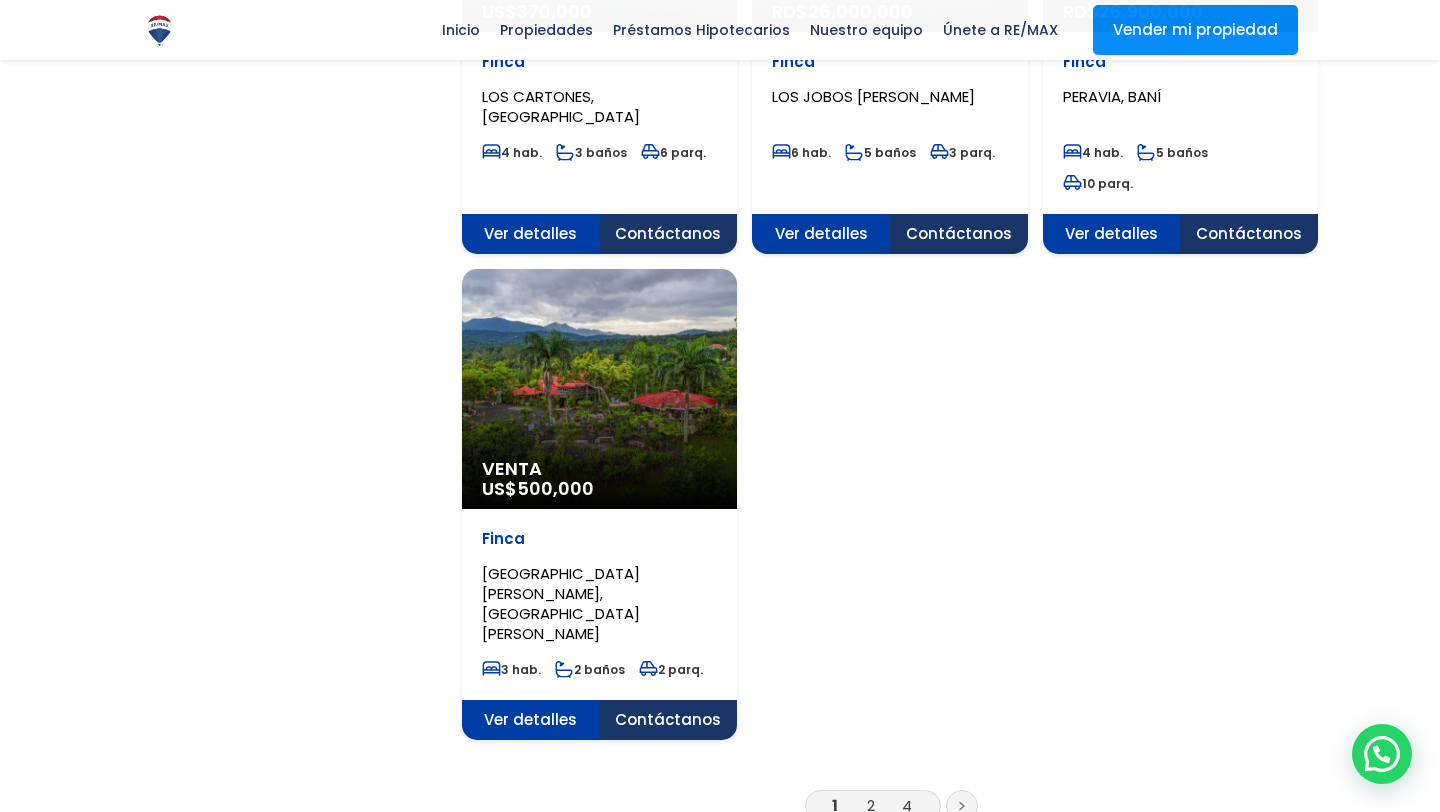 click on "VILLA ALTAGRACIA, SAN CRISTÓBAL" at bounding box center [598, -1765] 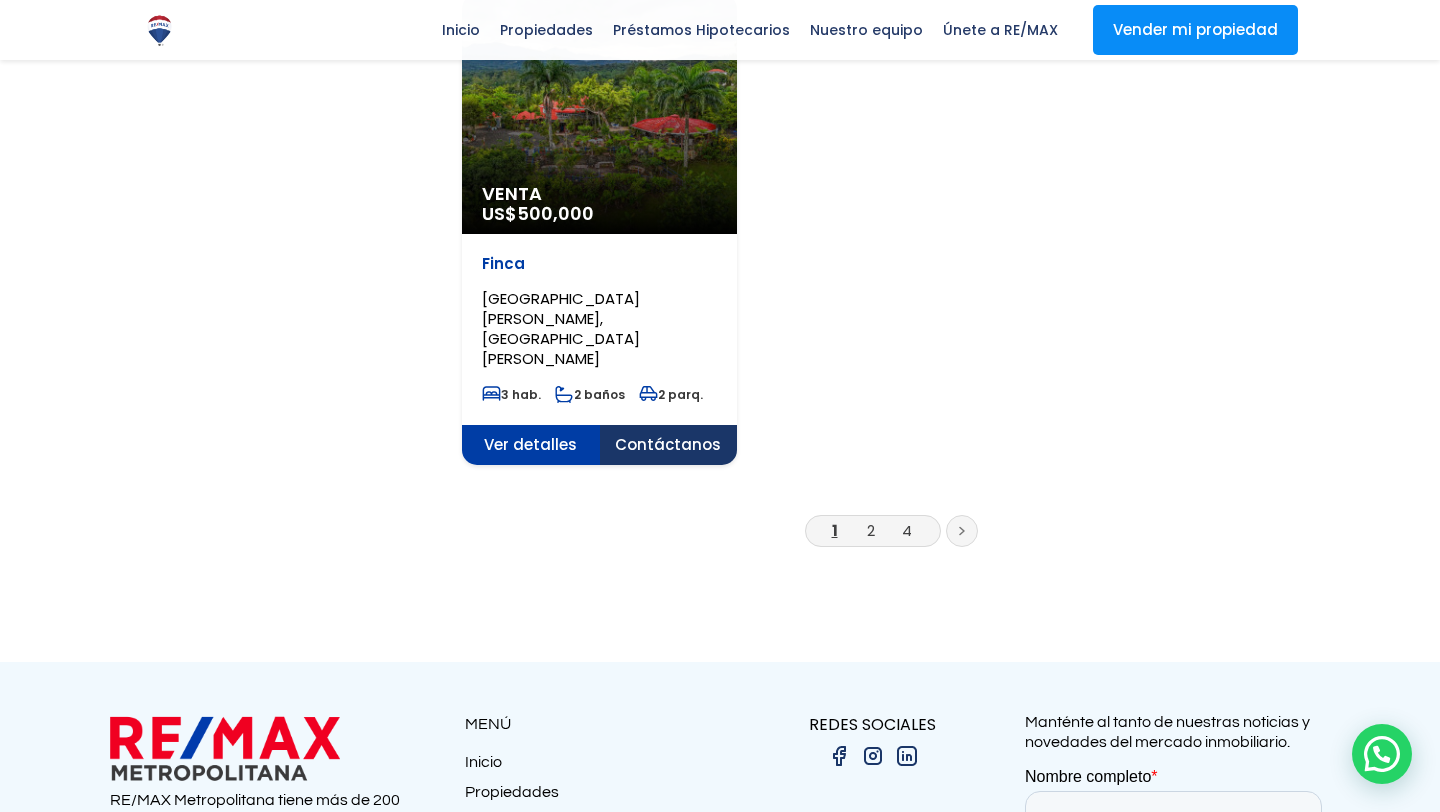 scroll, scrollTop: 2836, scrollLeft: 0, axis: vertical 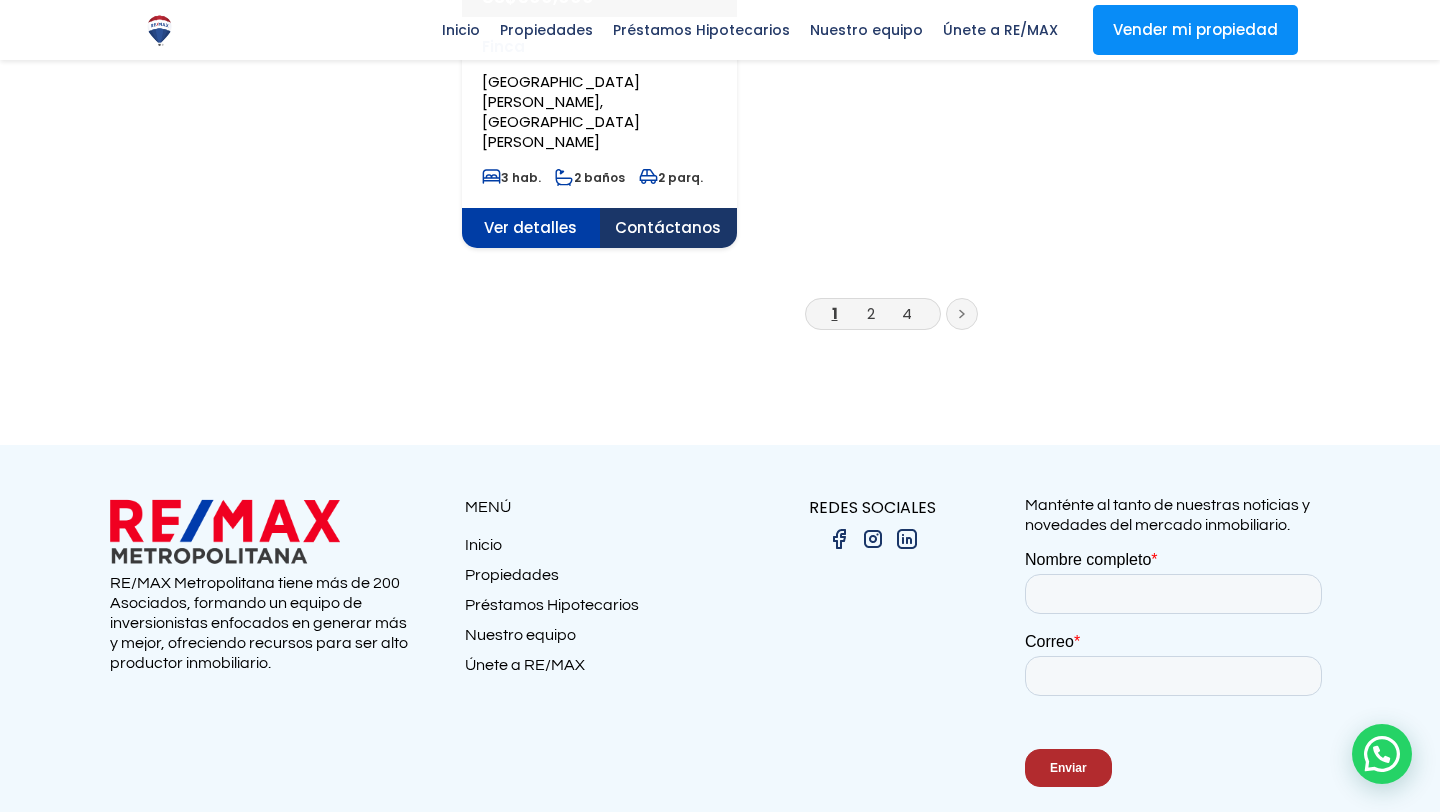 click on "2" at bounding box center (871, 313) 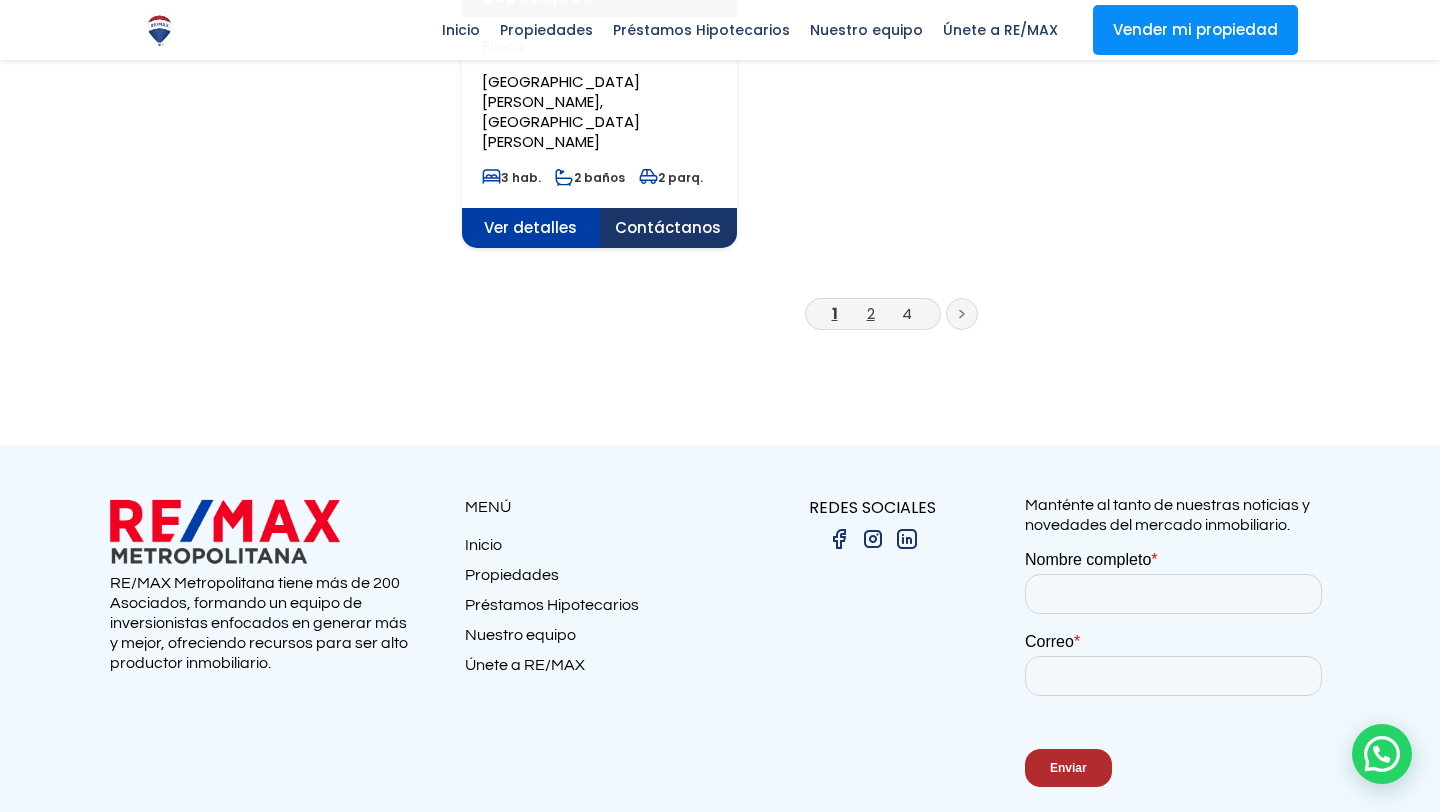 click on "2" at bounding box center (871, 313) 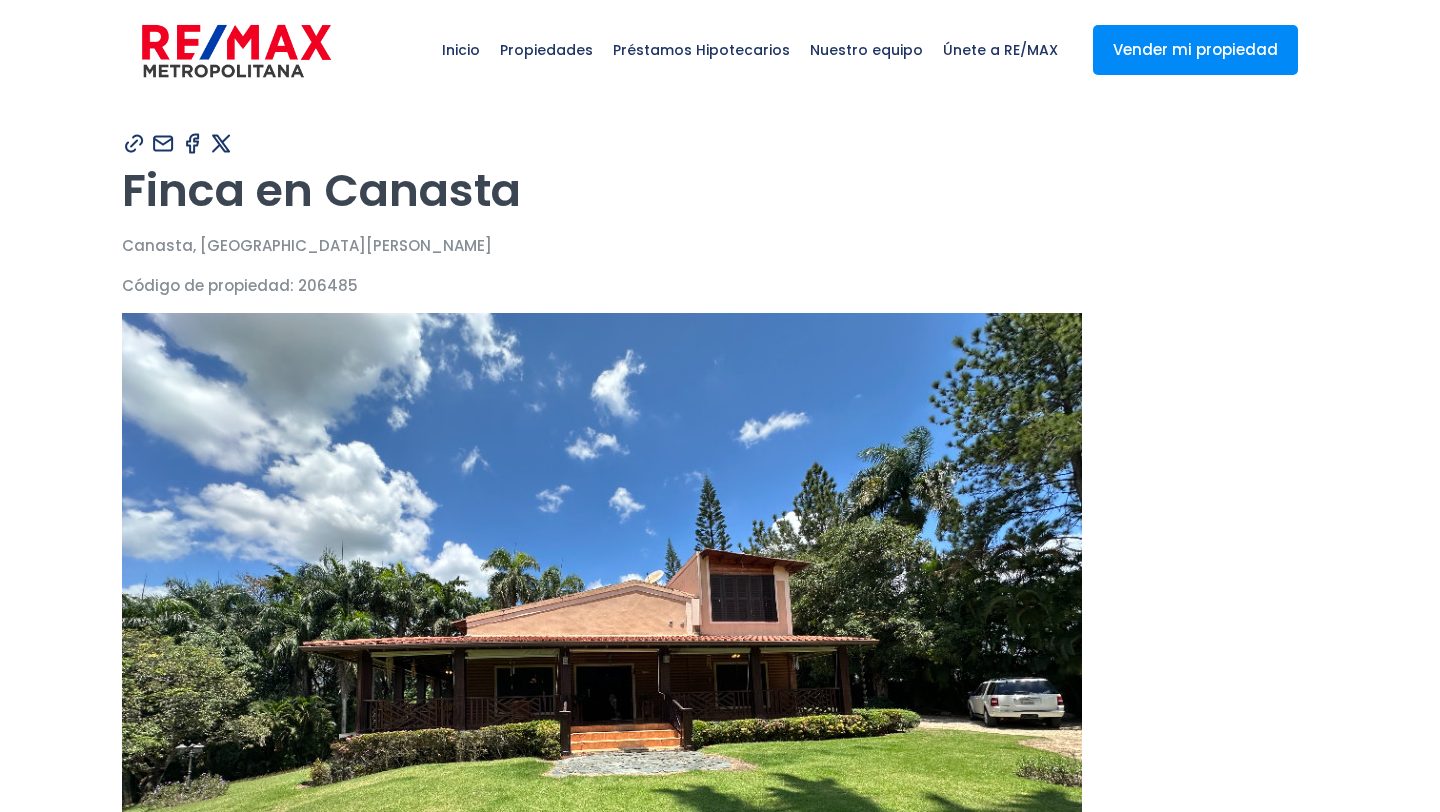 scroll, scrollTop: 0, scrollLeft: 0, axis: both 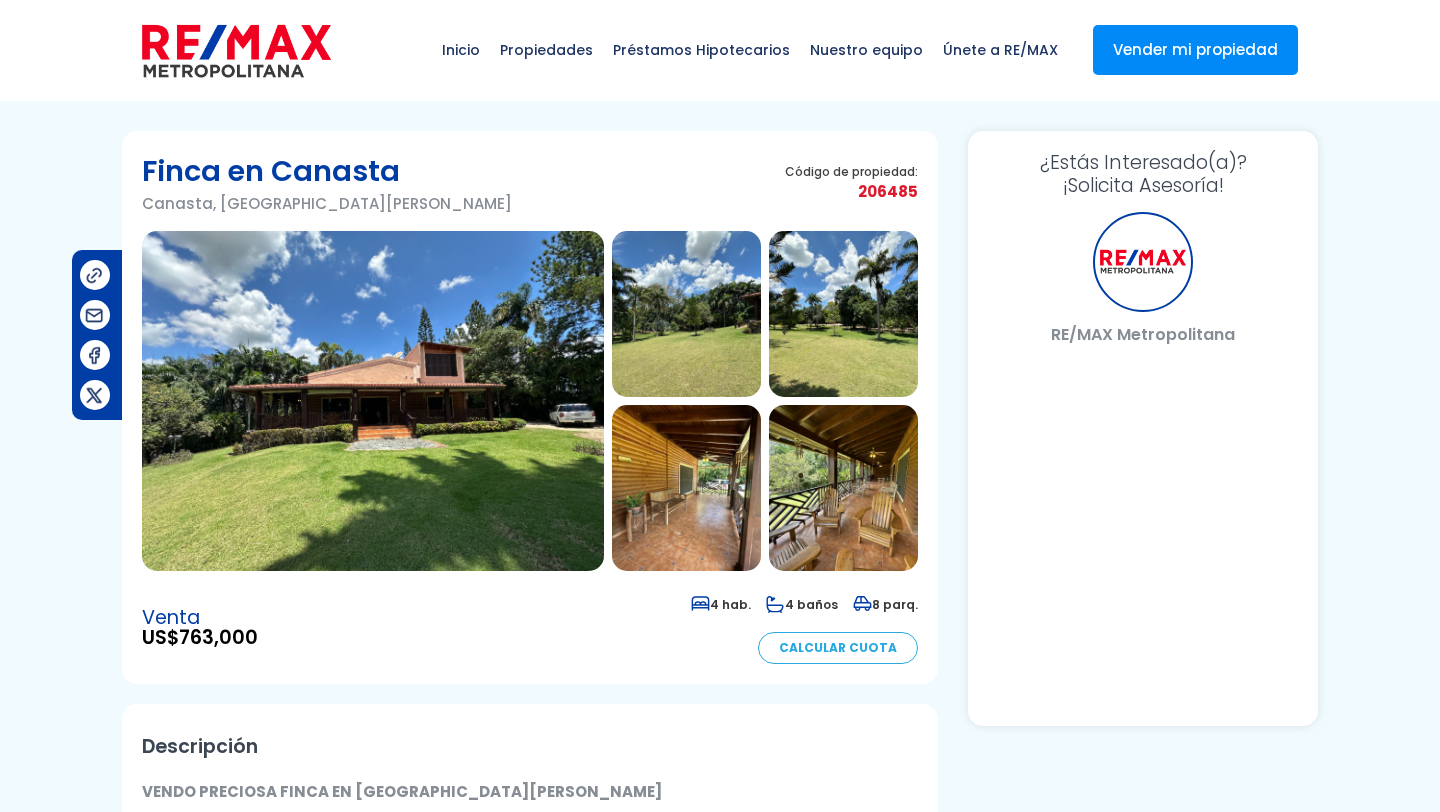 select on "US" 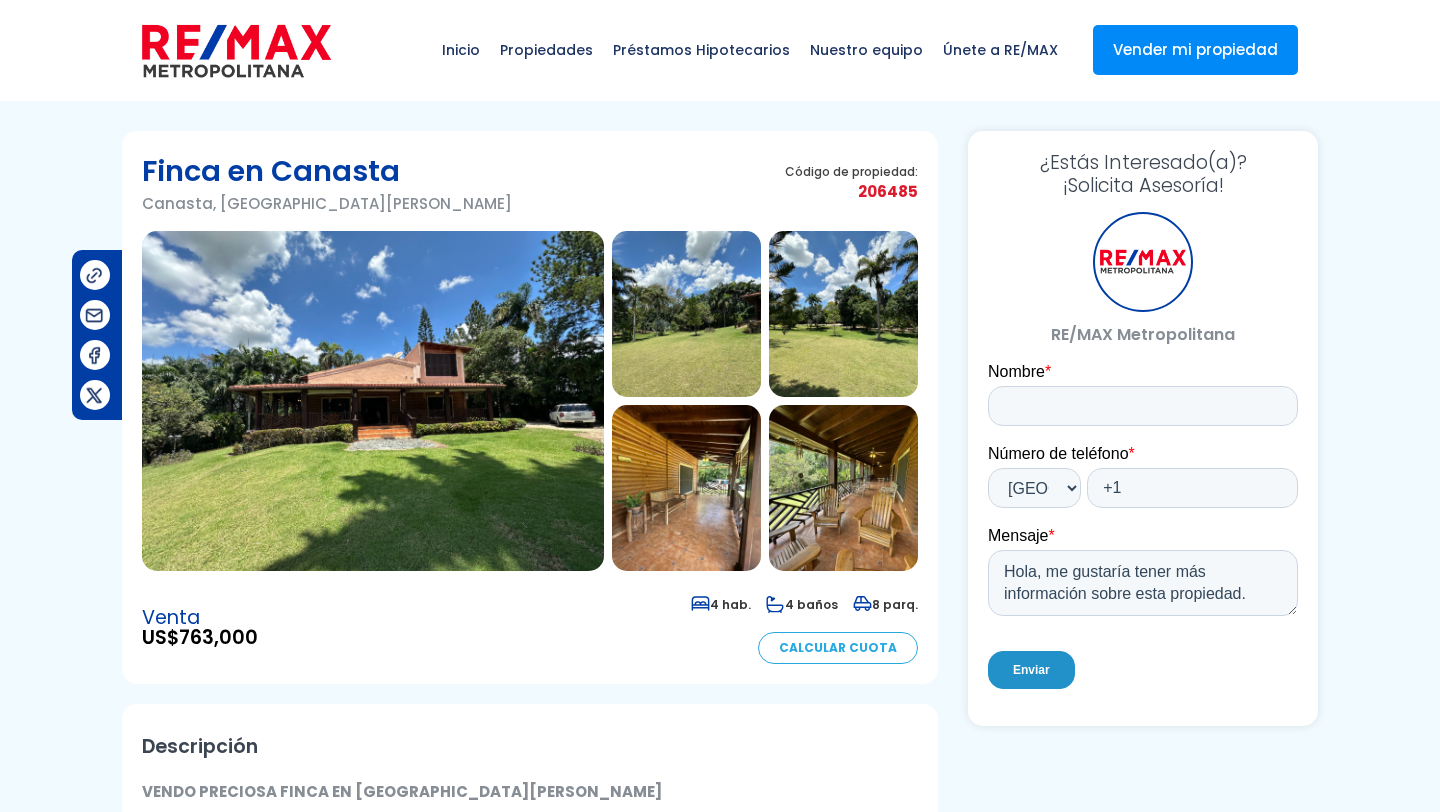 scroll, scrollTop: 0, scrollLeft: 0, axis: both 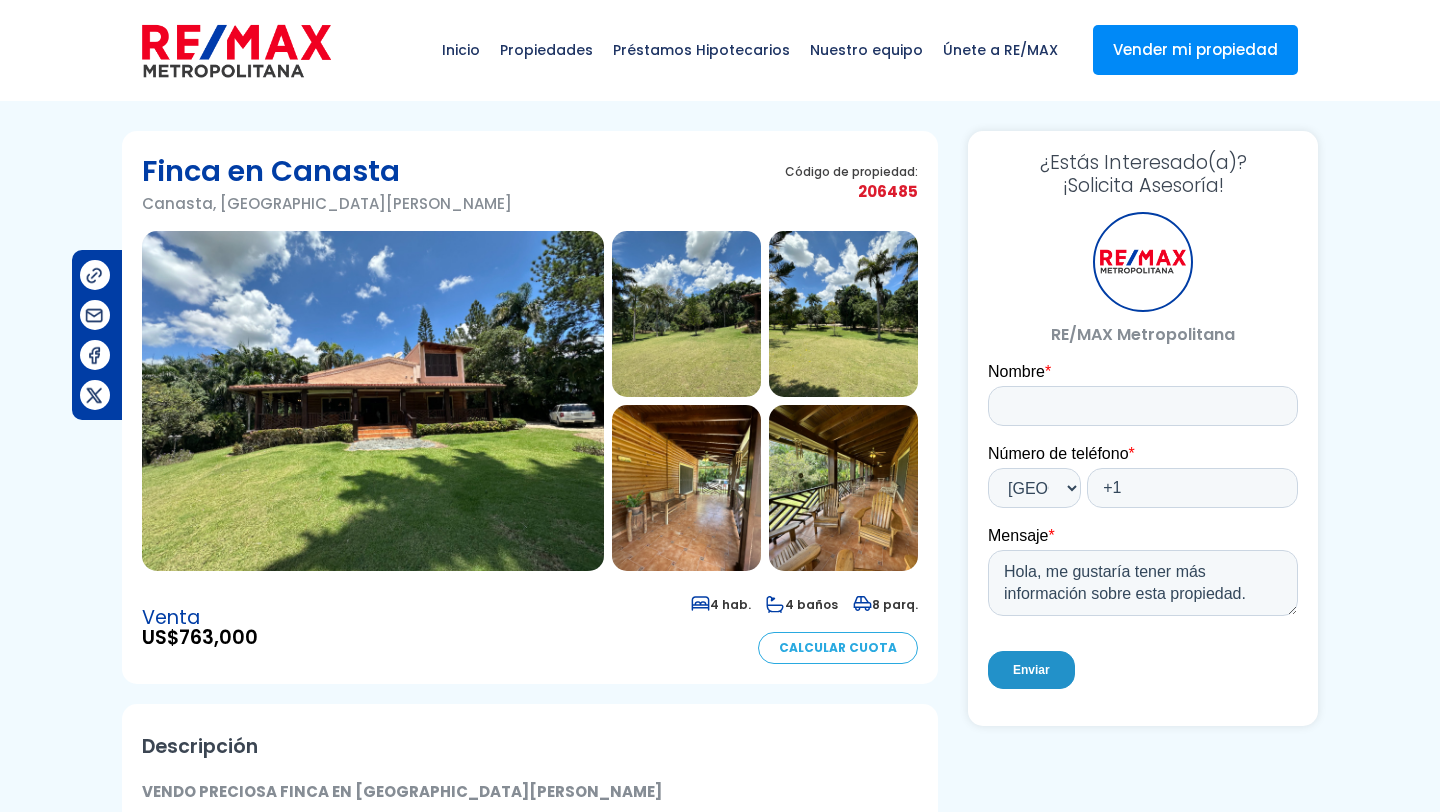 click at bounding box center (373, 401) 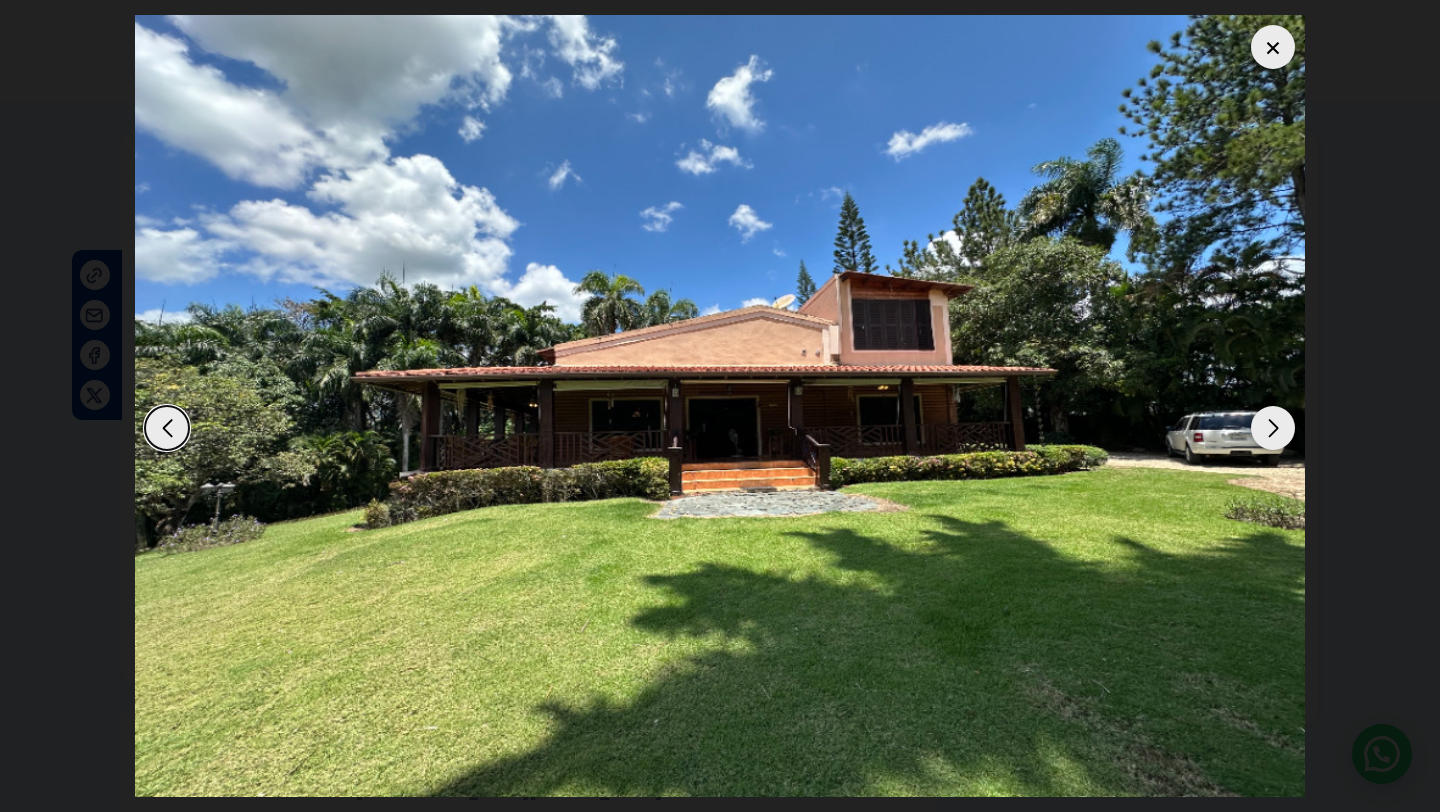 click at bounding box center (1273, 428) 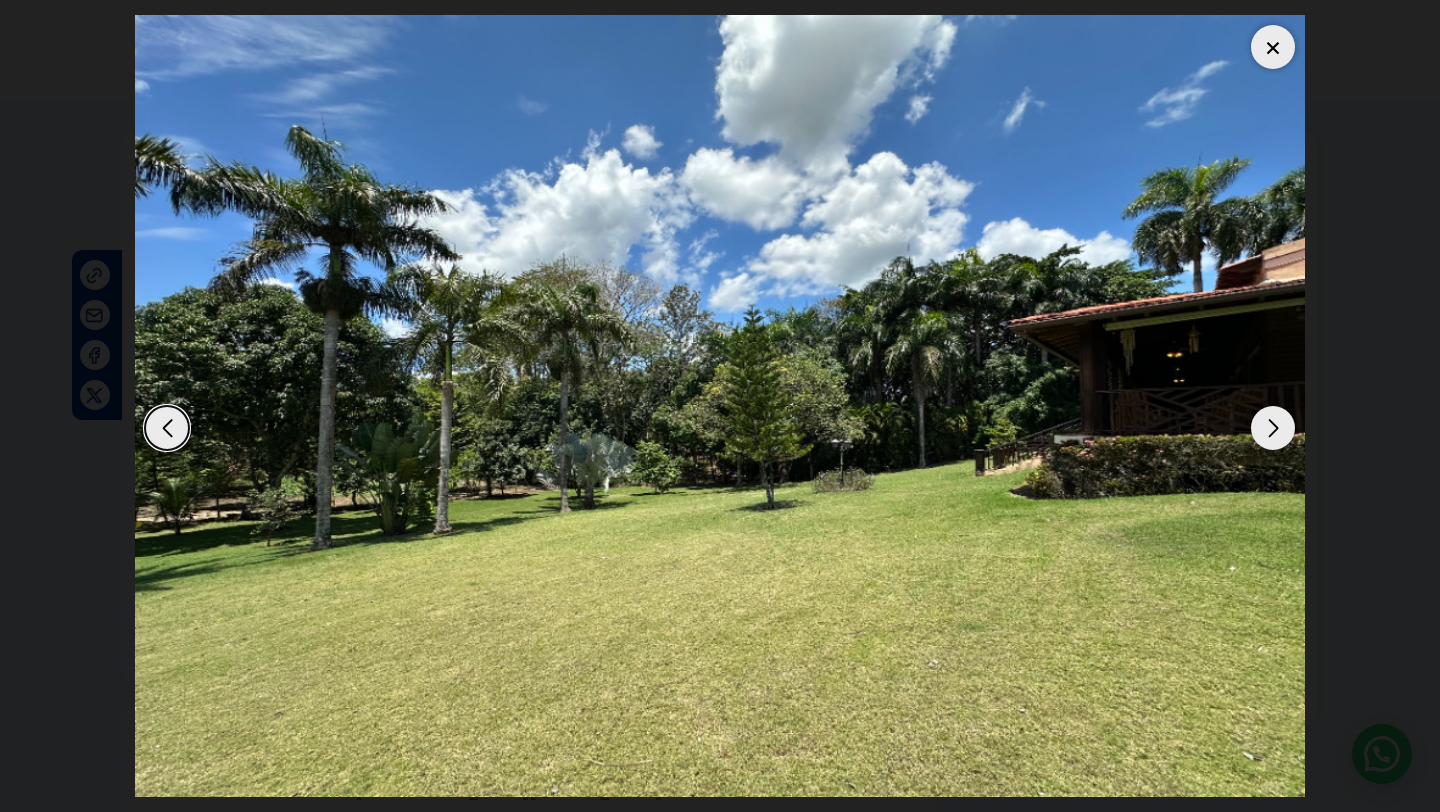click at bounding box center (1273, 428) 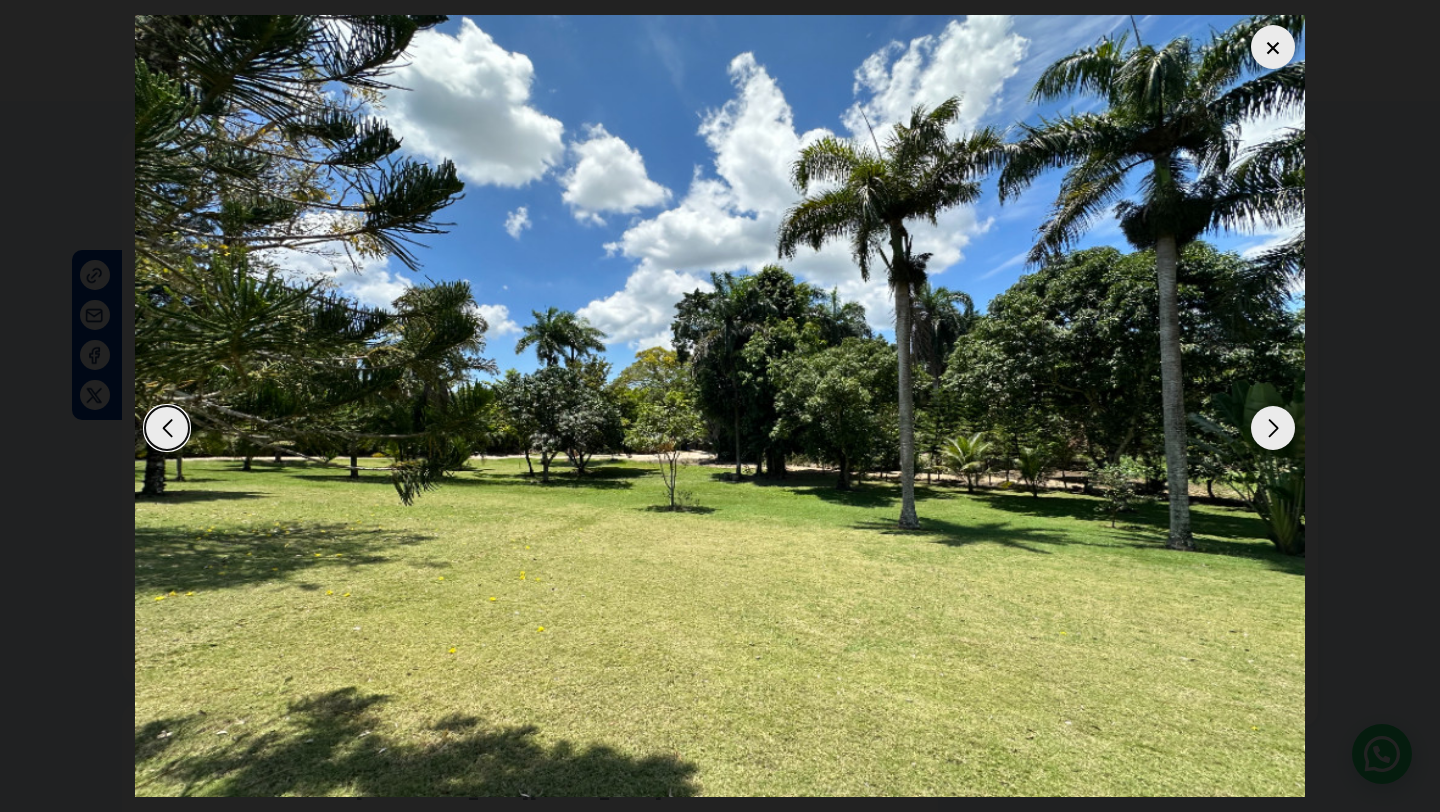 click at bounding box center [1273, 428] 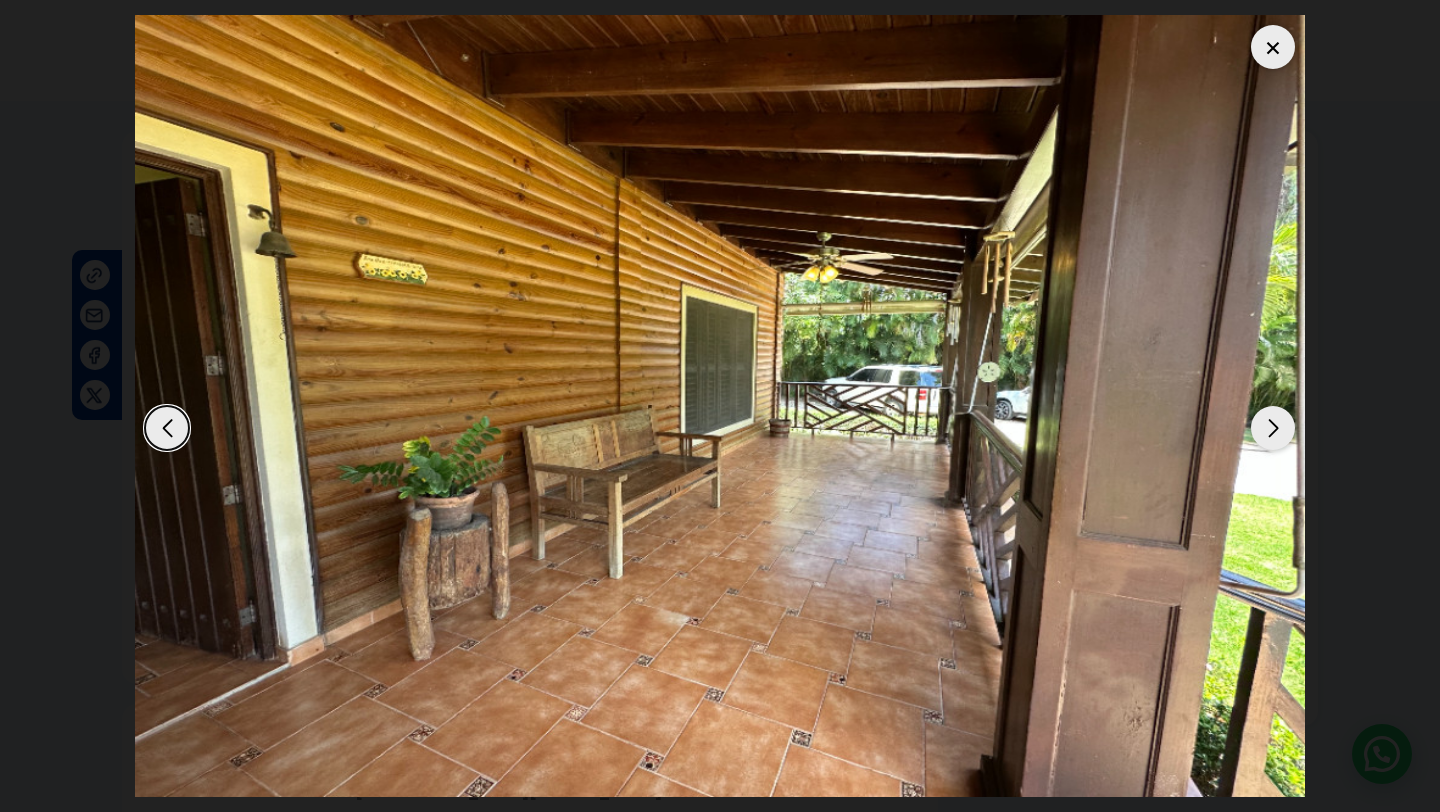 click at bounding box center [1273, 428] 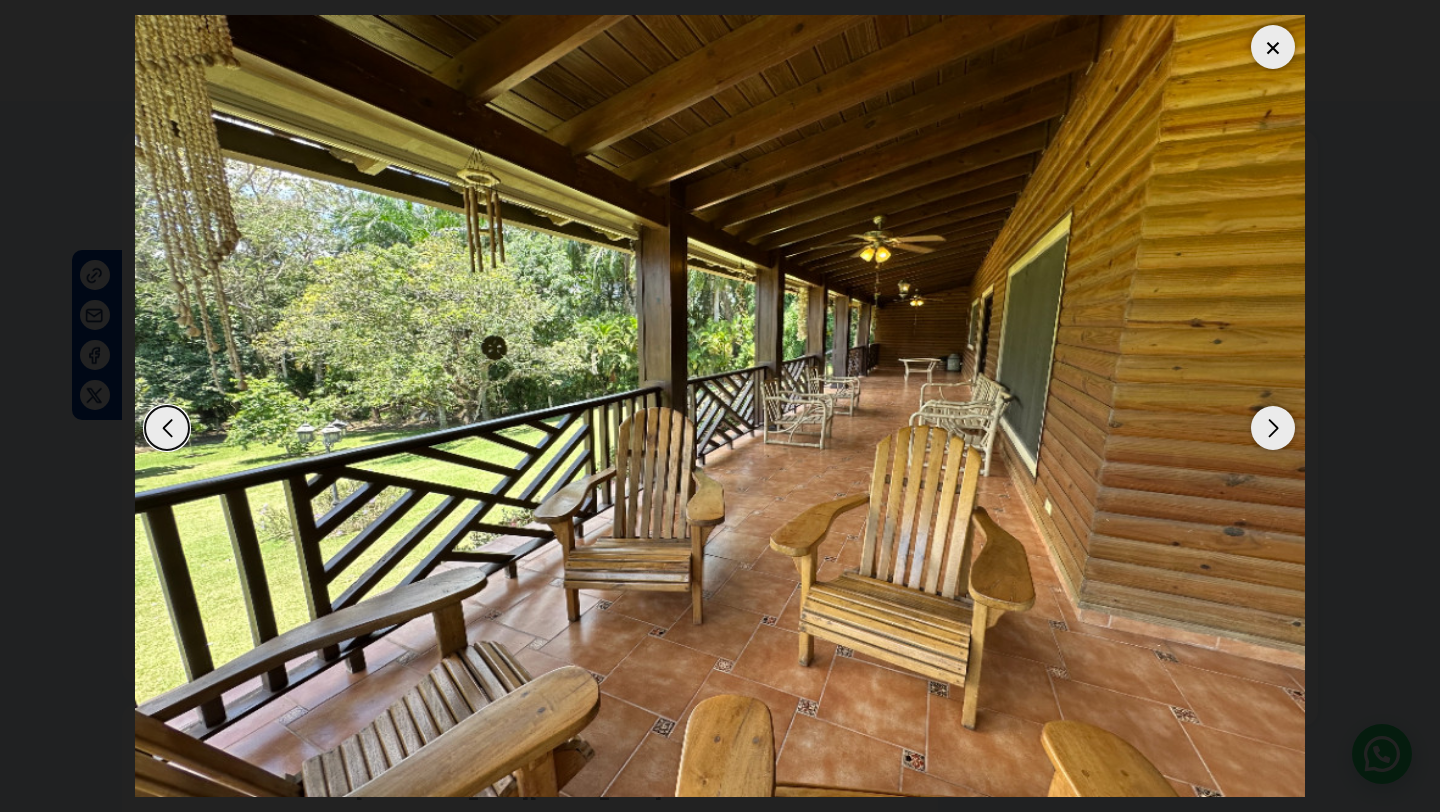 click at bounding box center [1273, 428] 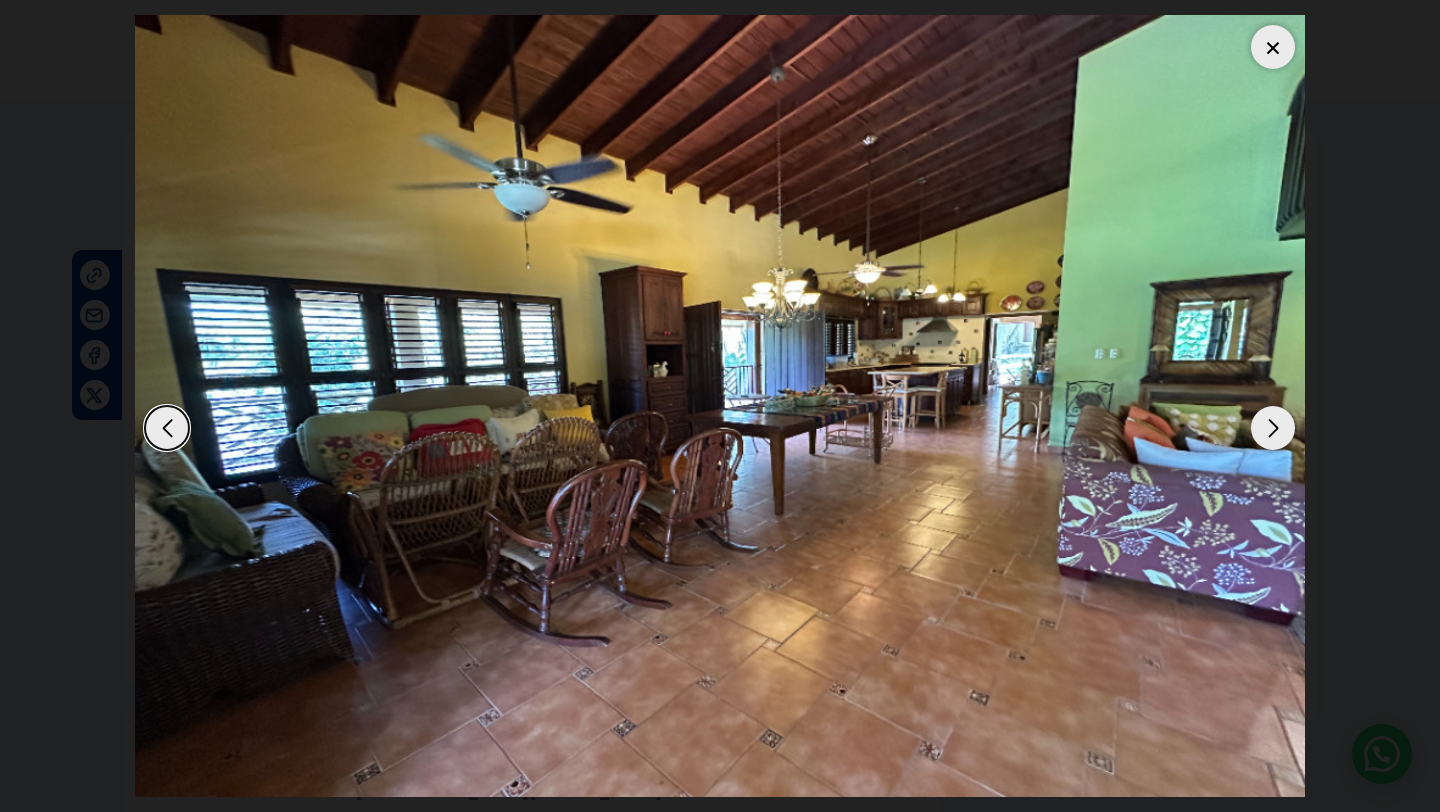 click at bounding box center [1273, 428] 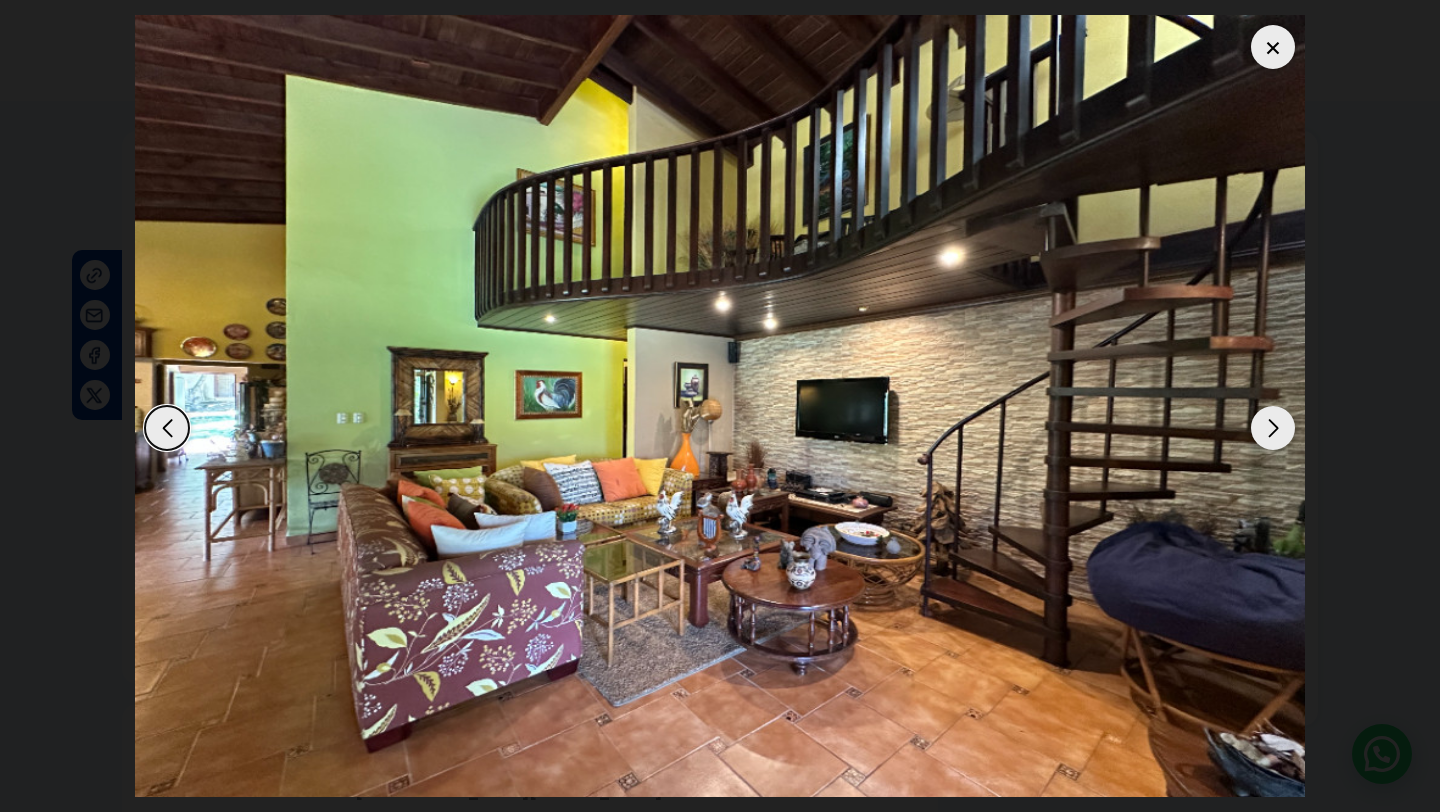 click at bounding box center (1273, 428) 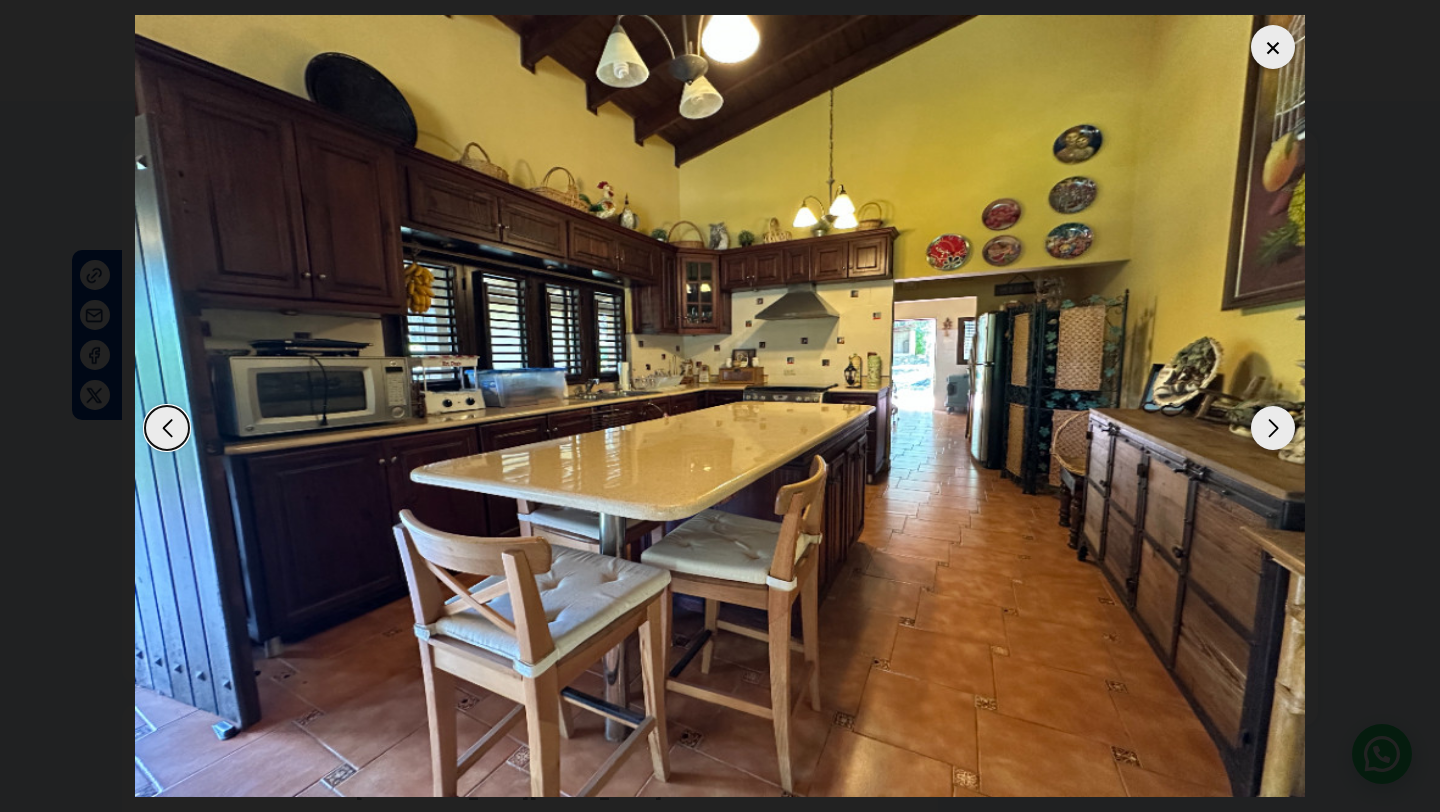 click at bounding box center (167, 428) 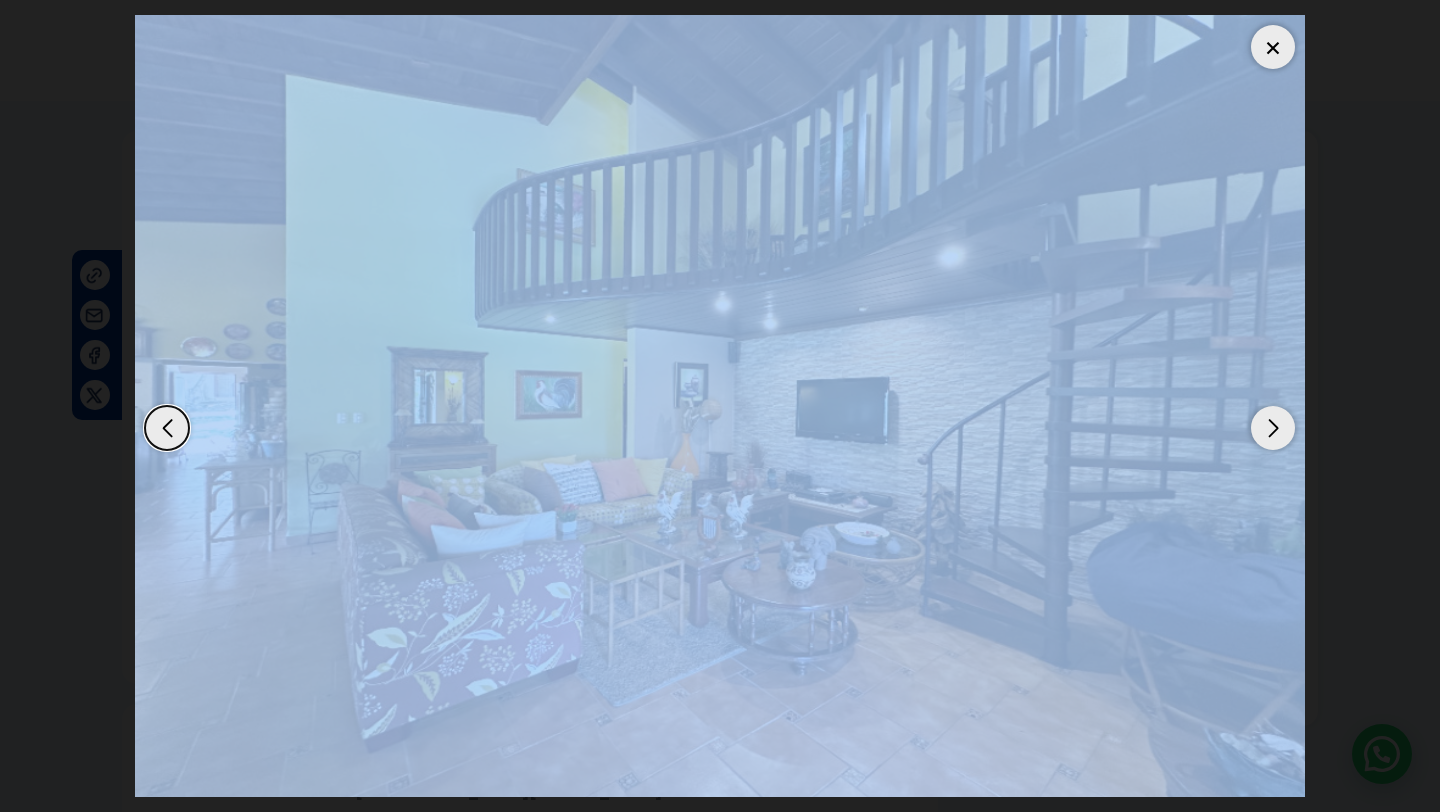 click at bounding box center [167, 428] 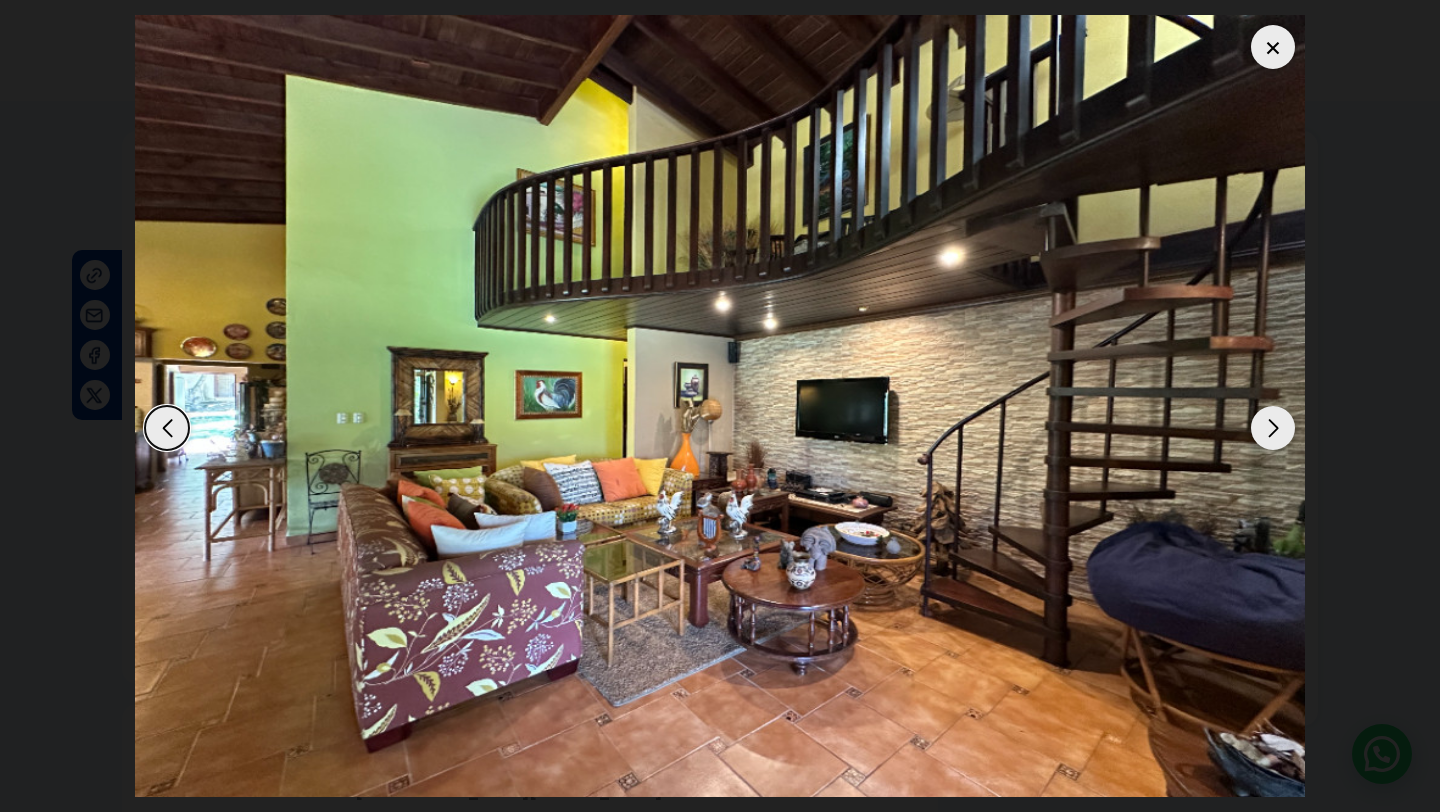 click at bounding box center (167, 428) 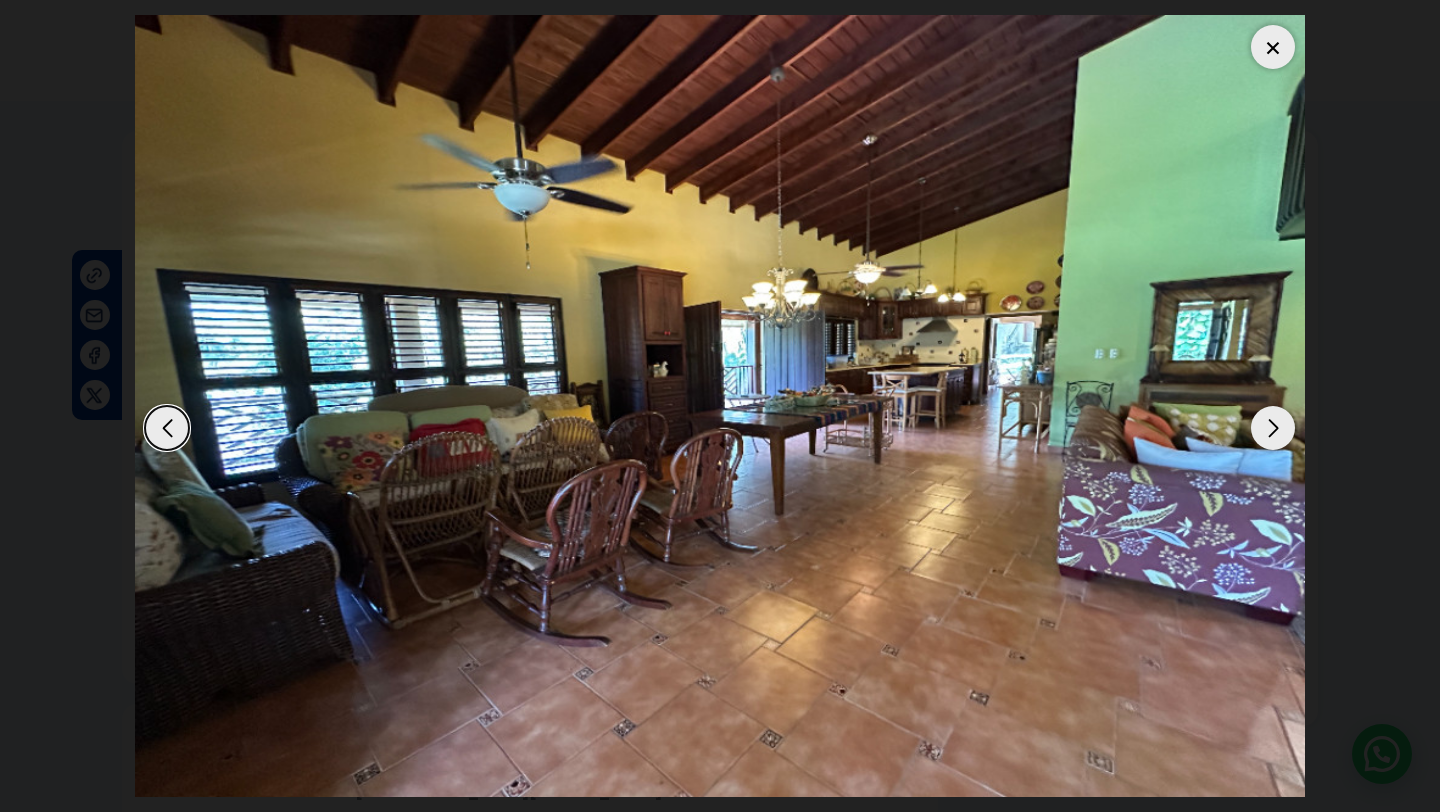 click at bounding box center (167, 428) 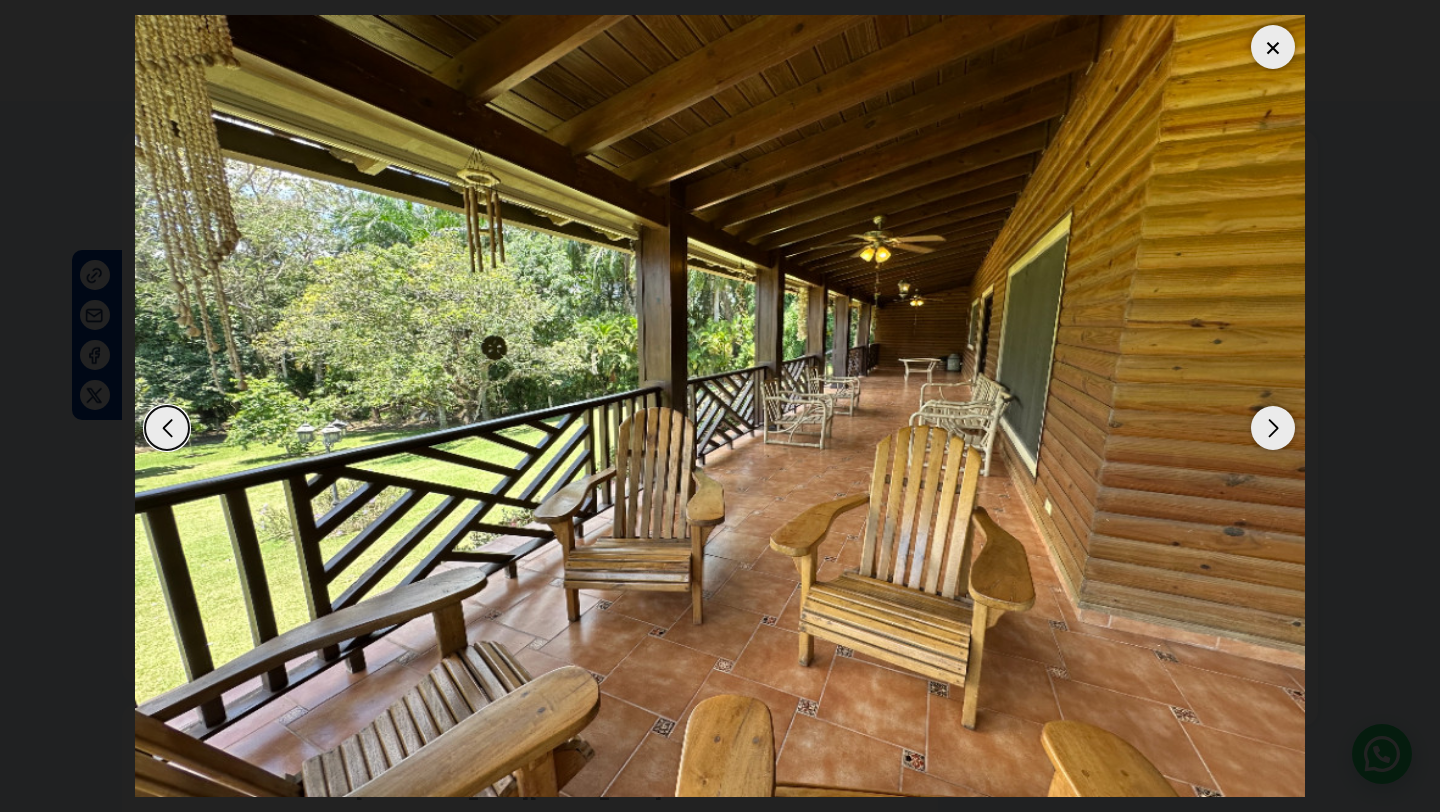click at bounding box center (167, 428) 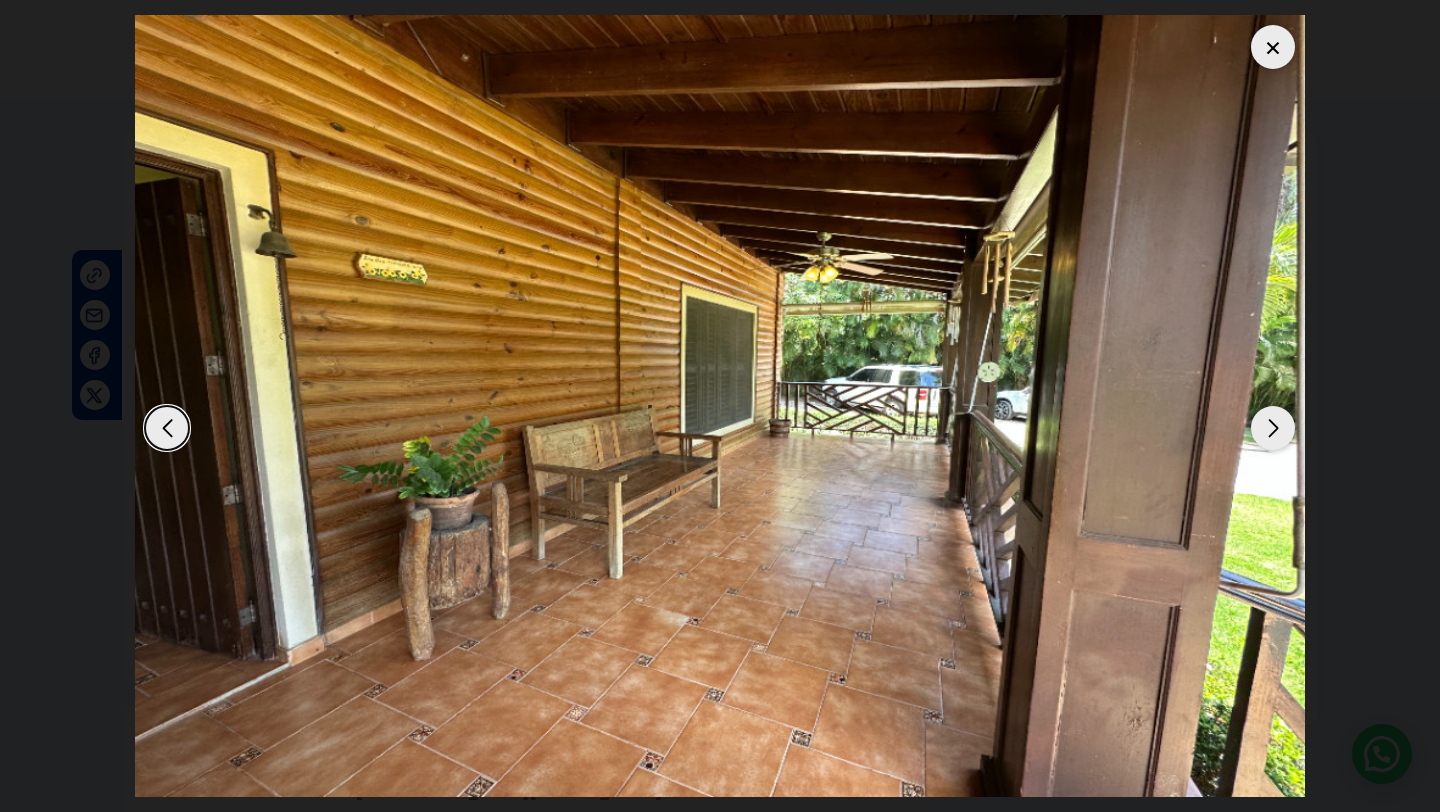 click at bounding box center [167, 428] 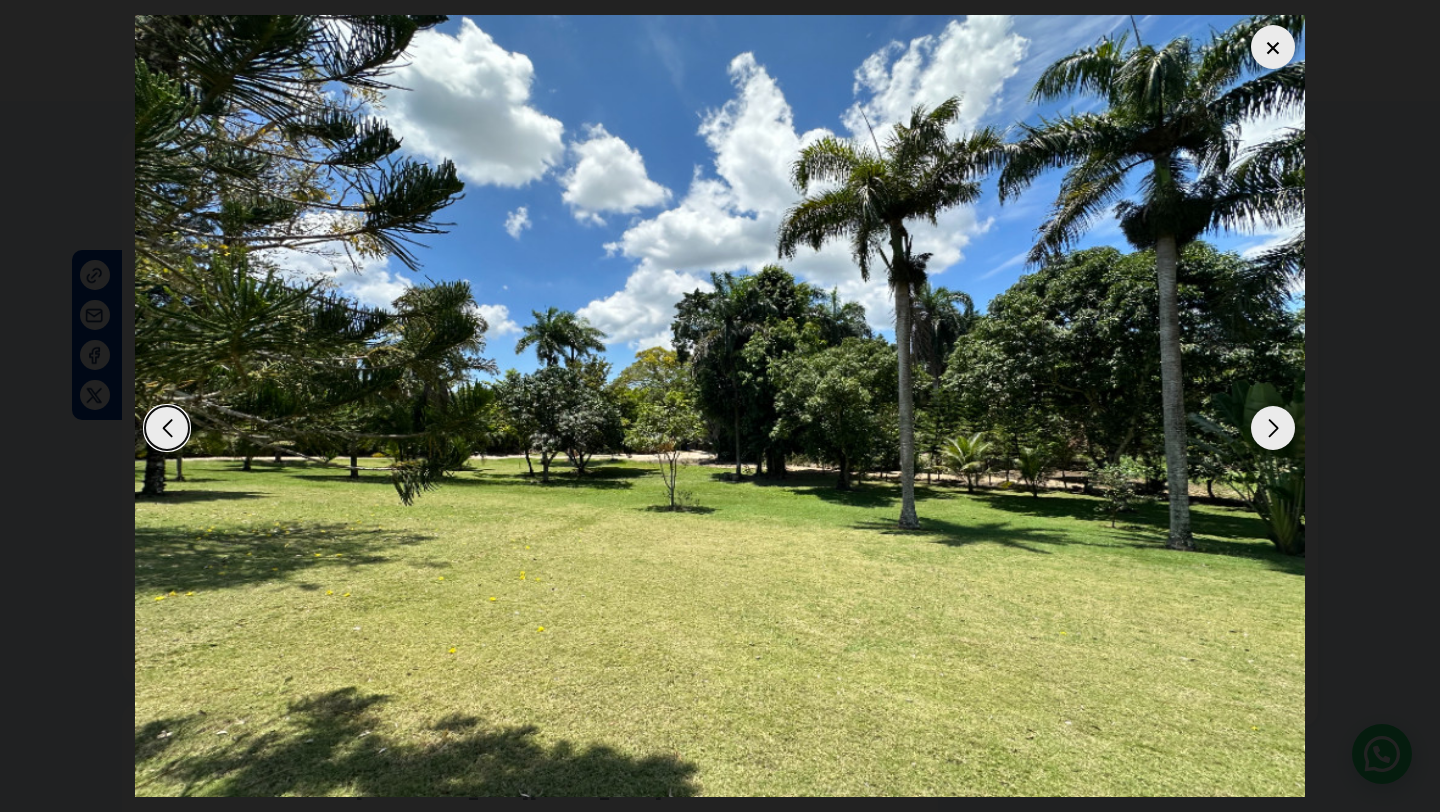 click at bounding box center [167, 428] 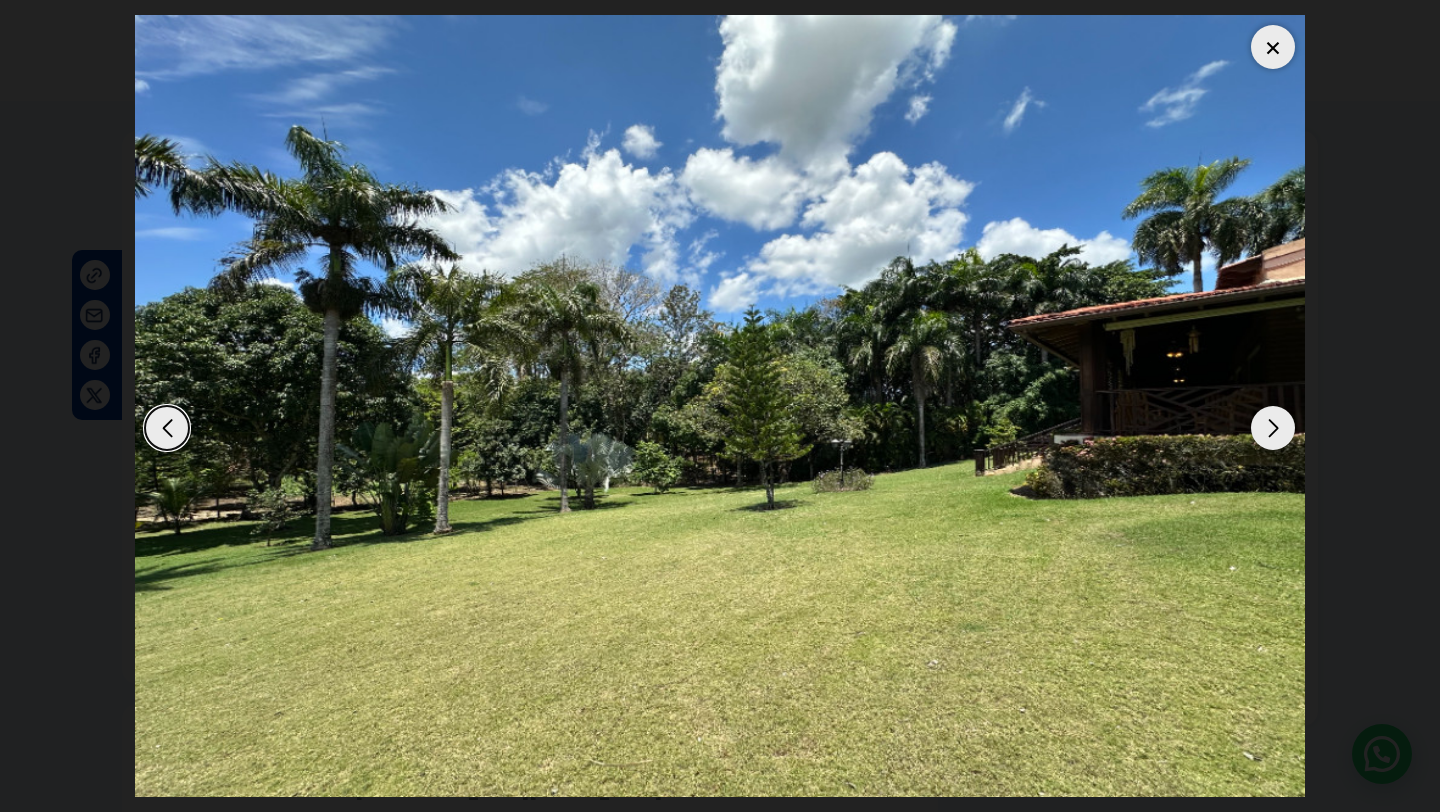 click at bounding box center (167, 428) 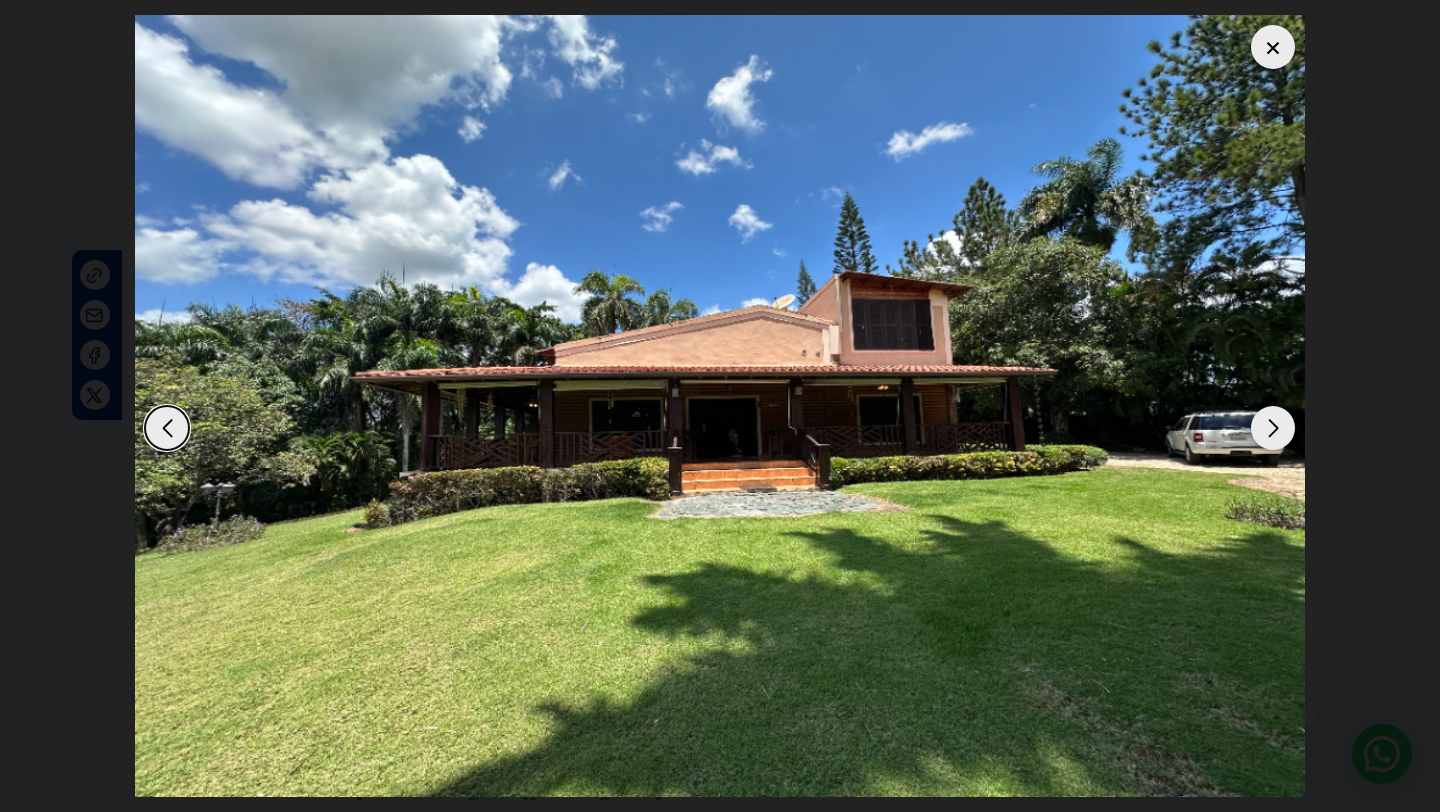 click at bounding box center (1273, 428) 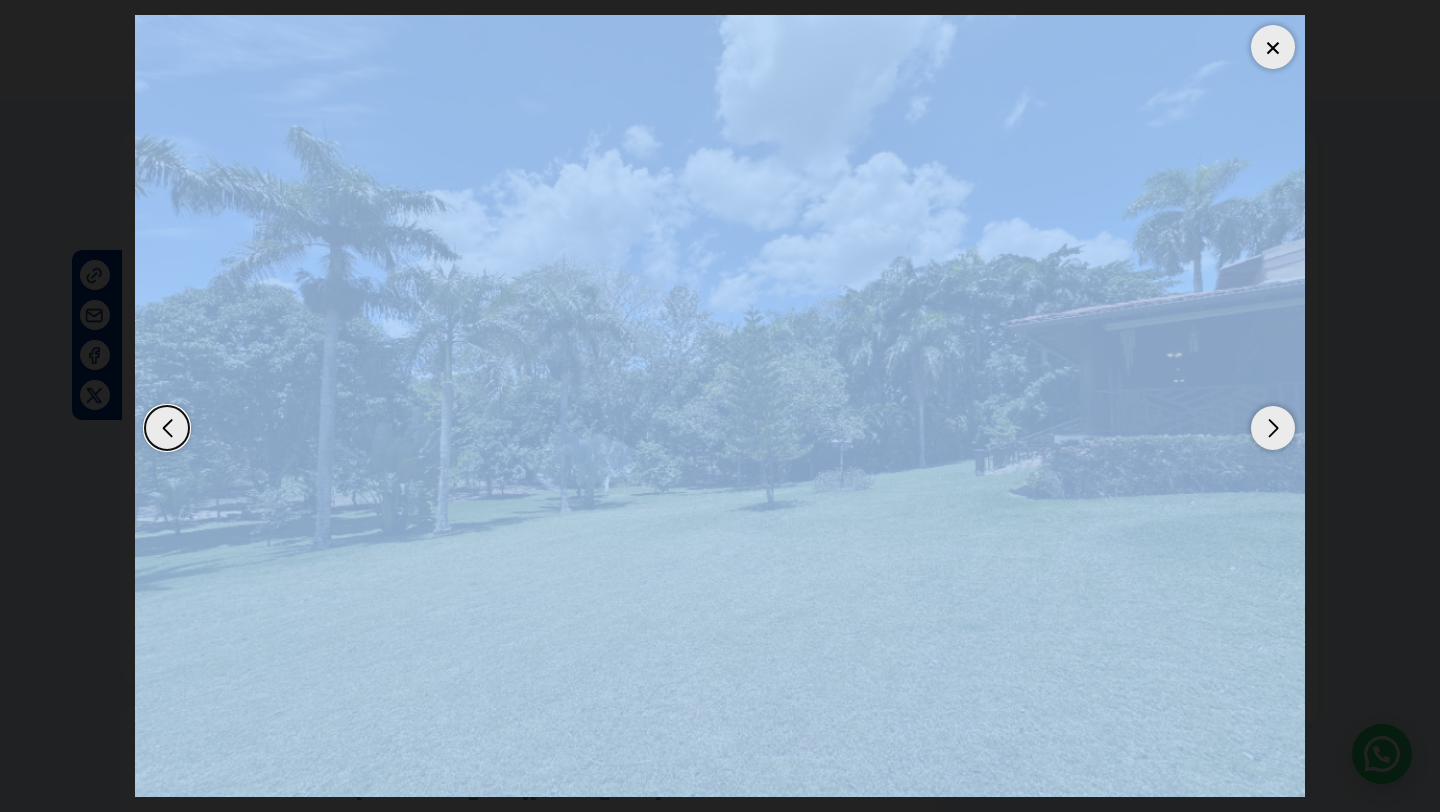 click at bounding box center (1273, 428) 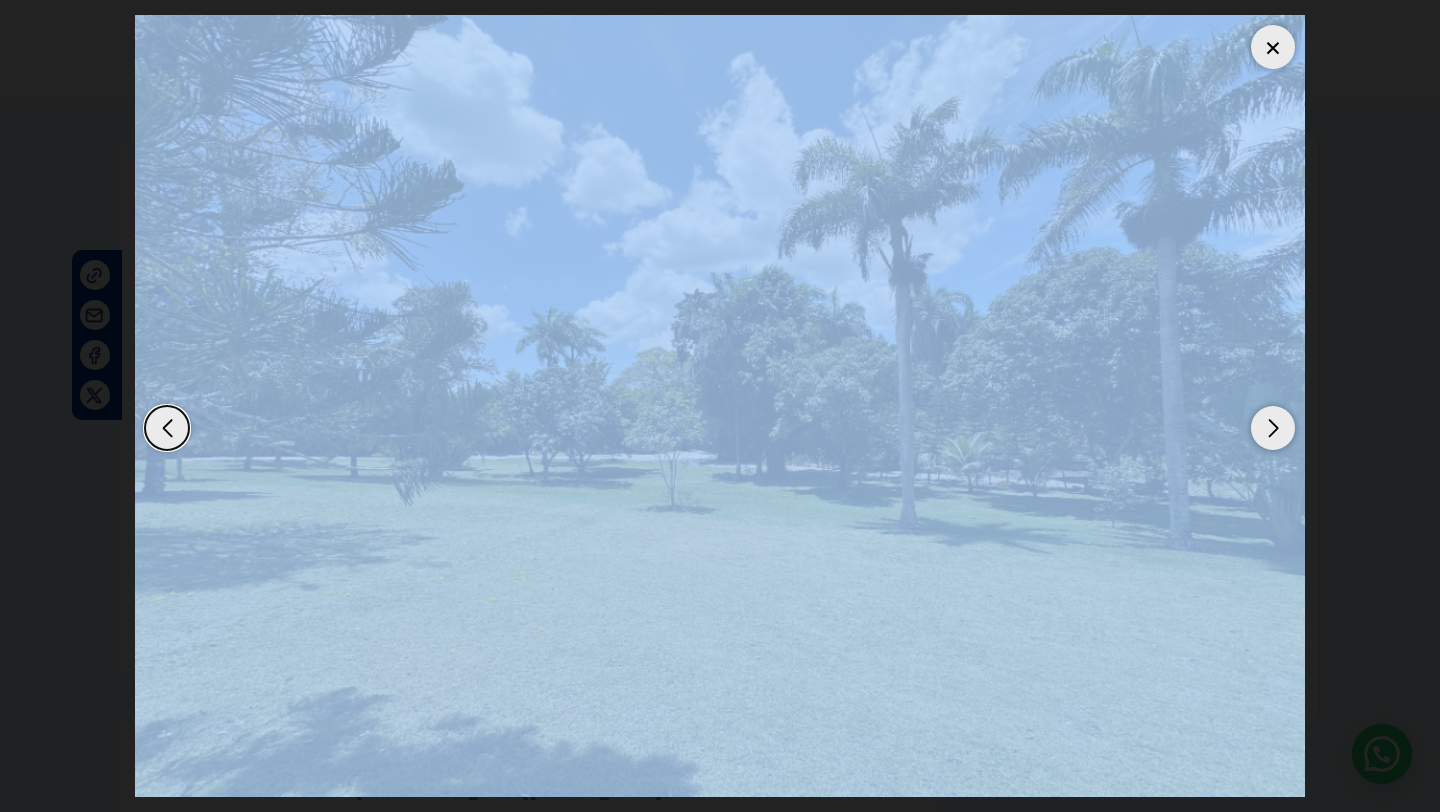 click at bounding box center [1273, 428] 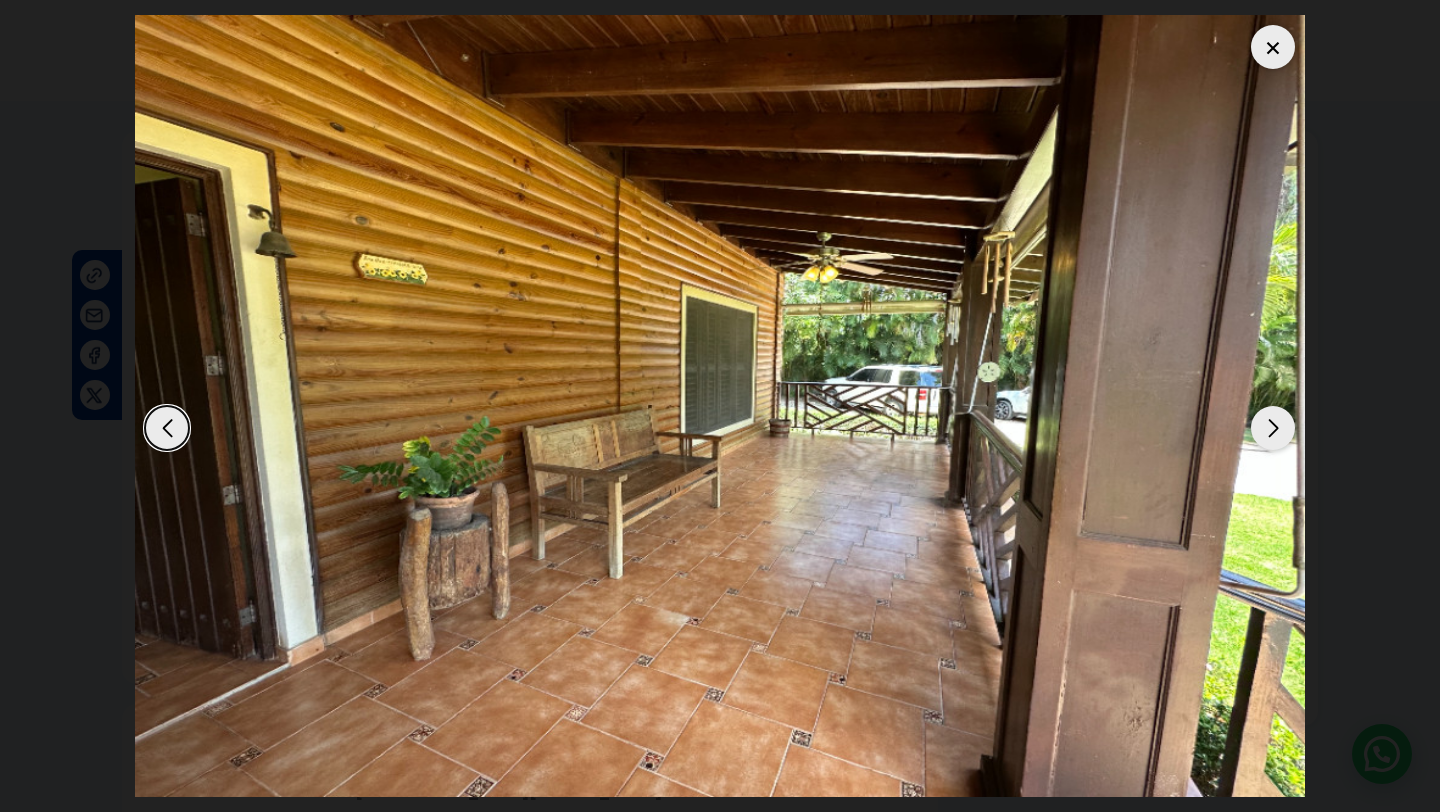 click at bounding box center [1273, 428] 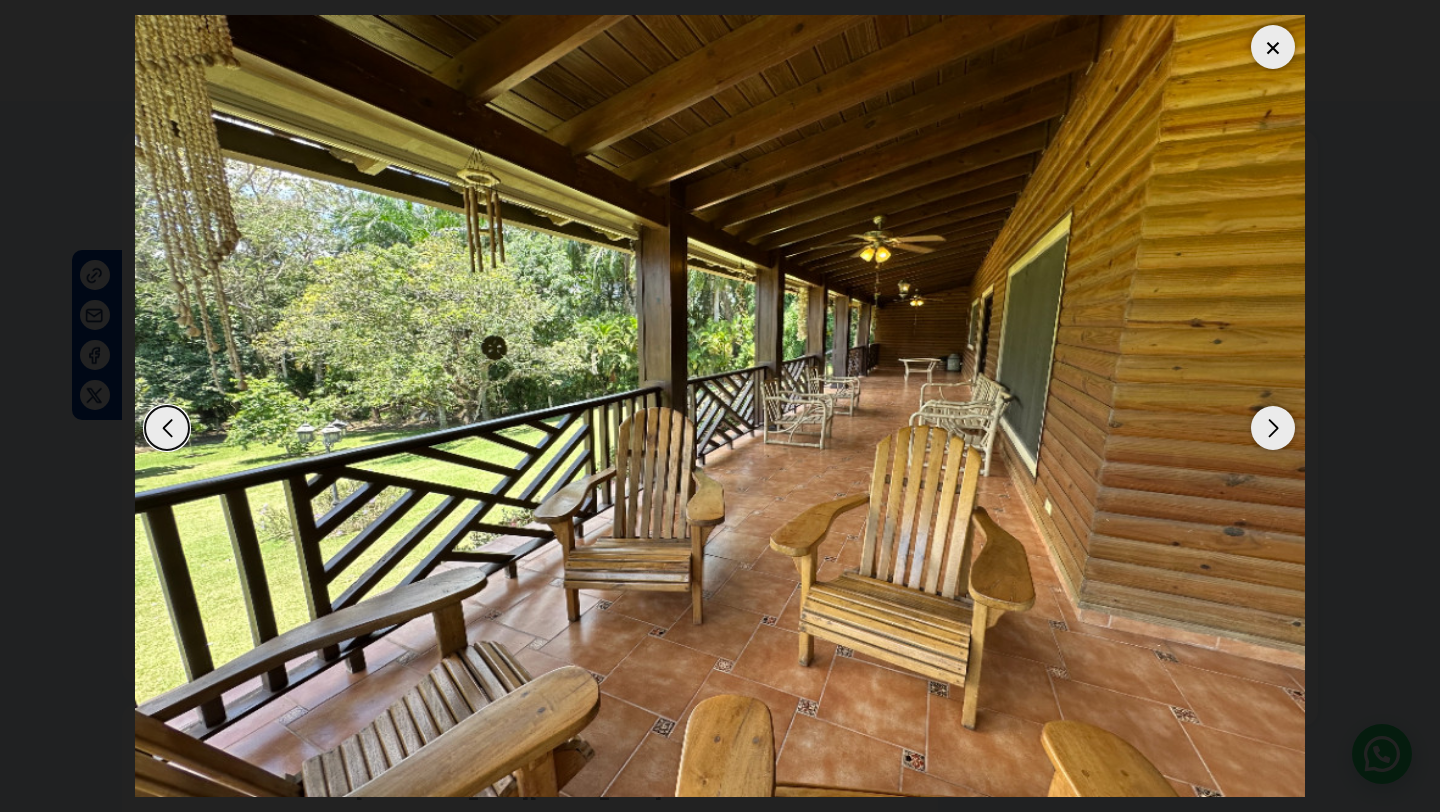 click at bounding box center [1273, 428] 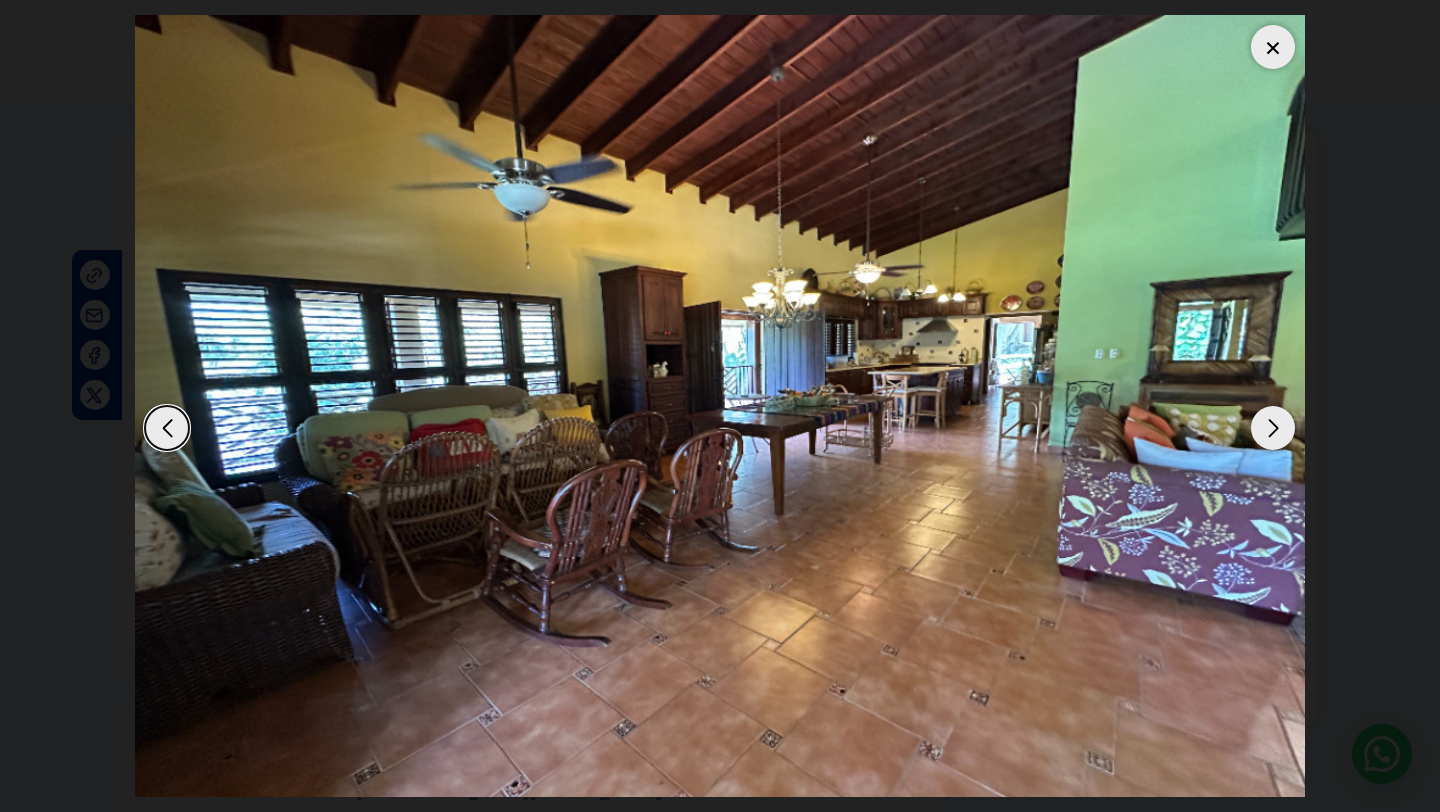 click at bounding box center (1273, 428) 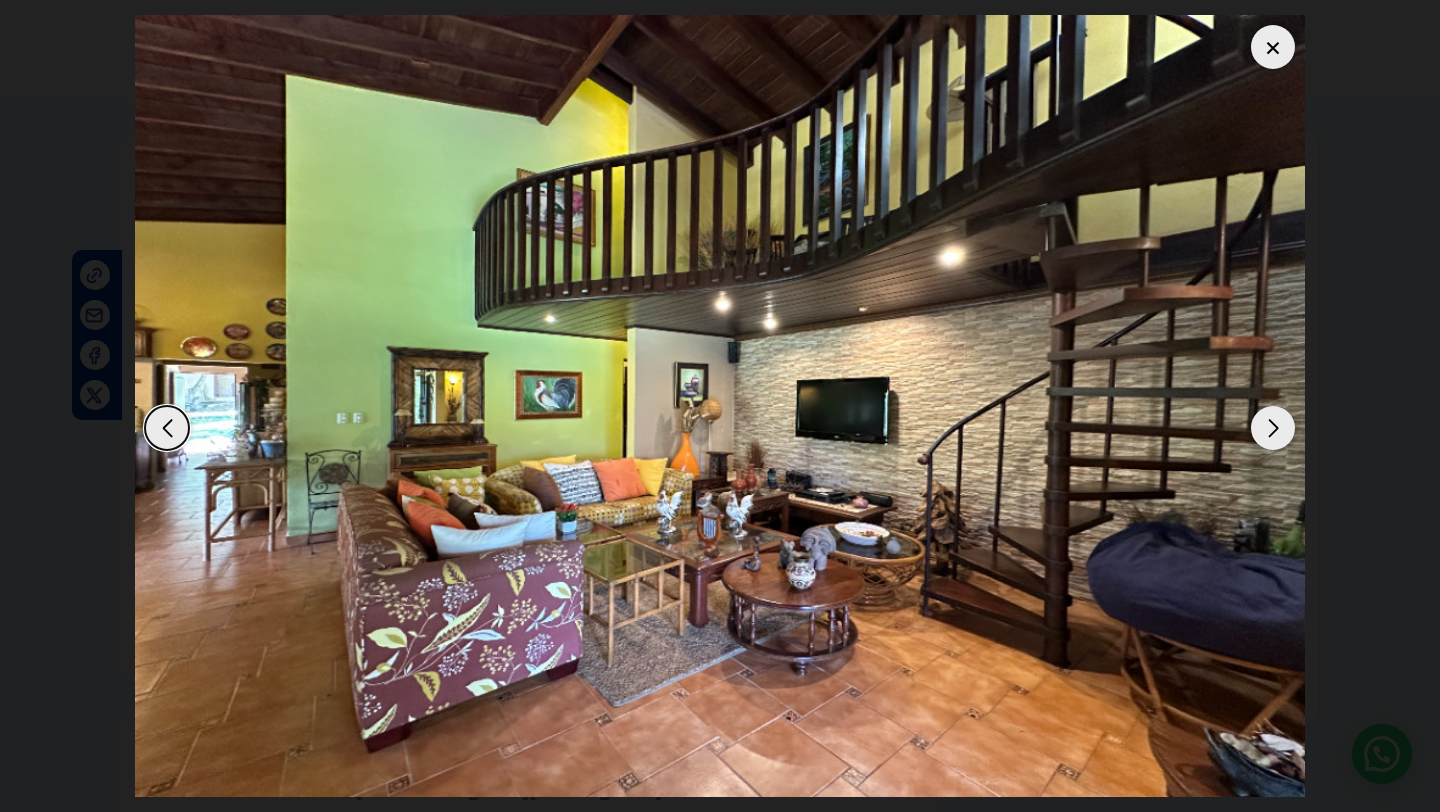 click at bounding box center [1273, 428] 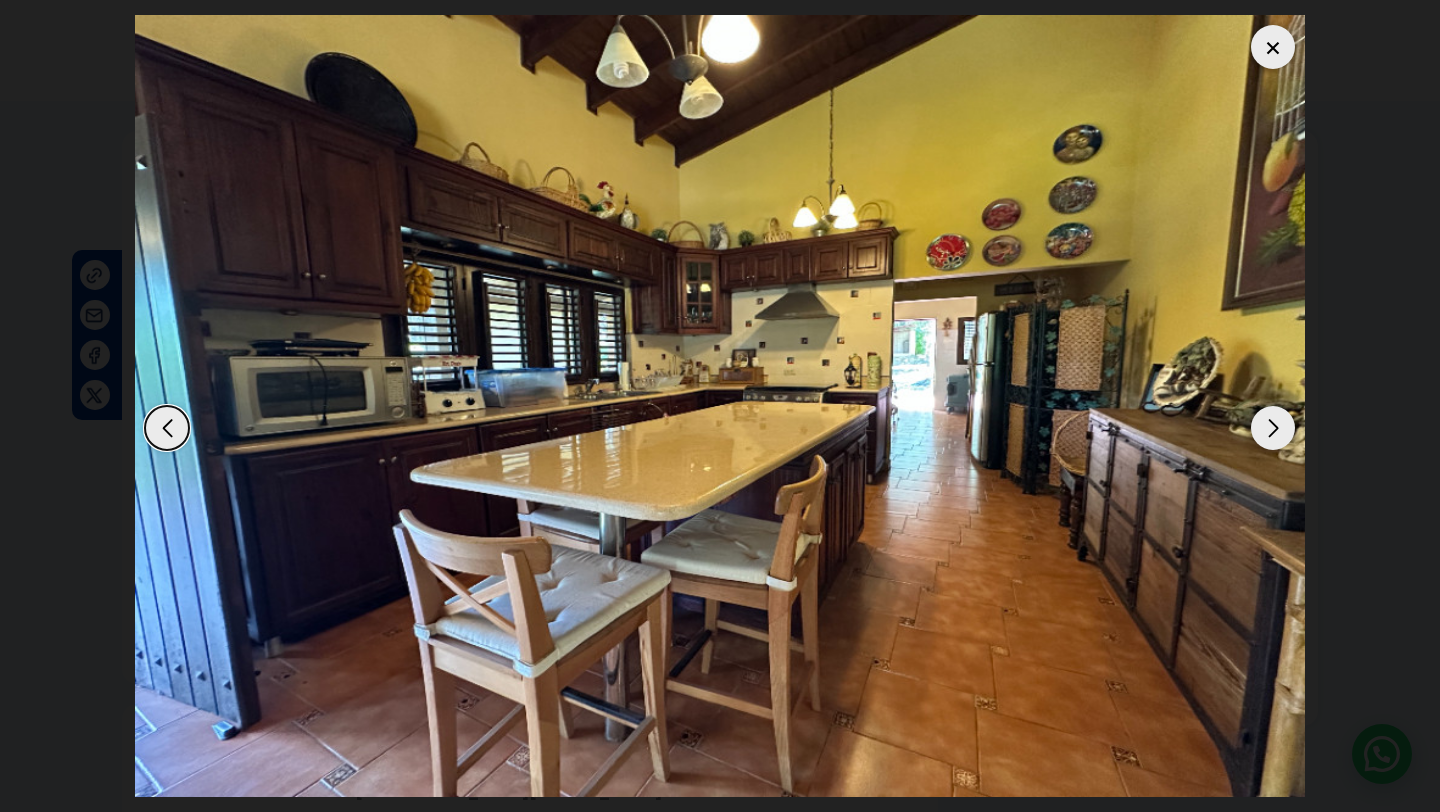 click at bounding box center (1273, 428) 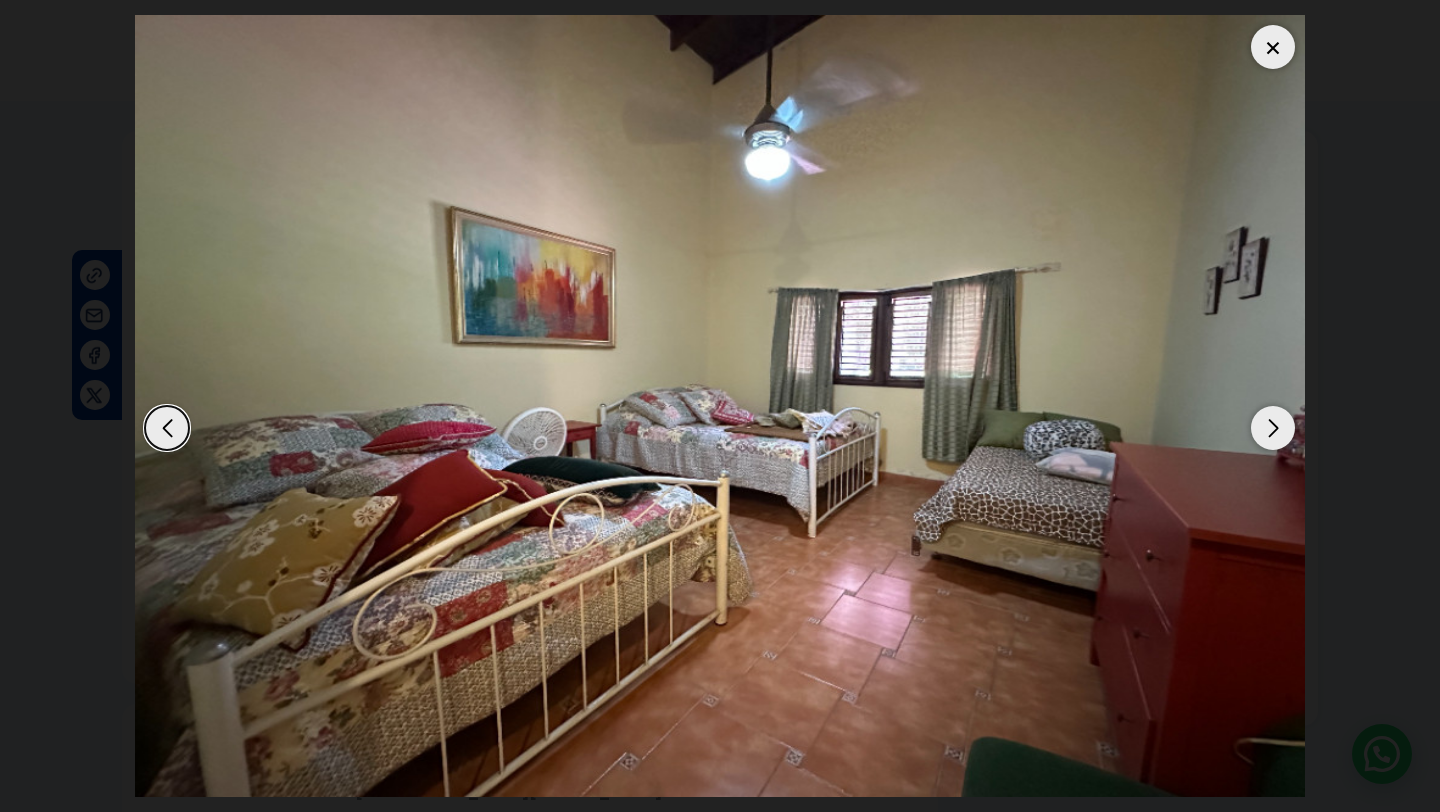 click at bounding box center [1273, 428] 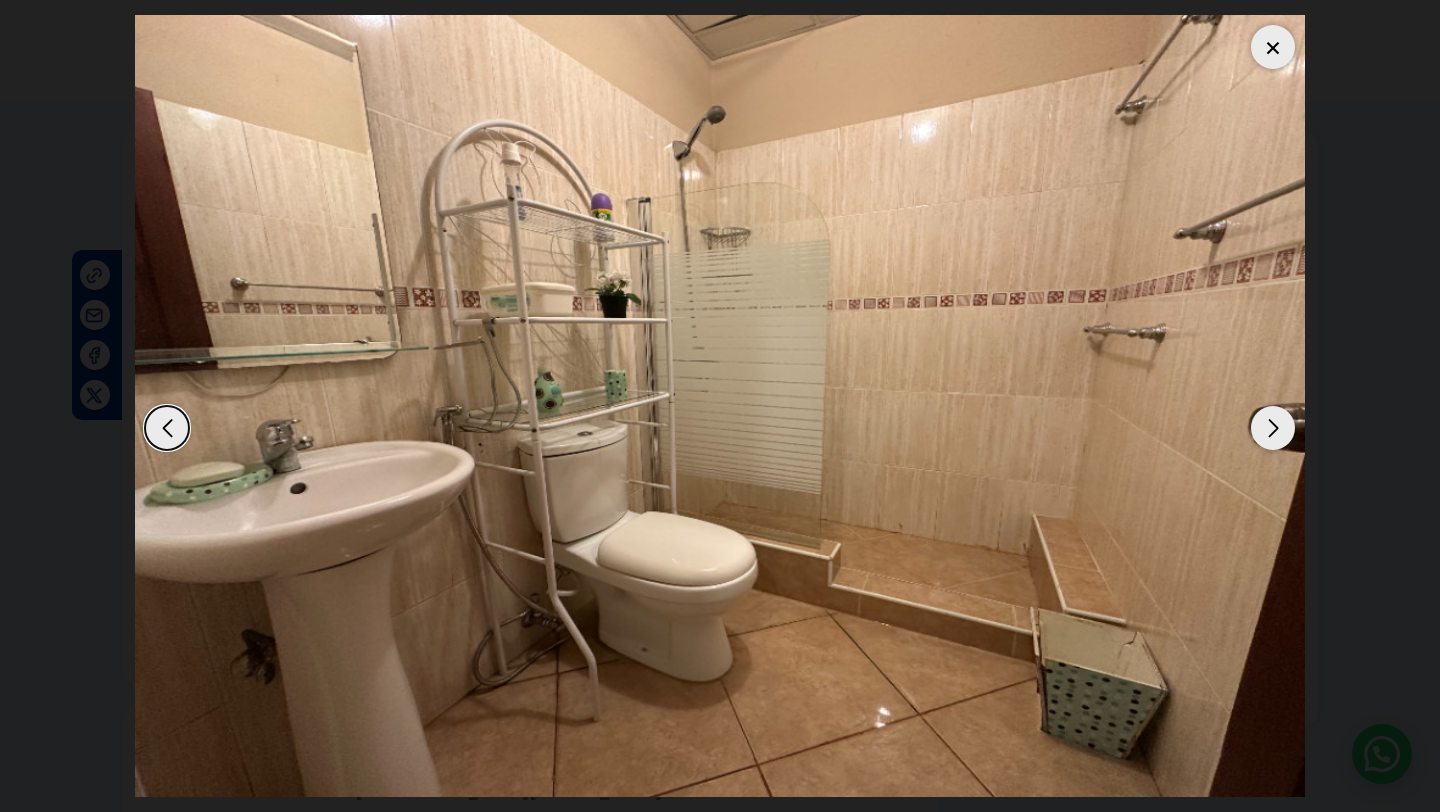 click at bounding box center [1273, 428] 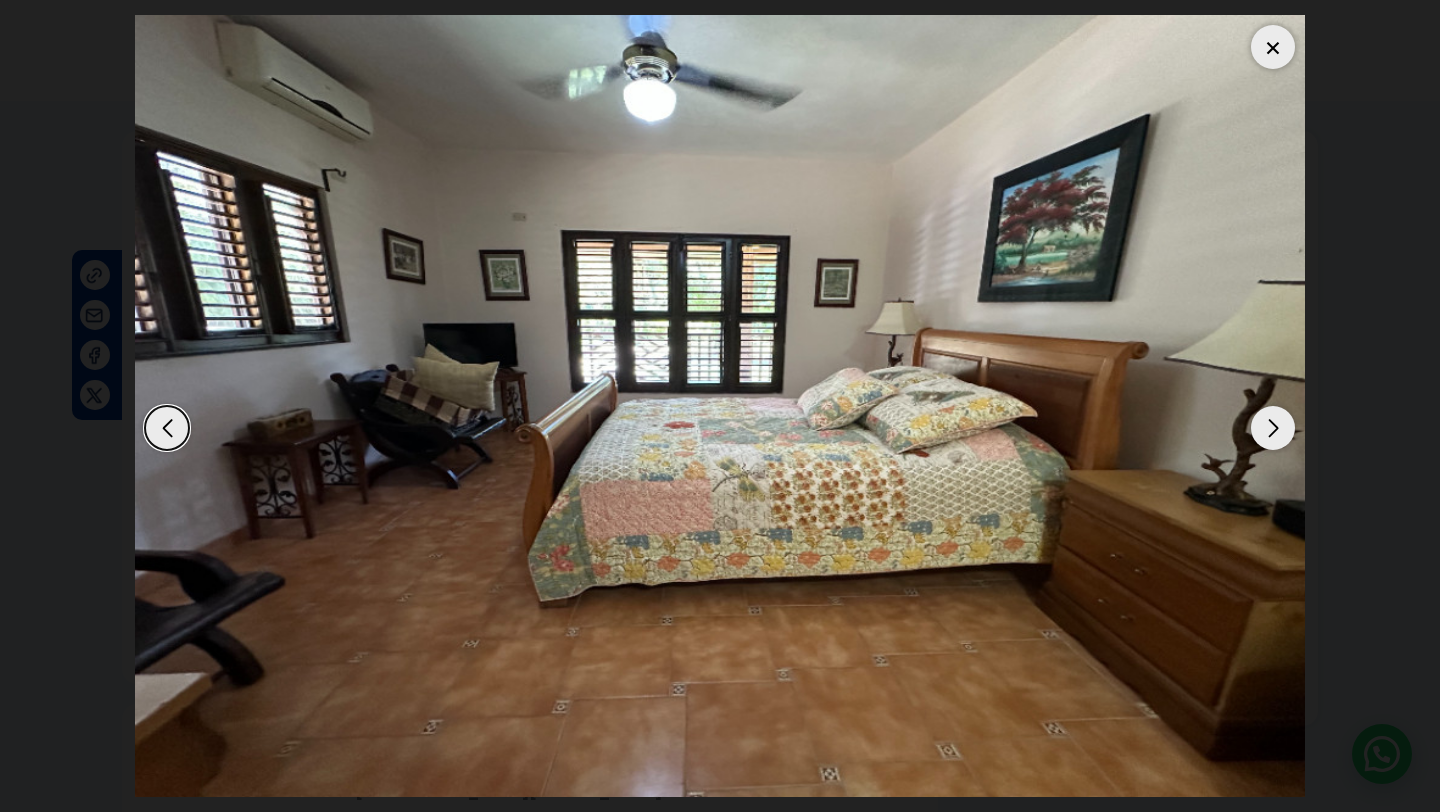 click at bounding box center [1273, 428] 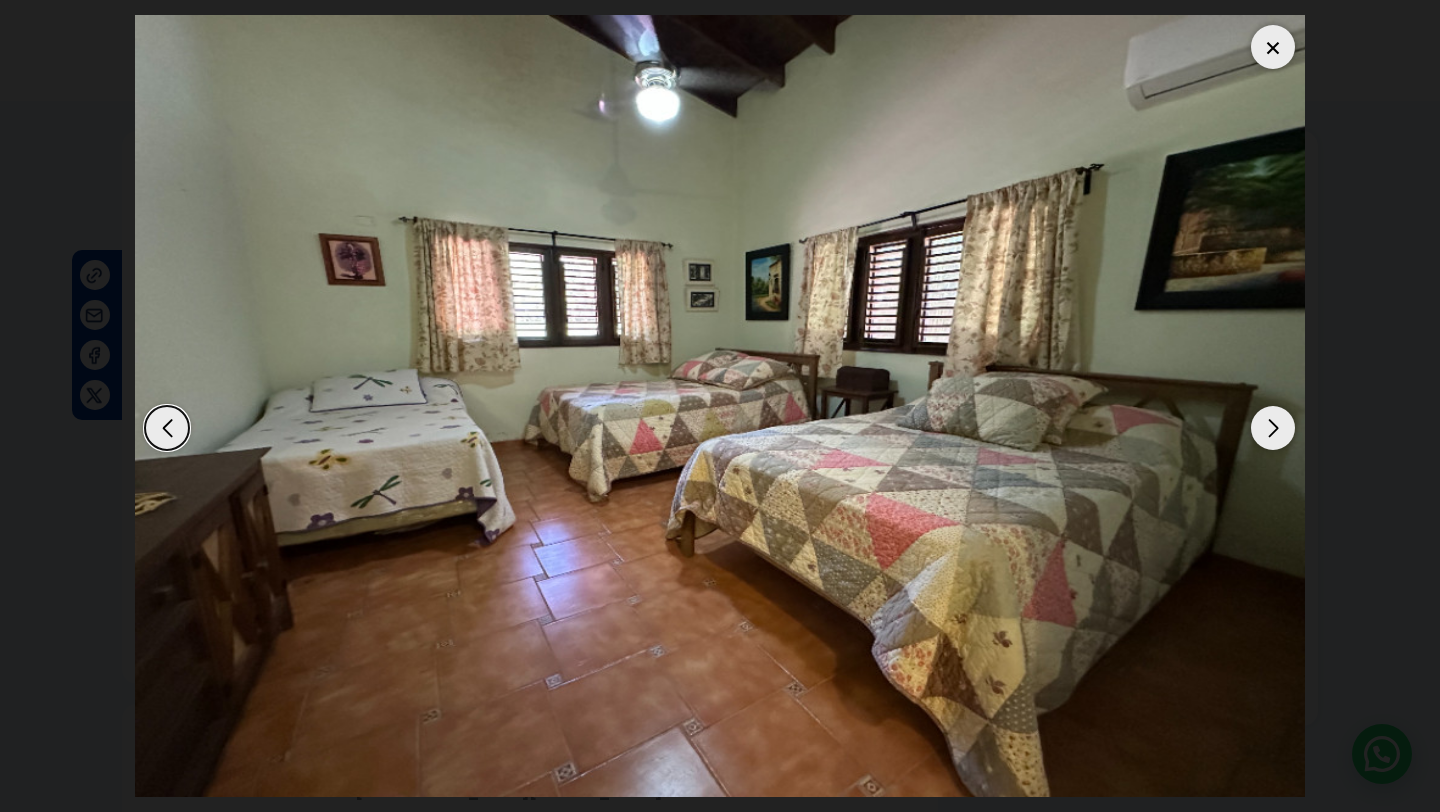 click at bounding box center [1273, 428] 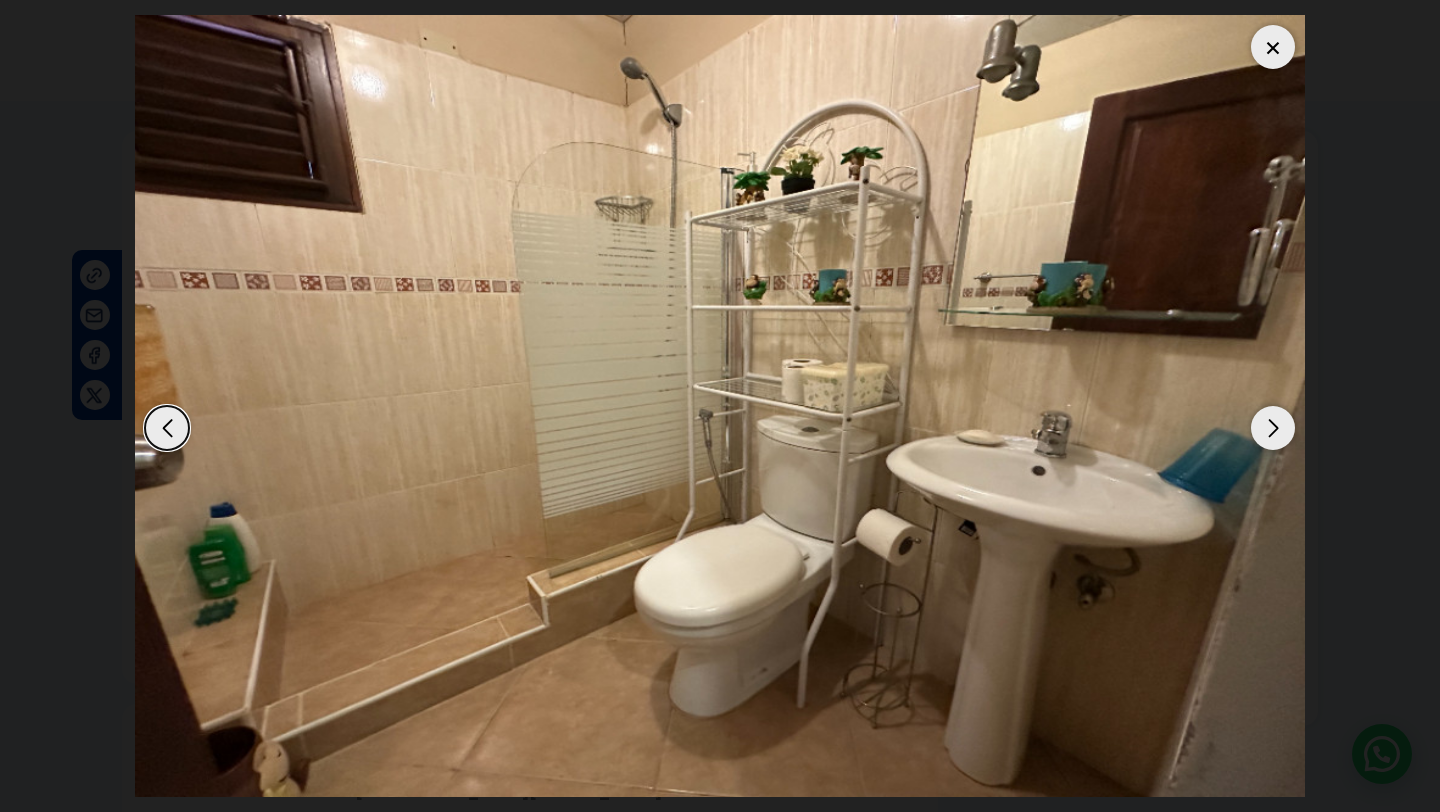 click at bounding box center [1273, 428] 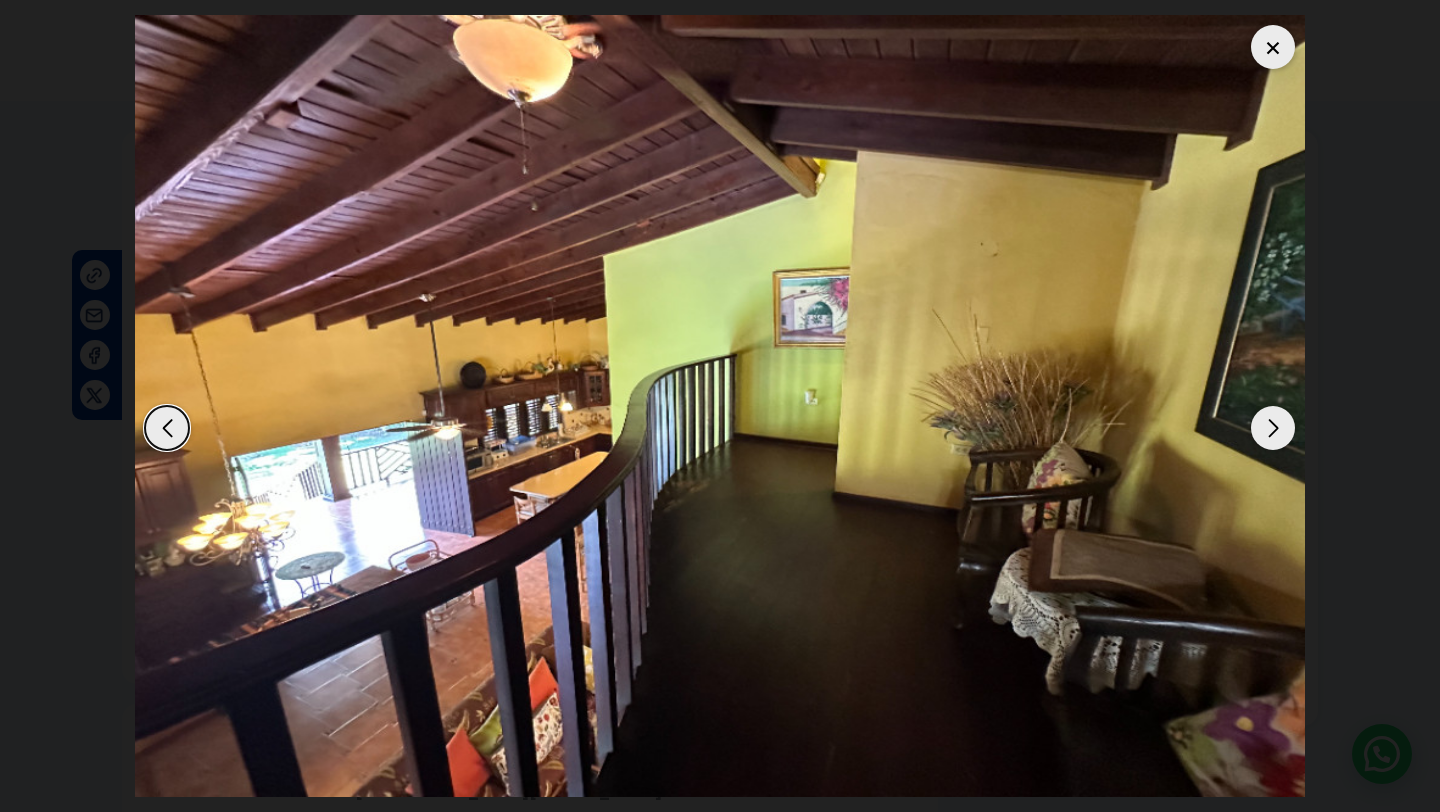 click at bounding box center (1273, 428) 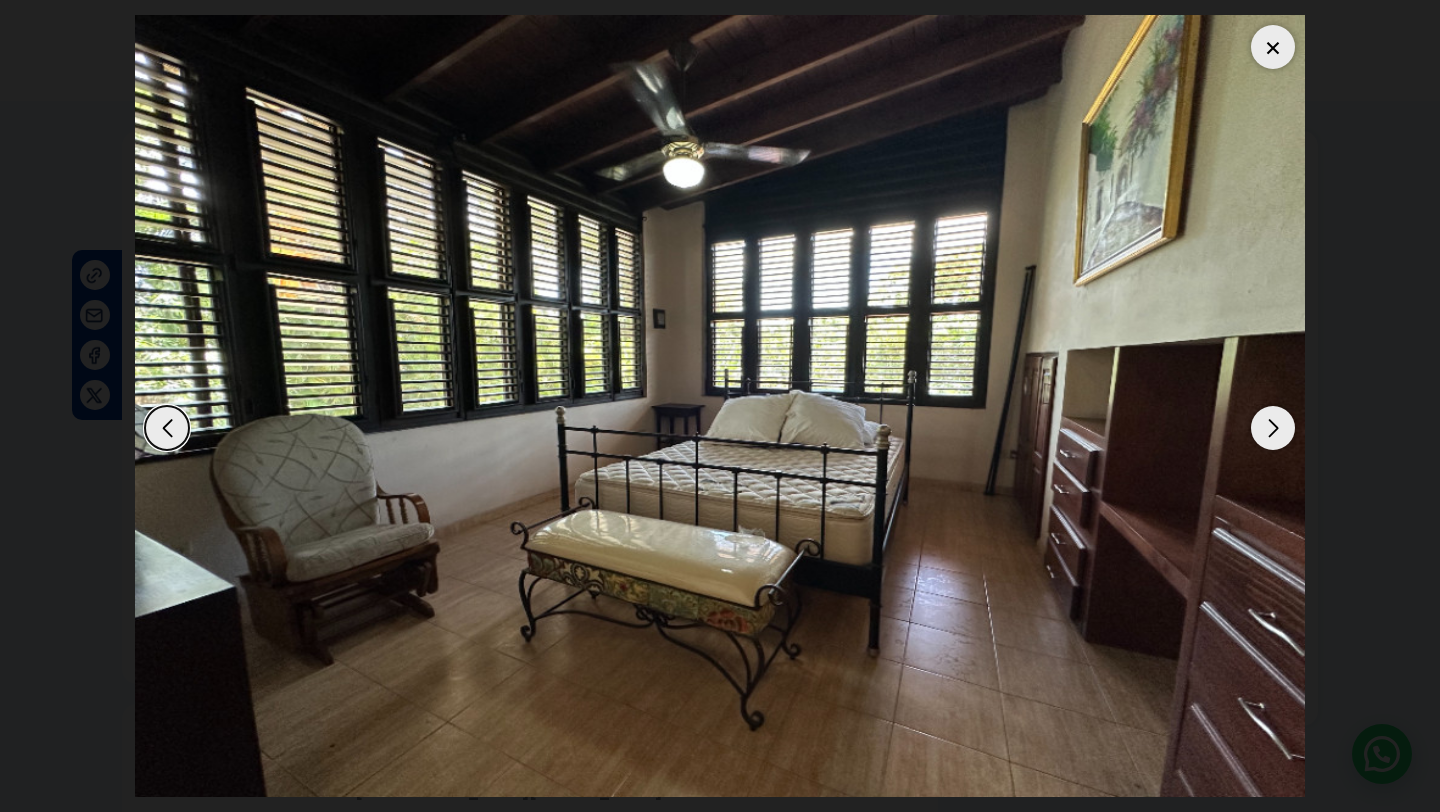 click at bounding box center [1273, 428] 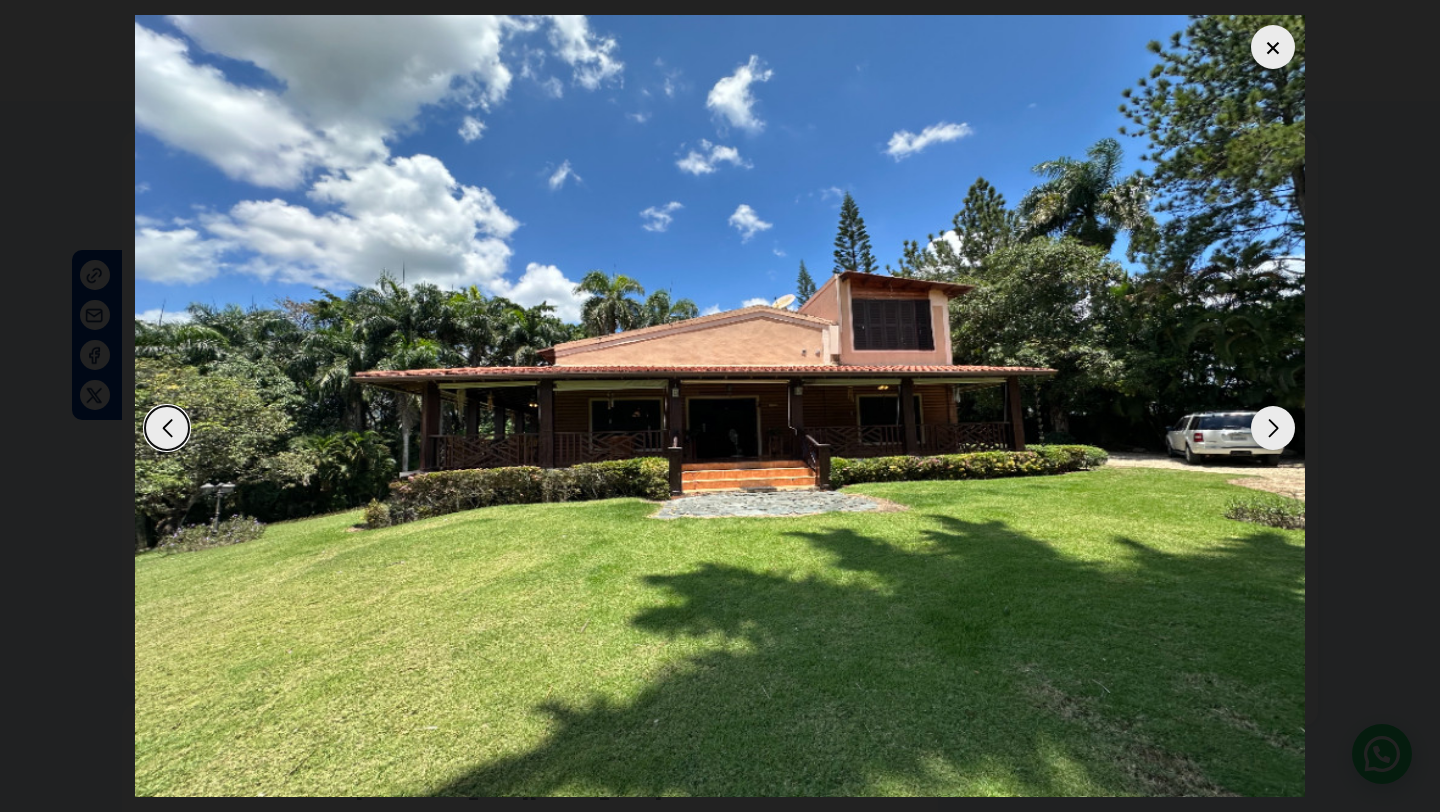 click at bounding box center [1273, 428] 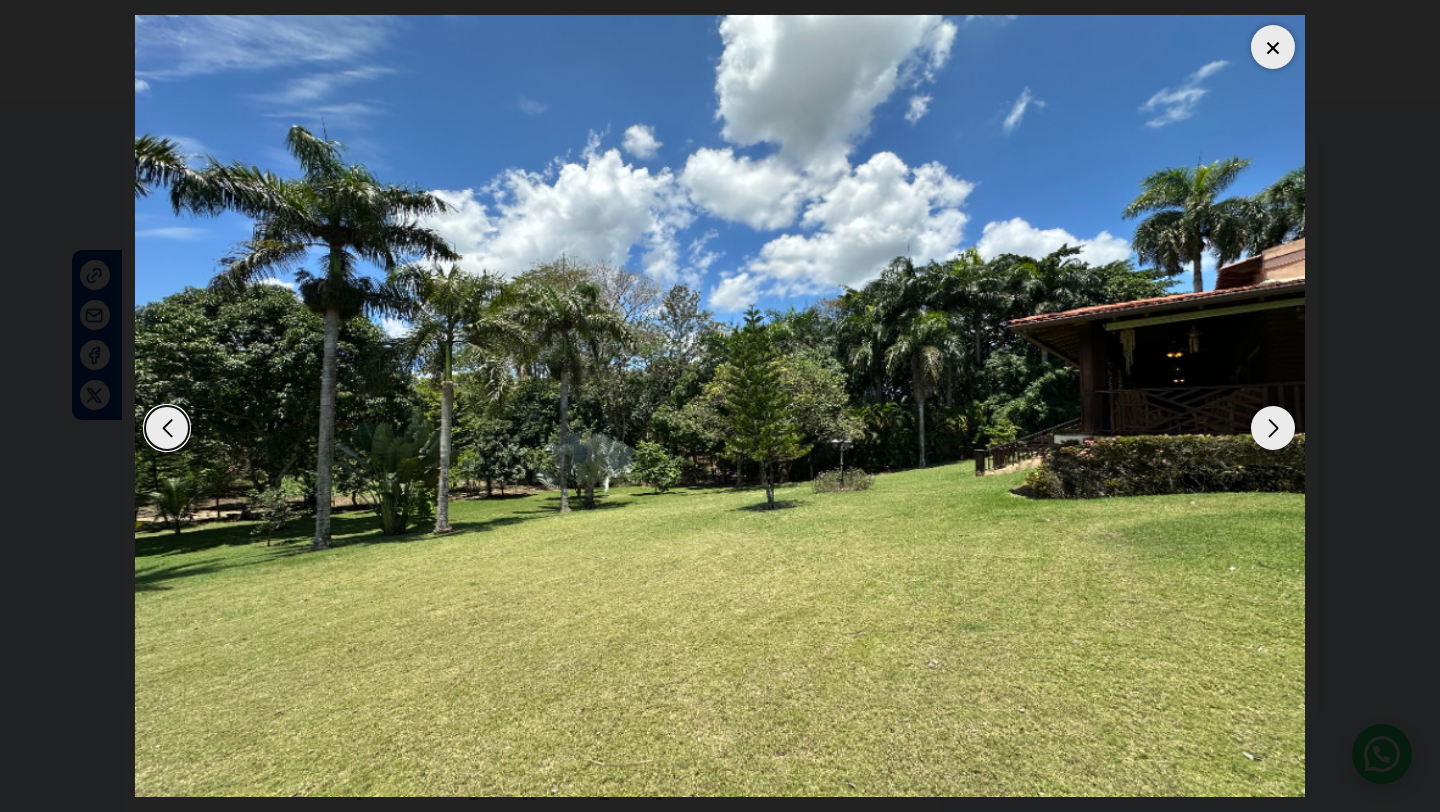 click at bounding box center [1273, 428] 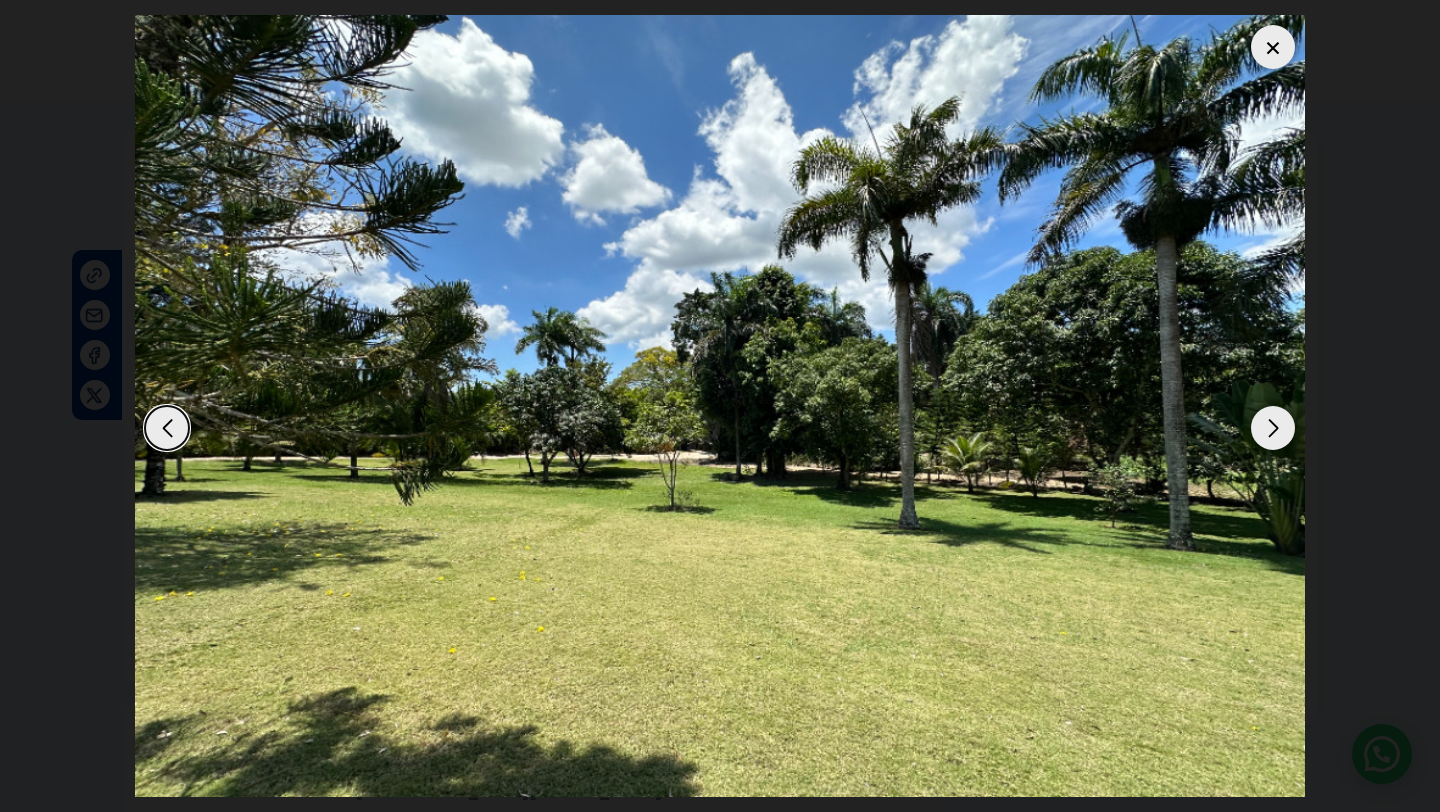 click at bounding box center [1273, 428] 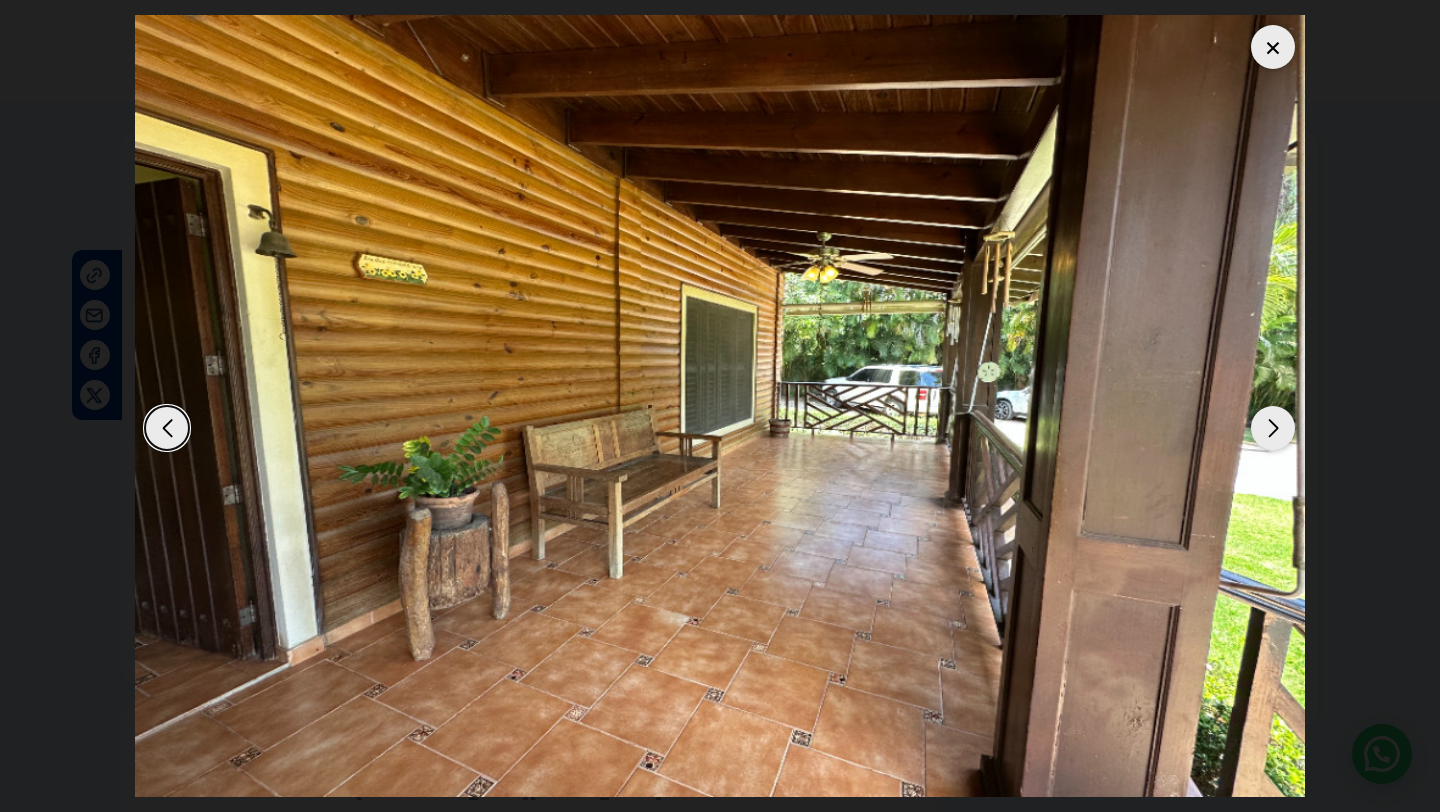 click at bounding box center [1273, 47] 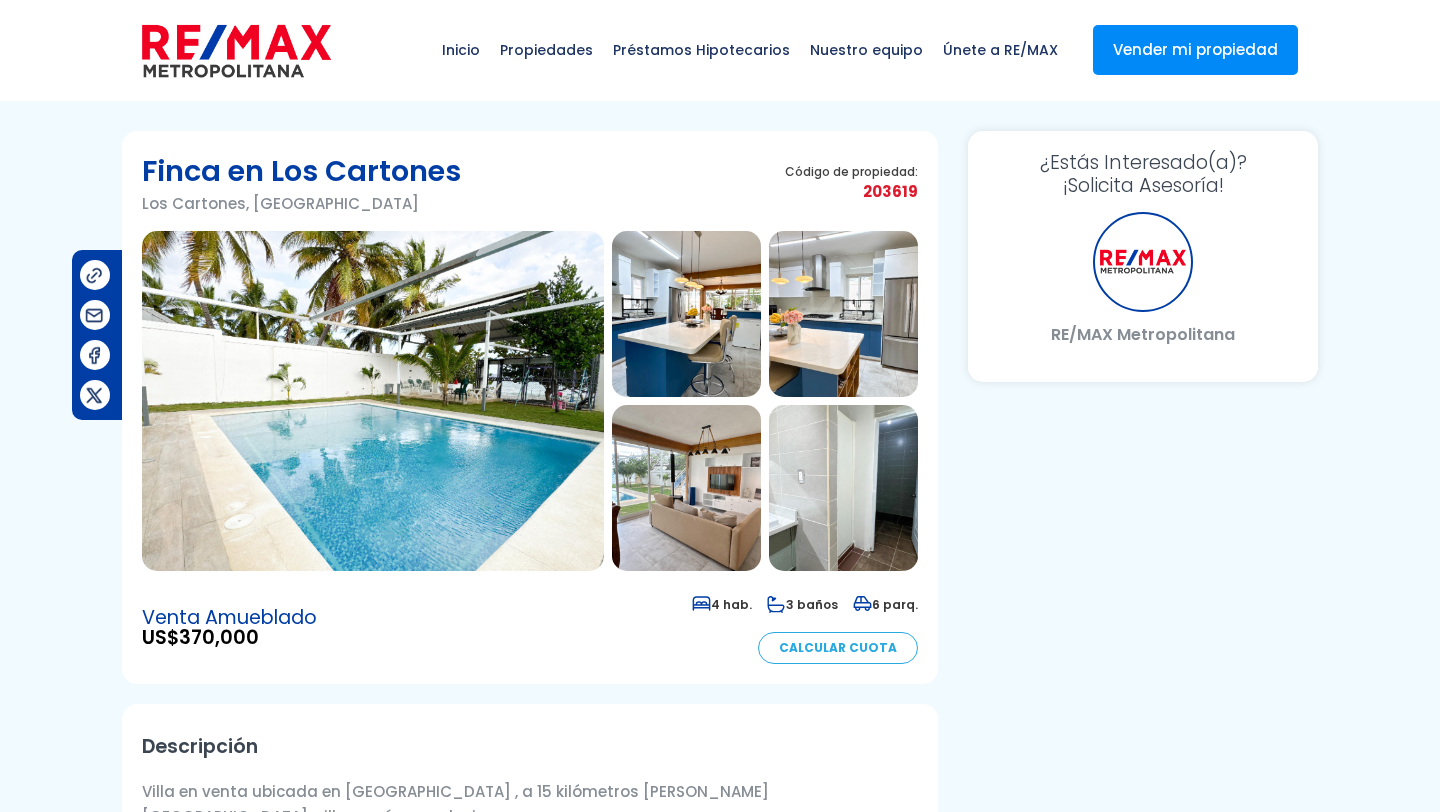 scroll, scrollTop: 0, scrollLeft: 0, axis: both 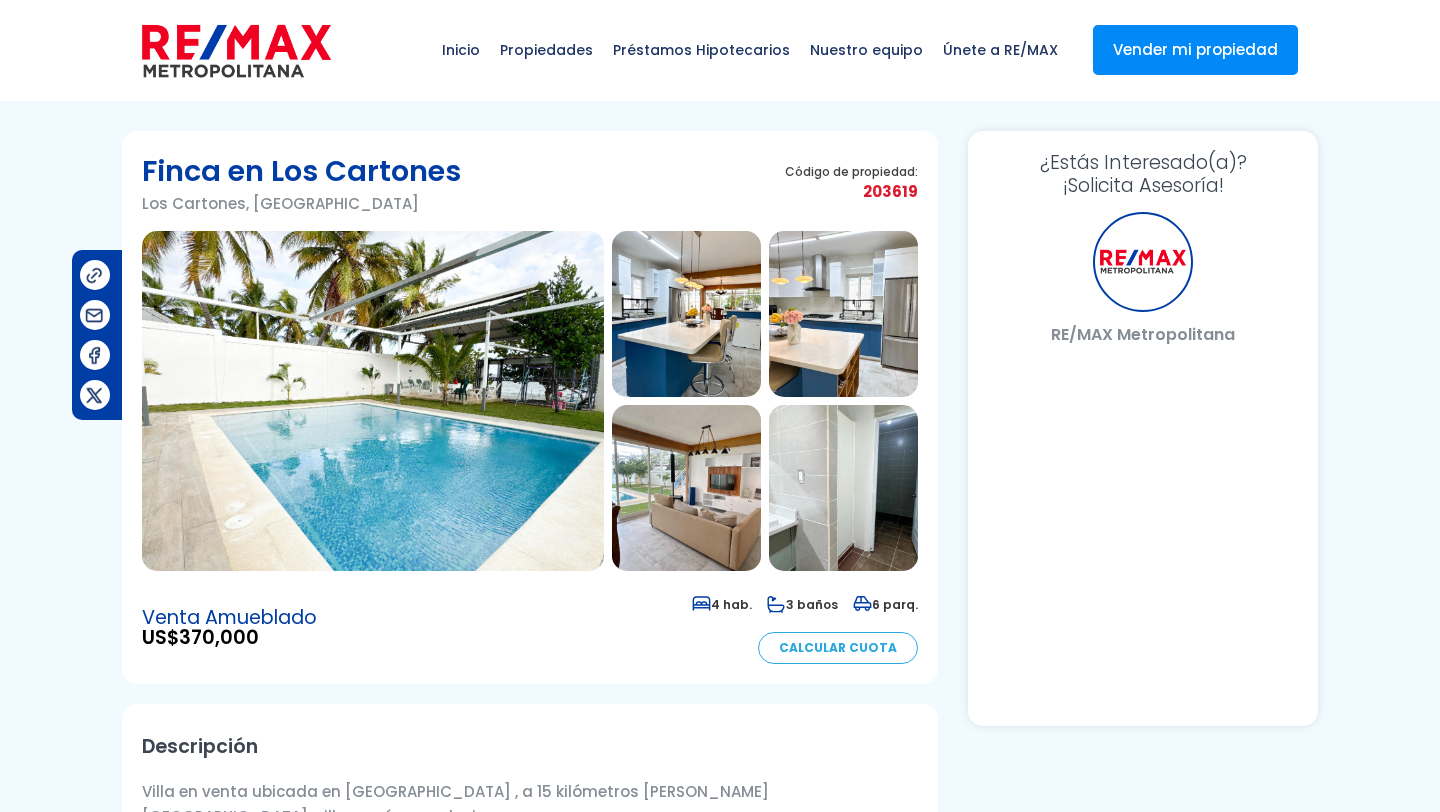 select on "US" 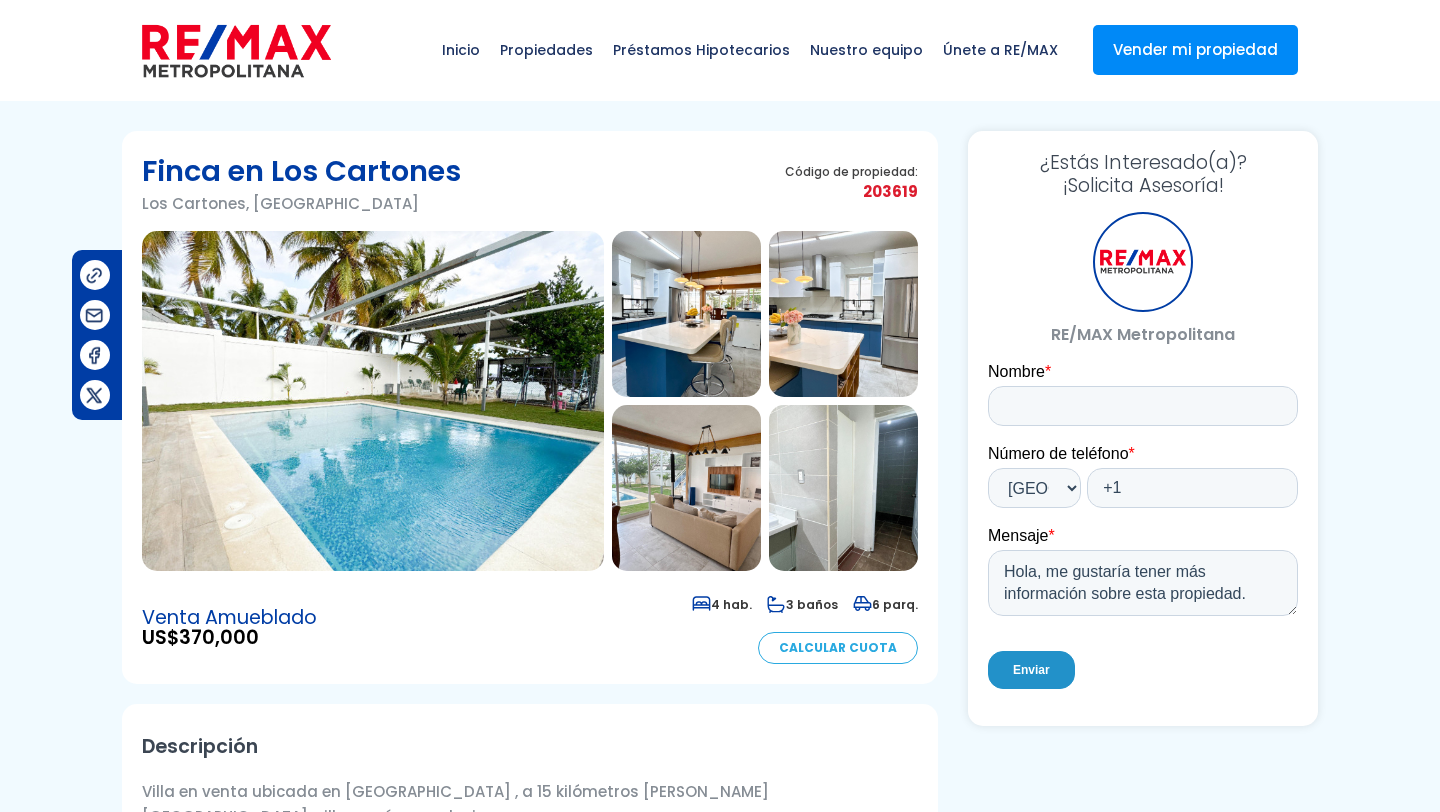 scroll, scrollTop: 0, scrollLeft: 0, axis: both 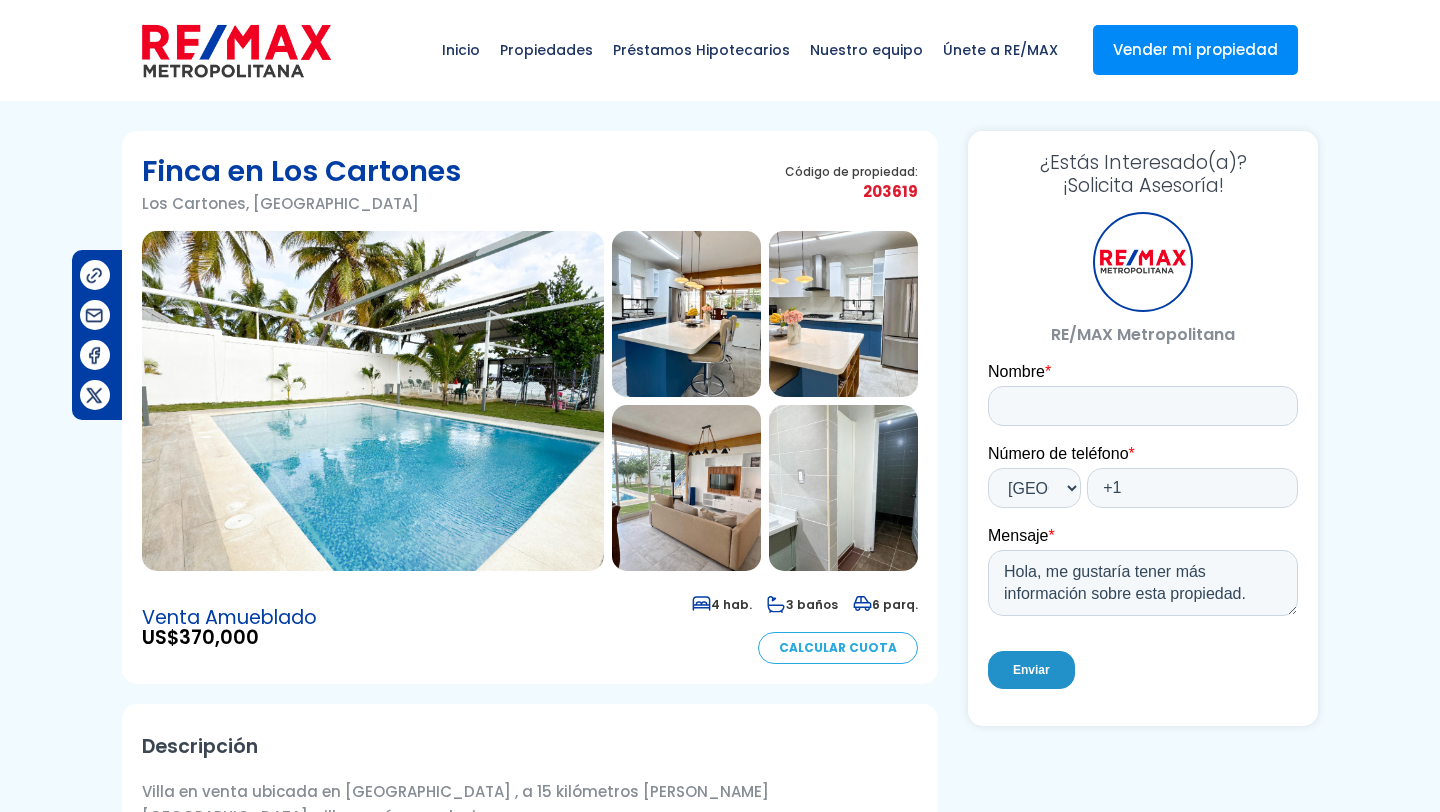 click at bounding box center (373, 401) 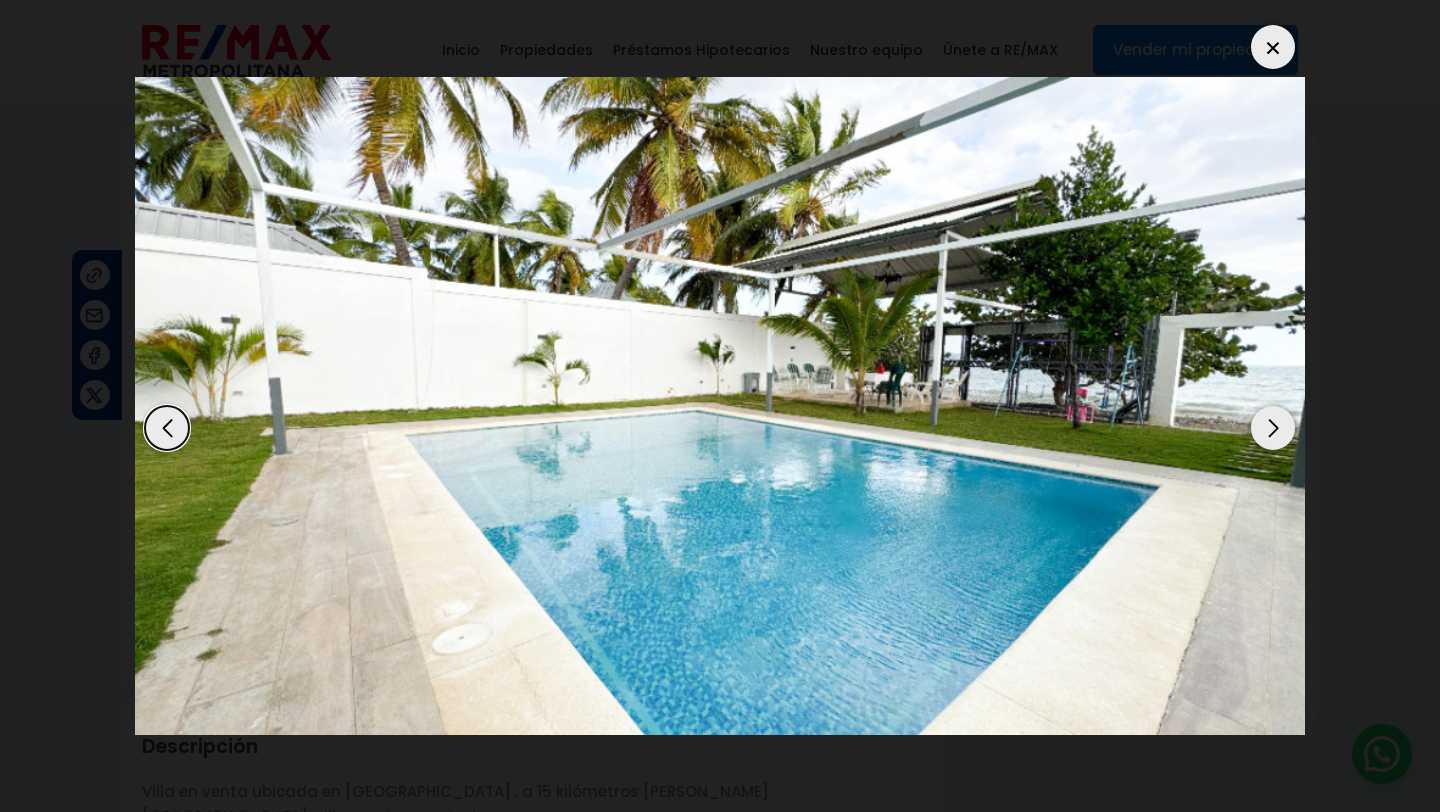 click at bounding box center (1273, 428) 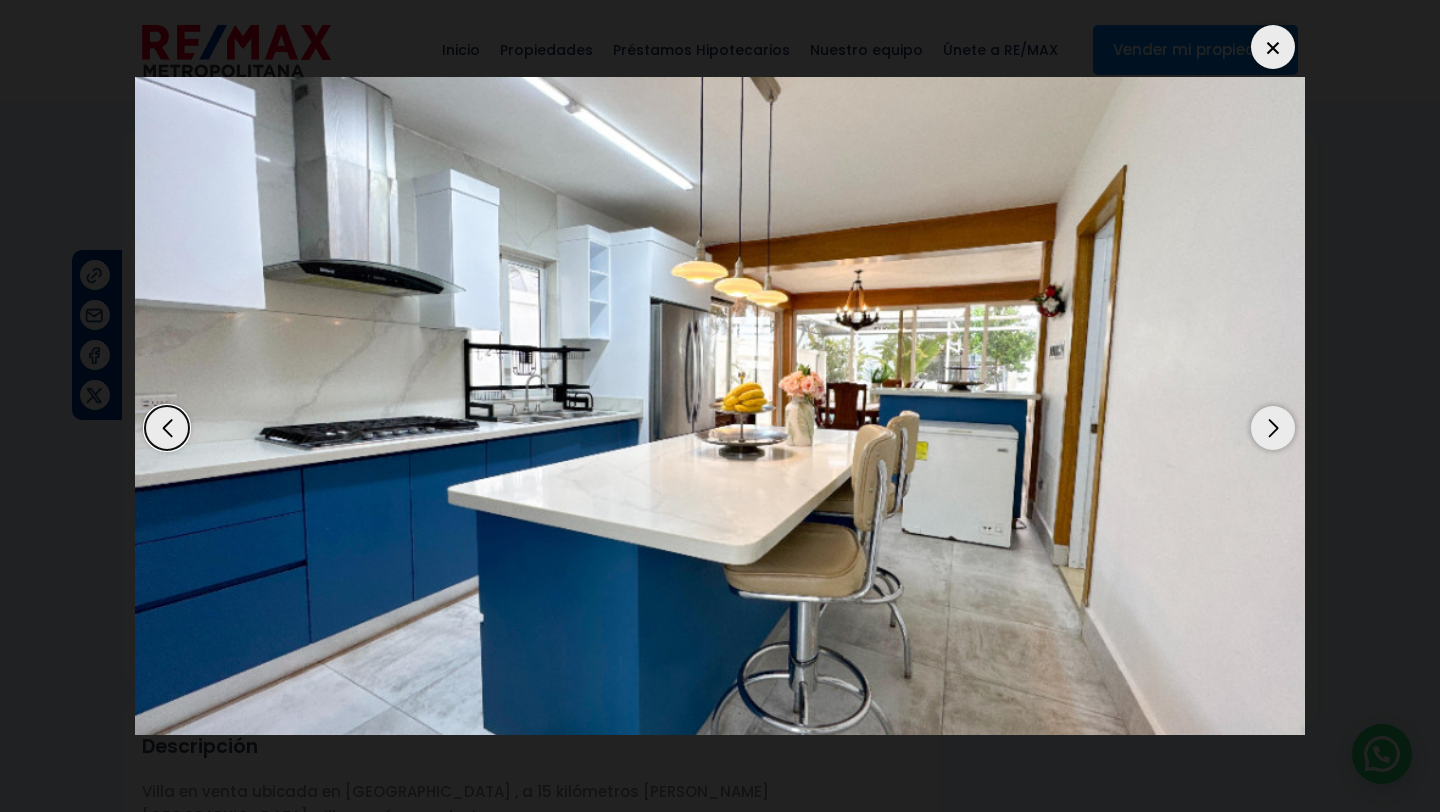 click at bounding box center (1273, 428) 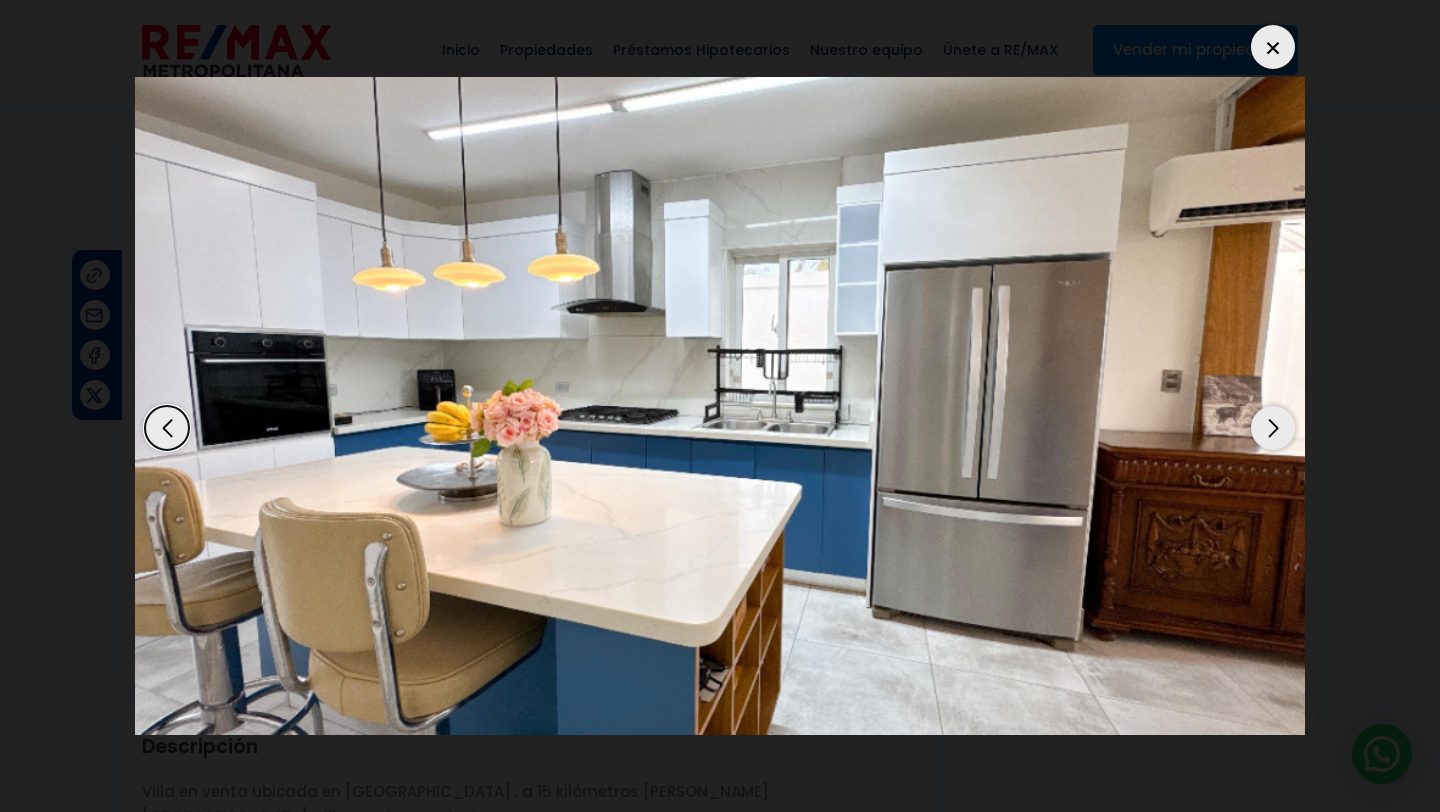 click at bounding box center (1273, 428) 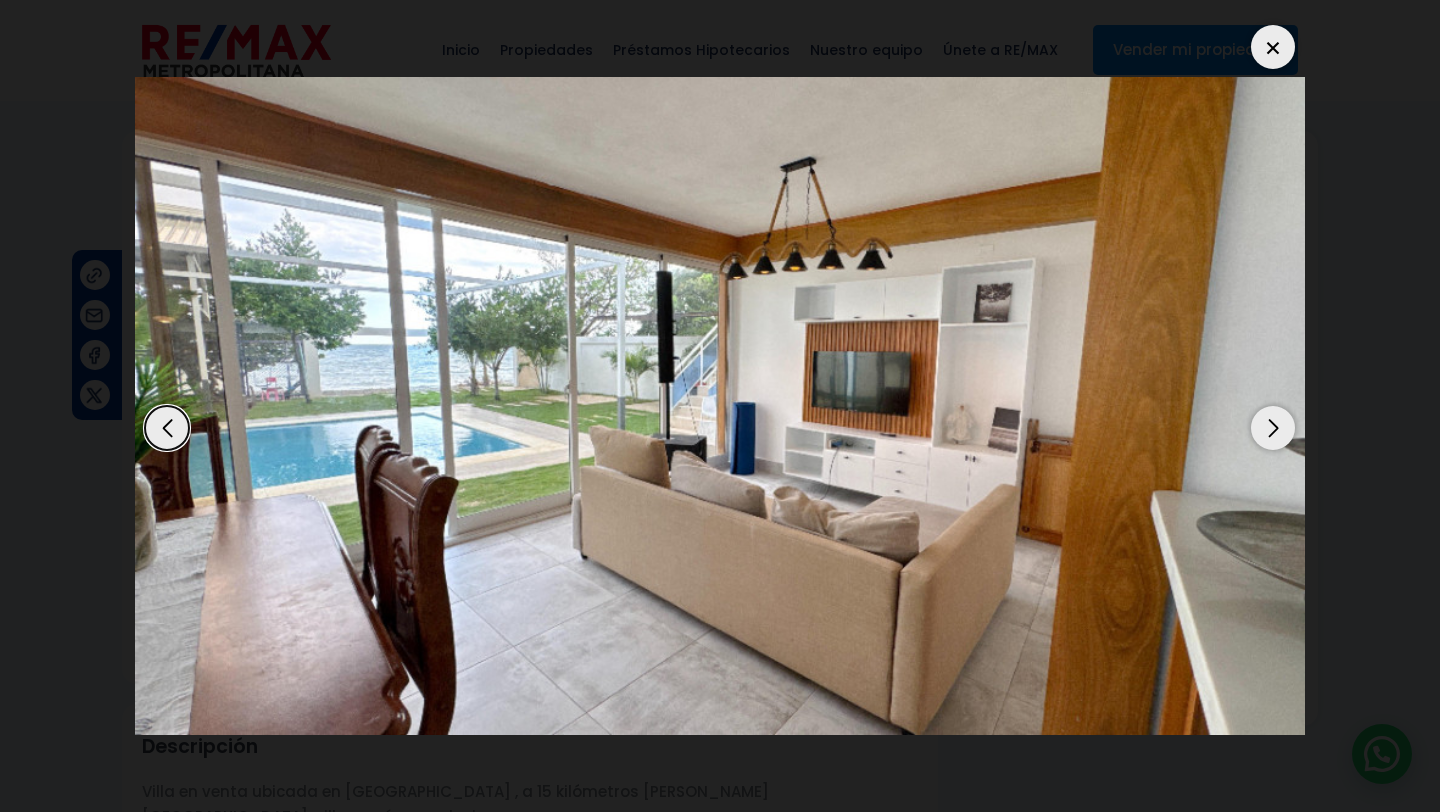 click at bounding box center [1273, 428] 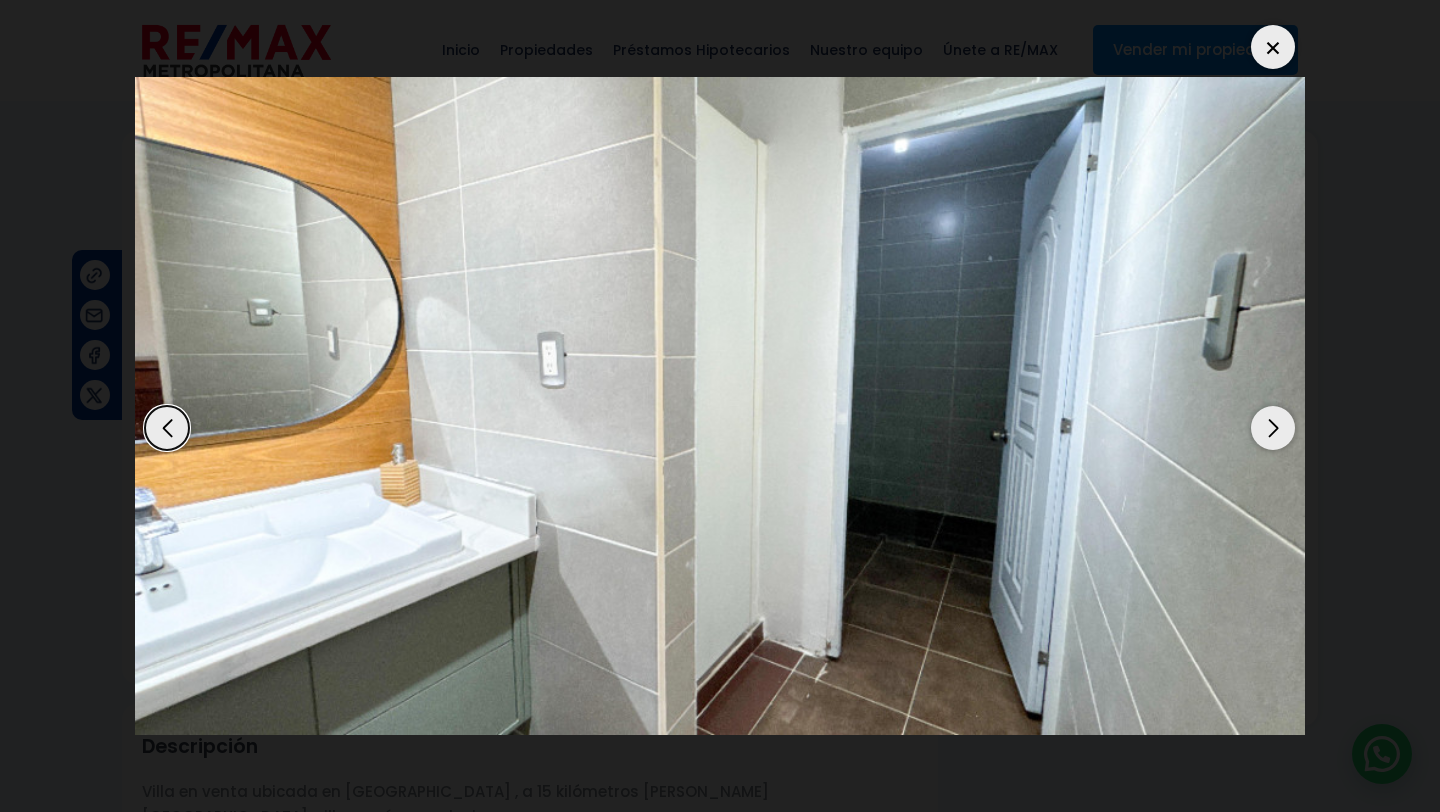 click at bounding box center [1273, 428] 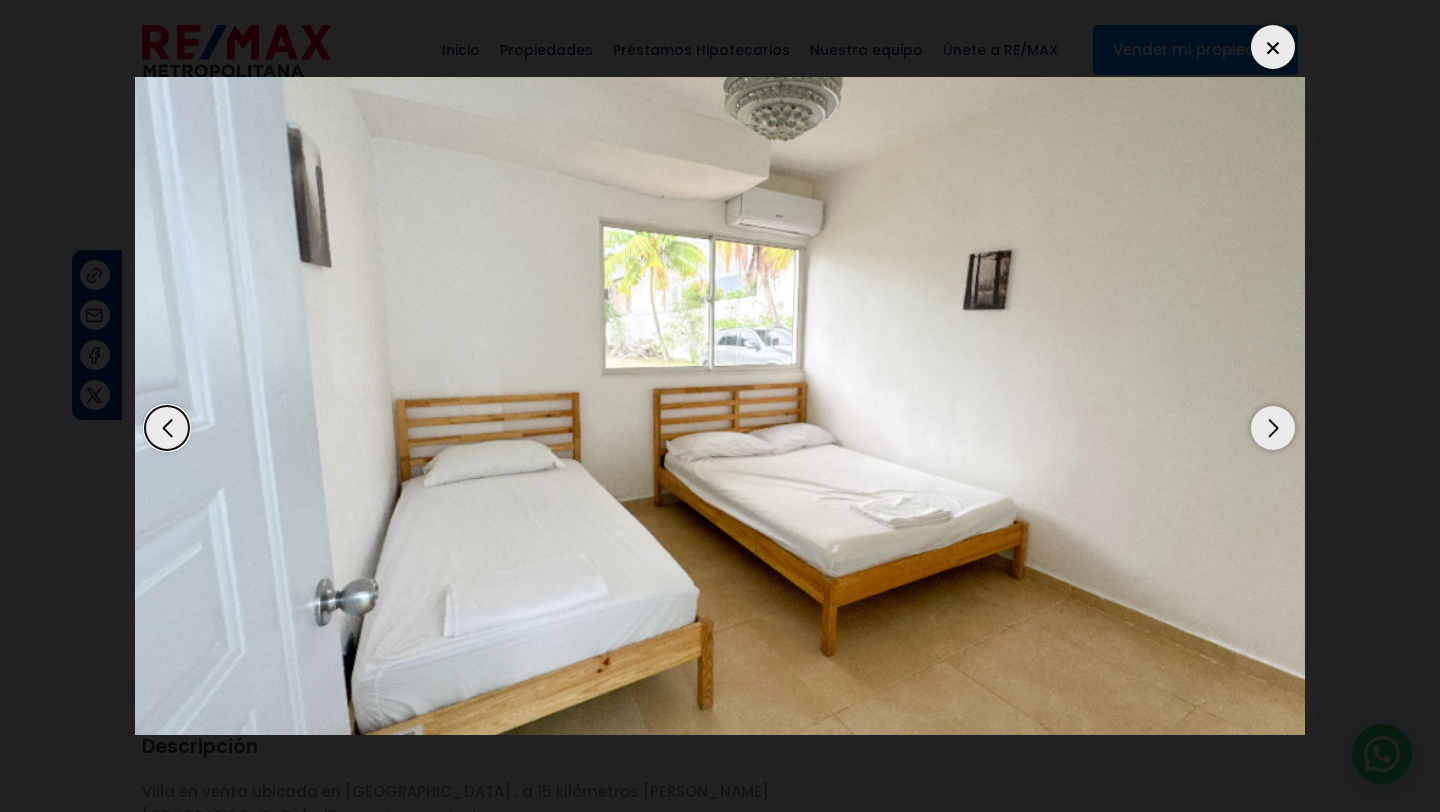 click at bounding box center [1273, 428] 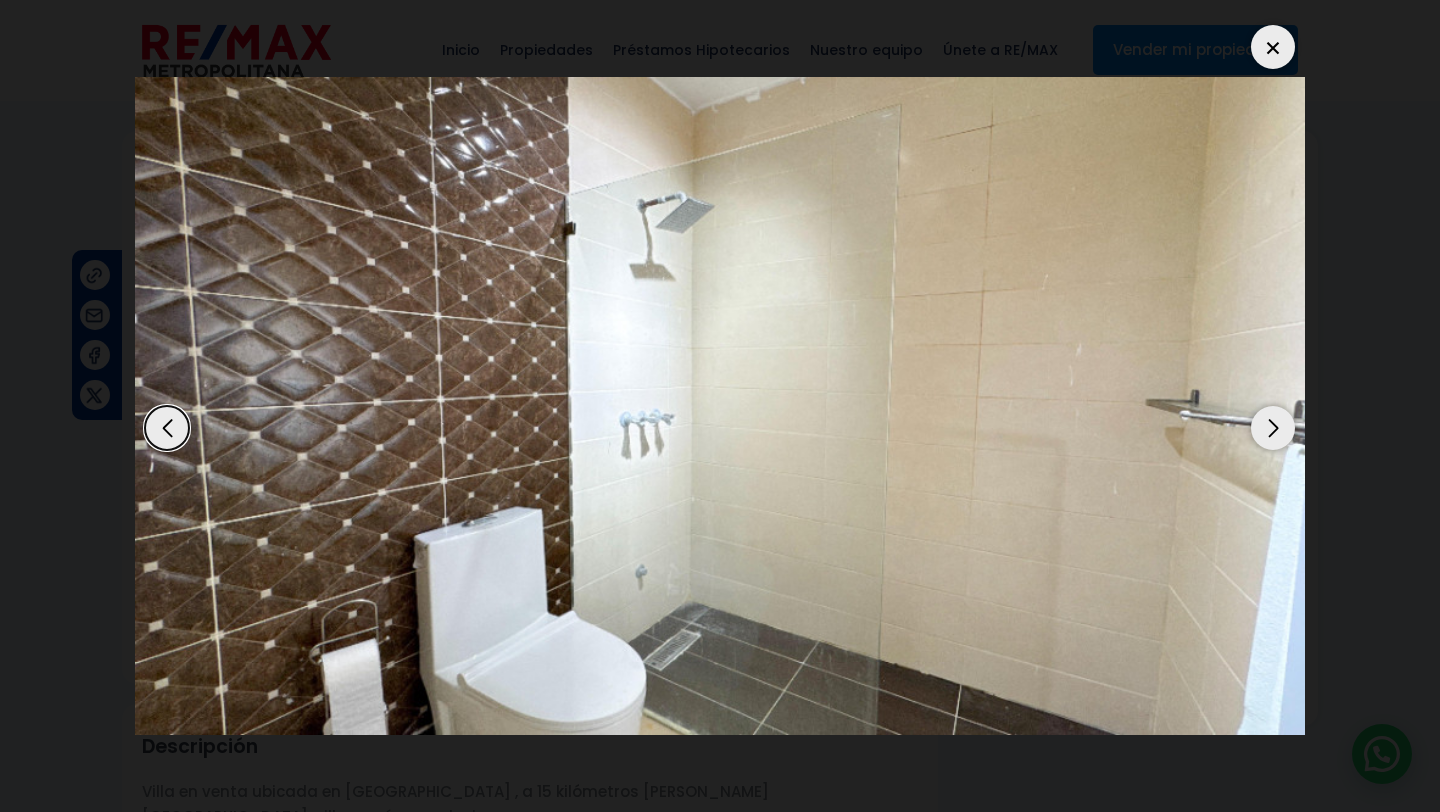 click at bounding box center (1273, 428) 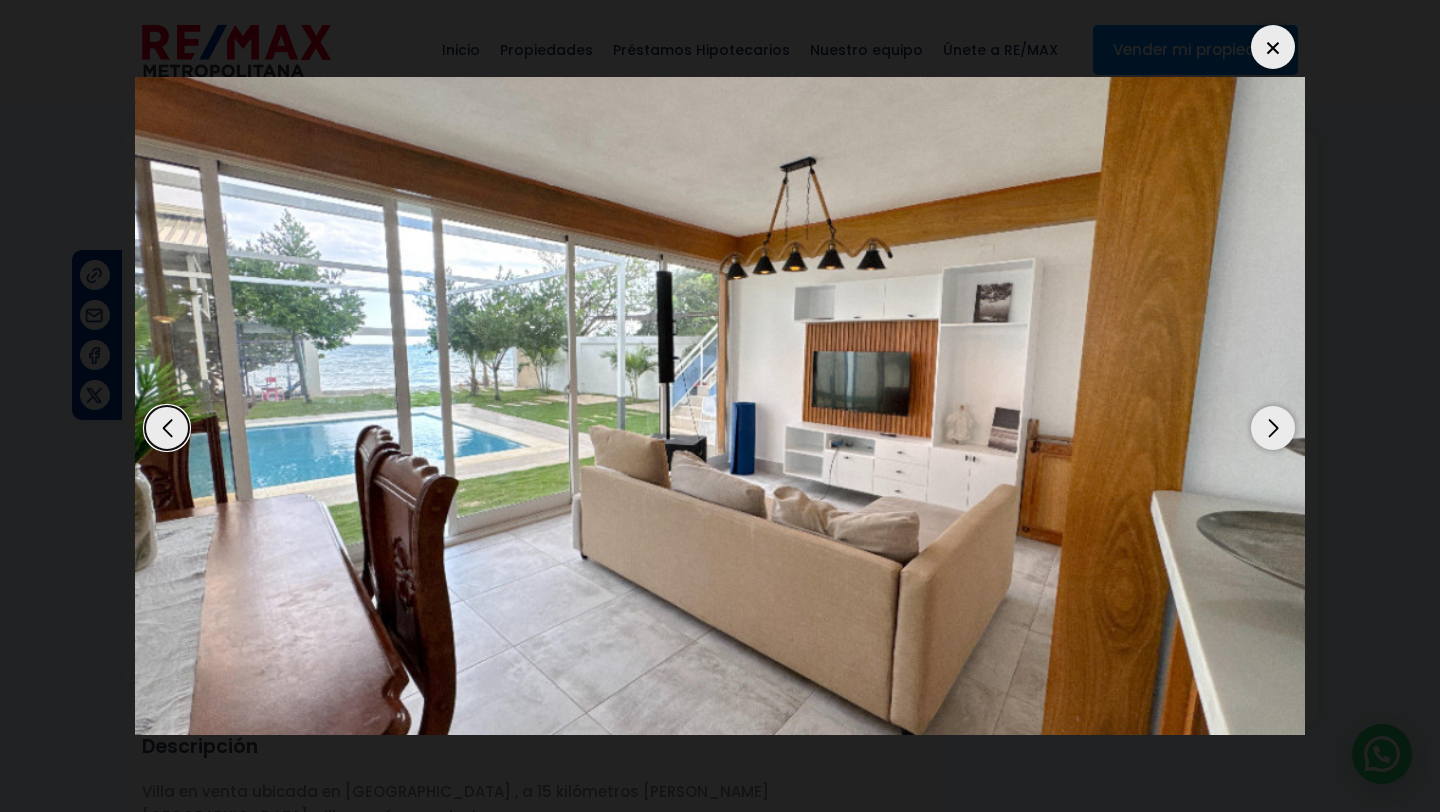 click at bounding box center [1273, 428] 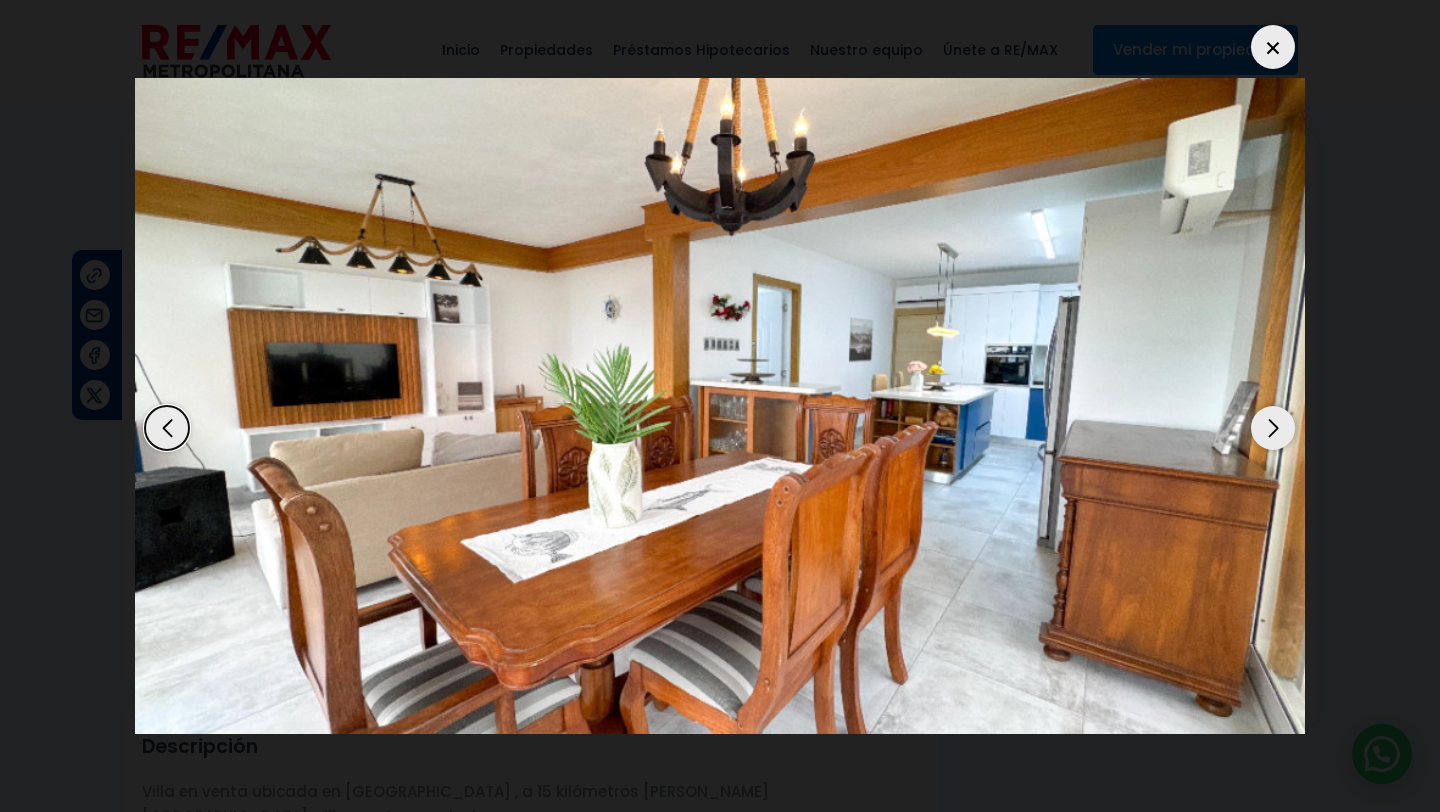 click at bounding box center [1273, 428] 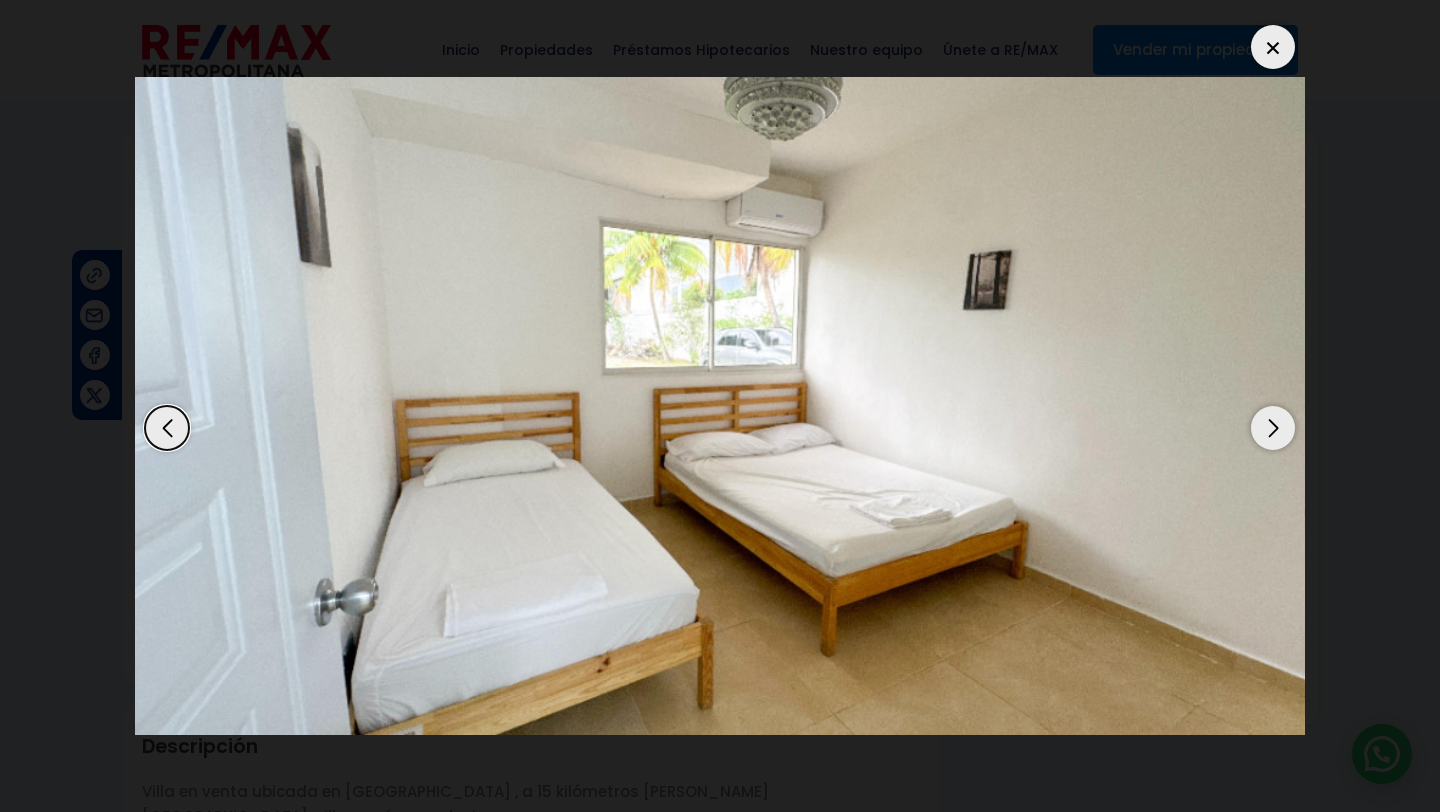 click at bounding box center [1273, 428] 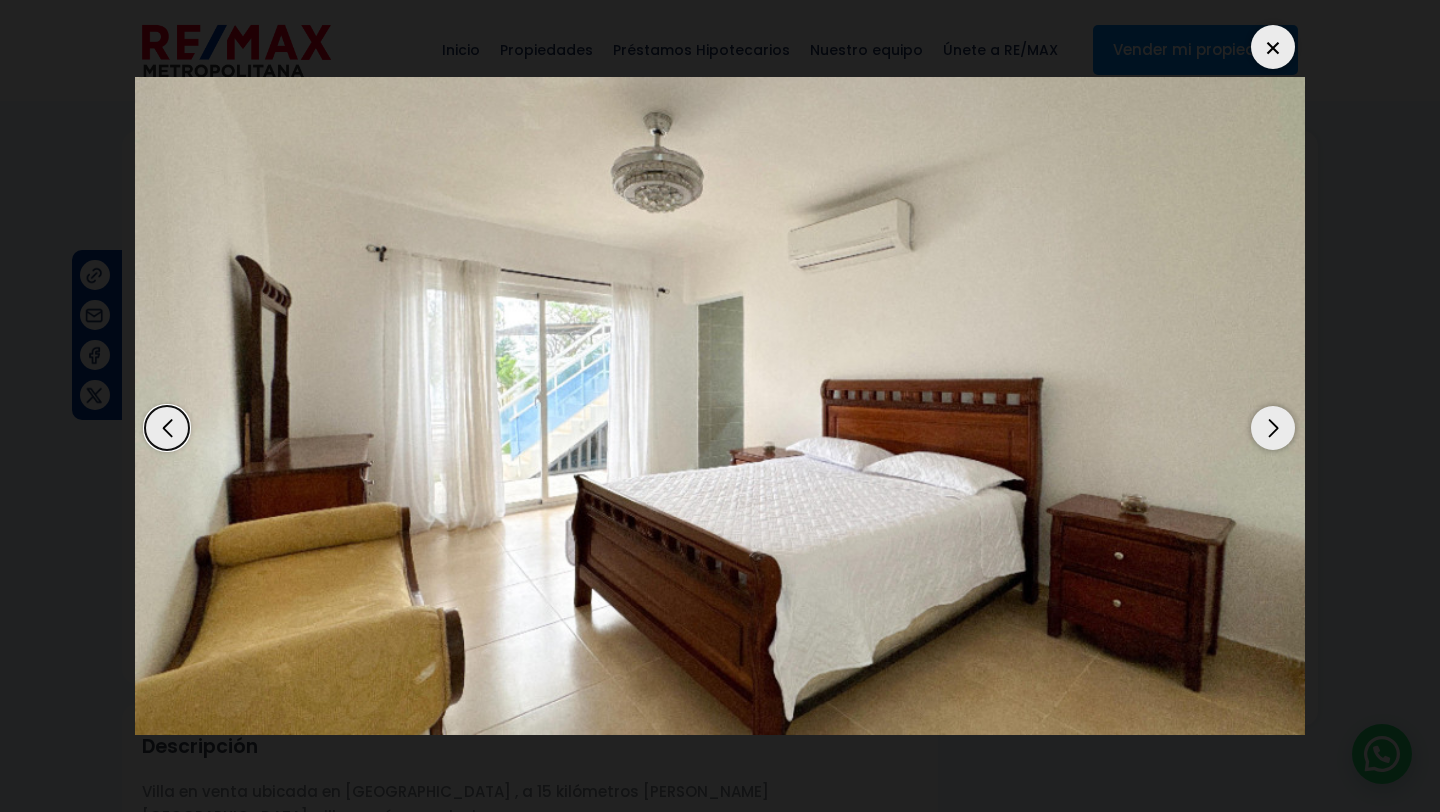 click at bounding box center (1273, 428) 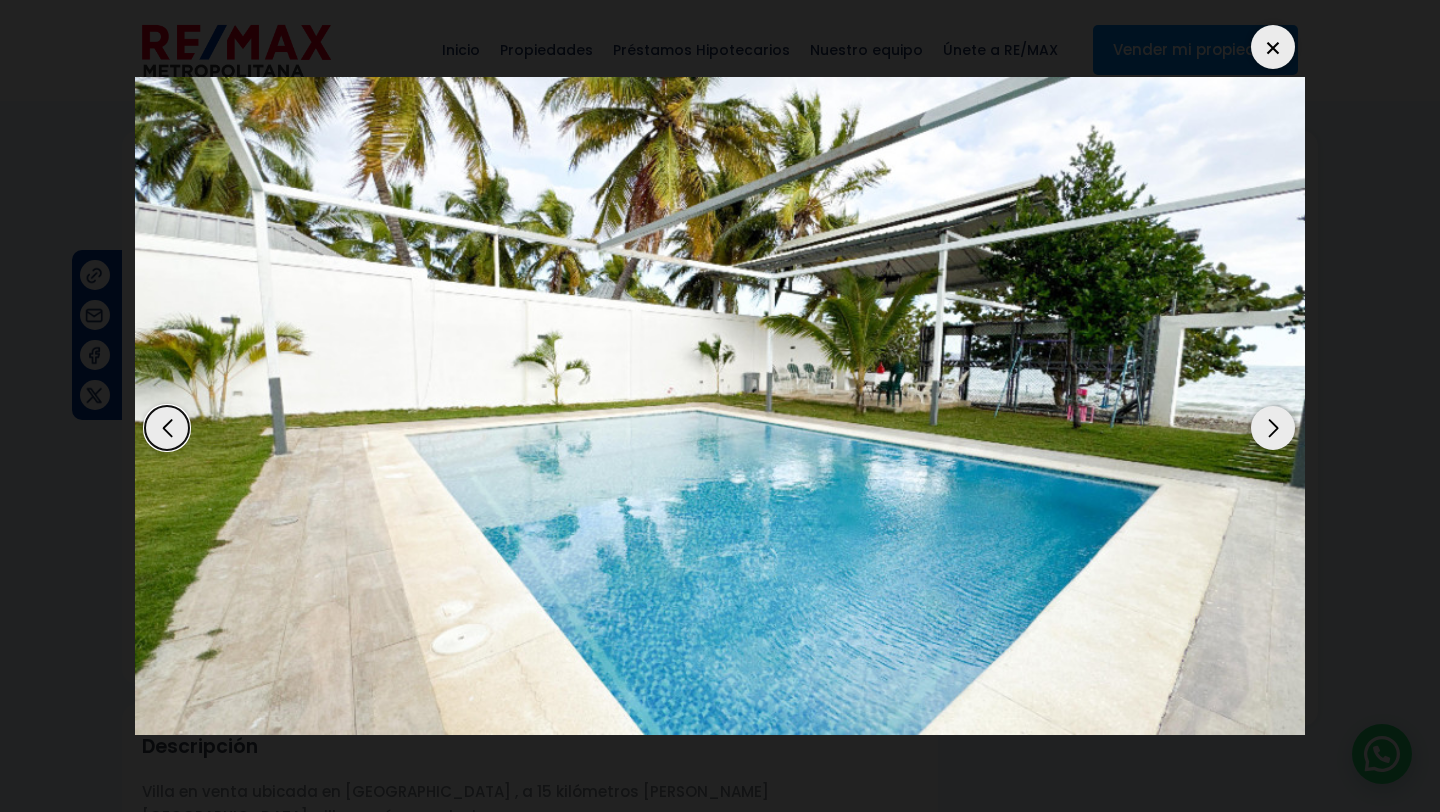 click at bounding box center (1273, 428) 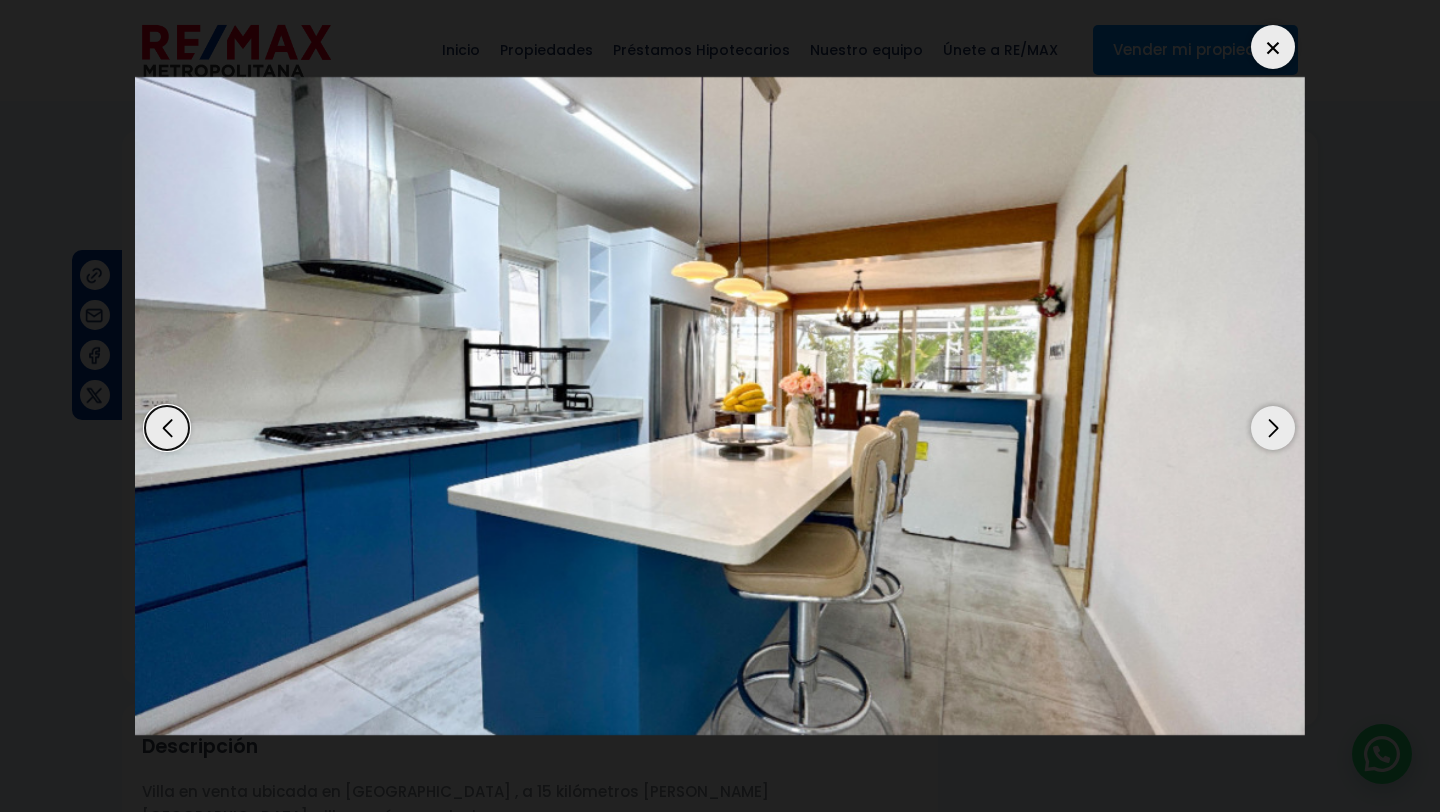 click at bounding box center (1273, 428) 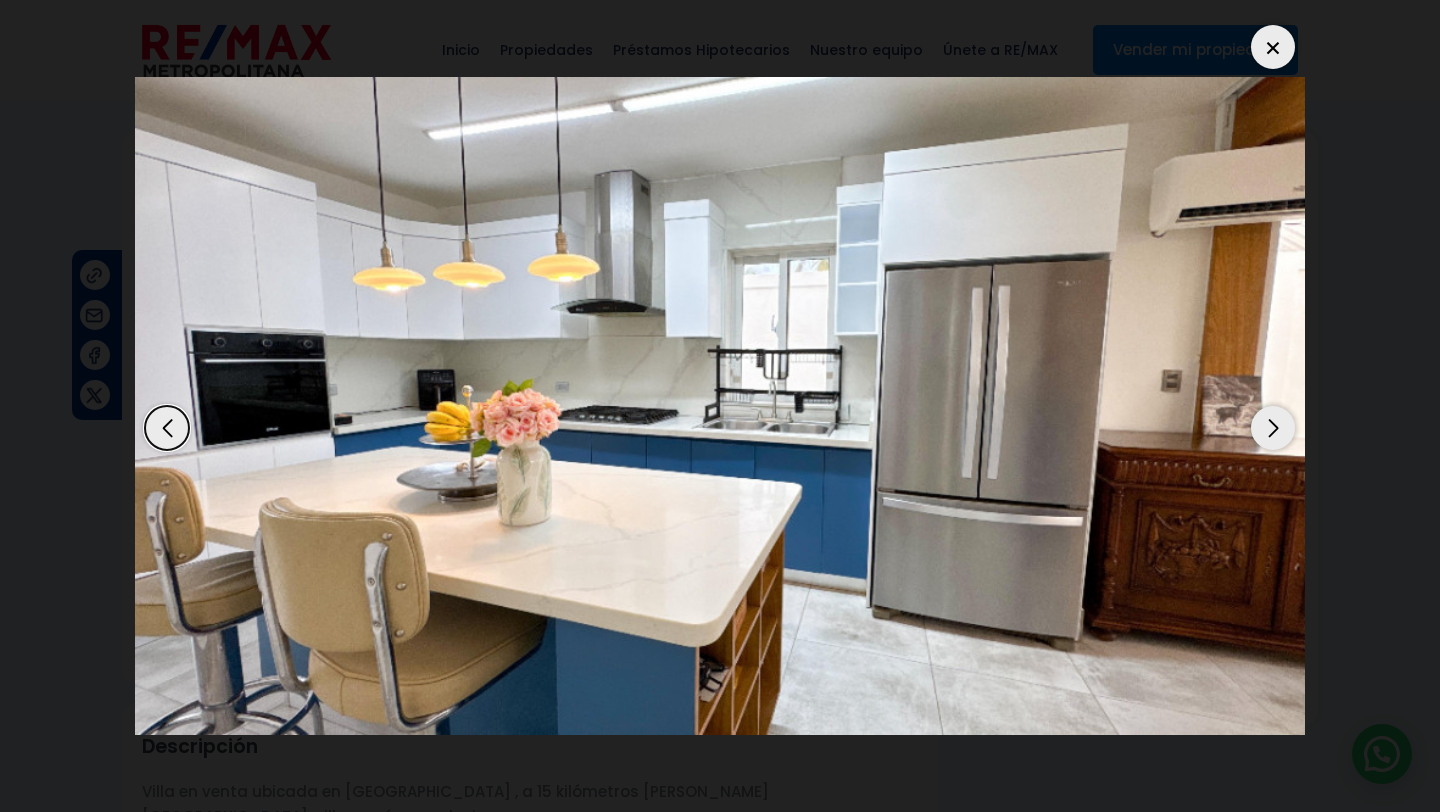 click at bounding box center [1273, 47] 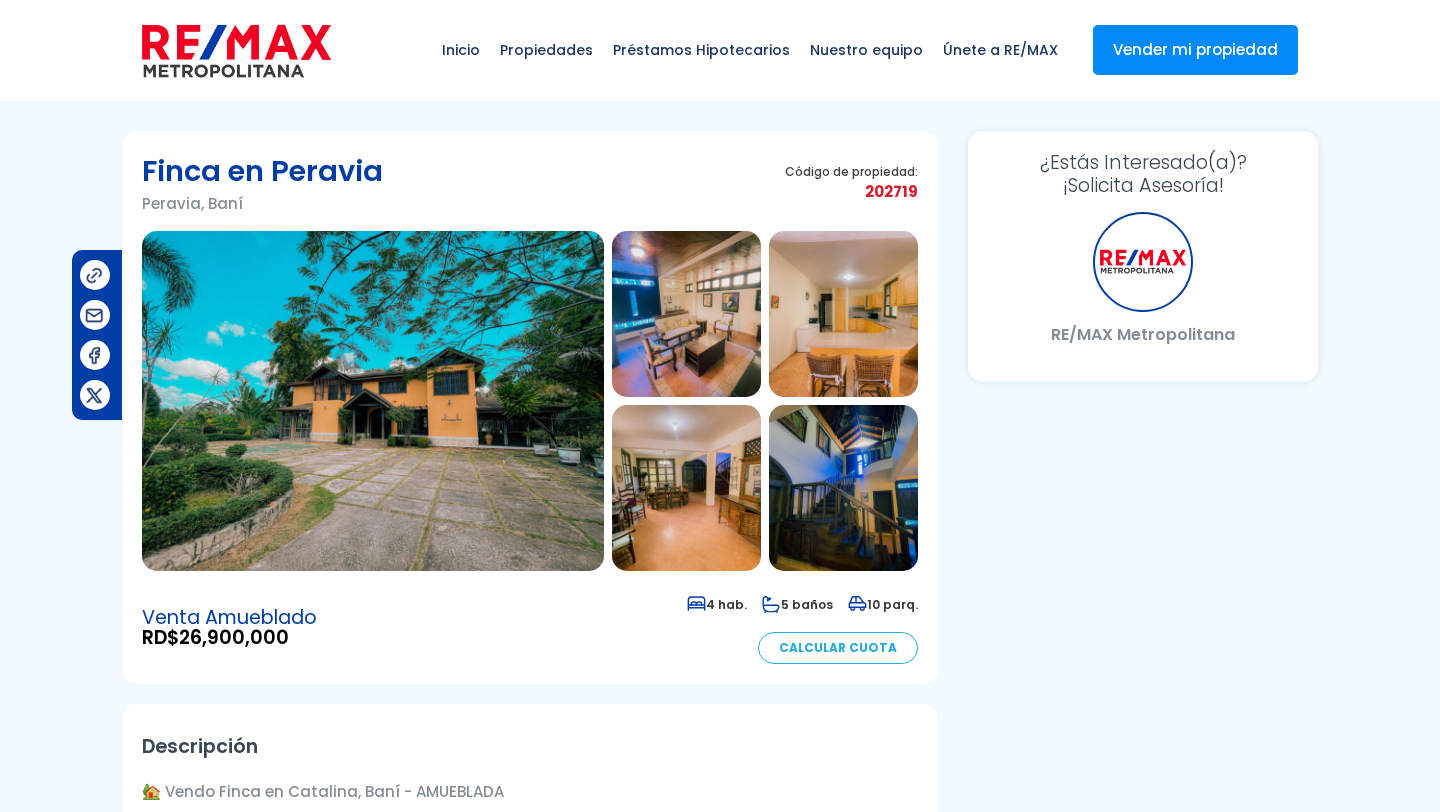 scroll, scrollTop: 0, scrollLeft: 0, axis: both 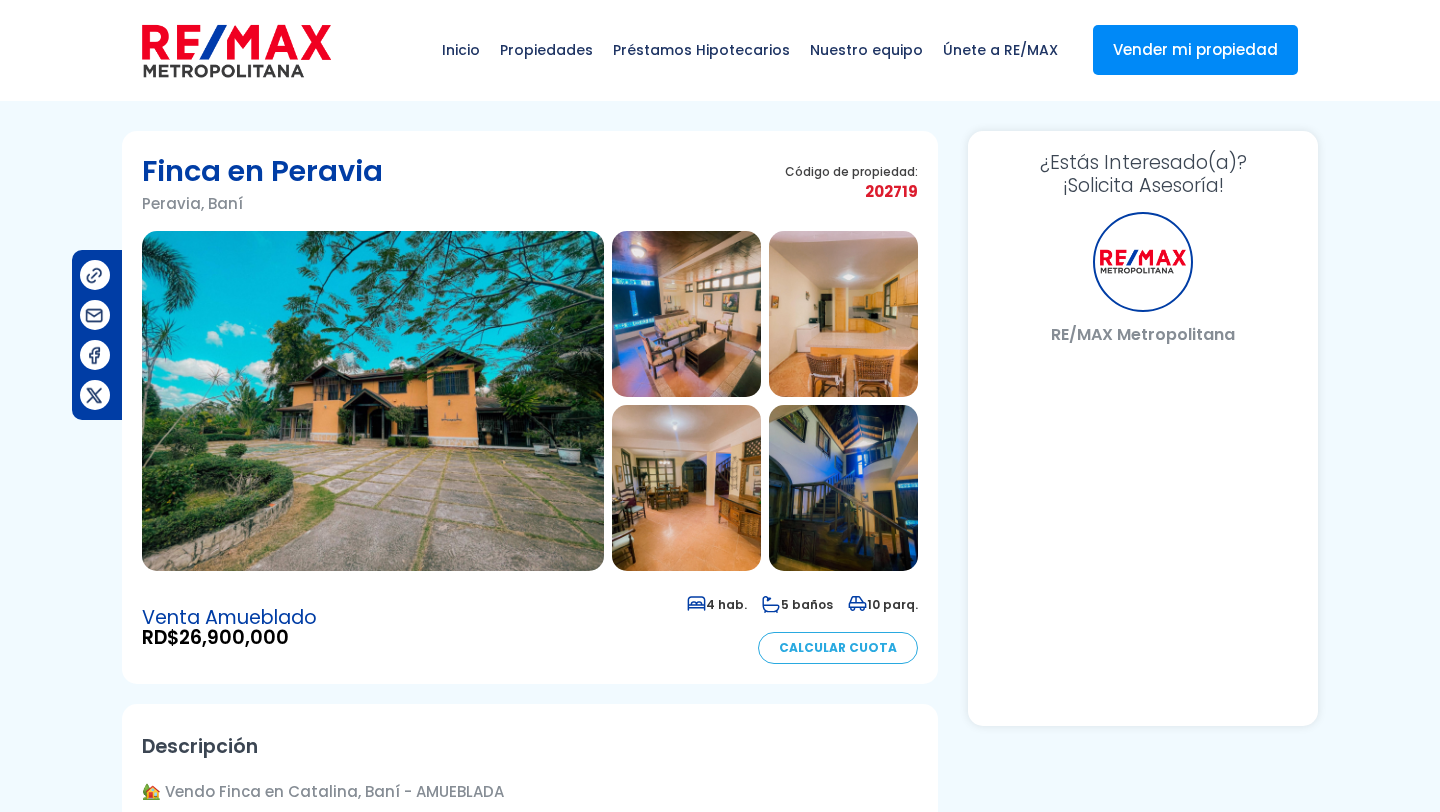 select on "US" 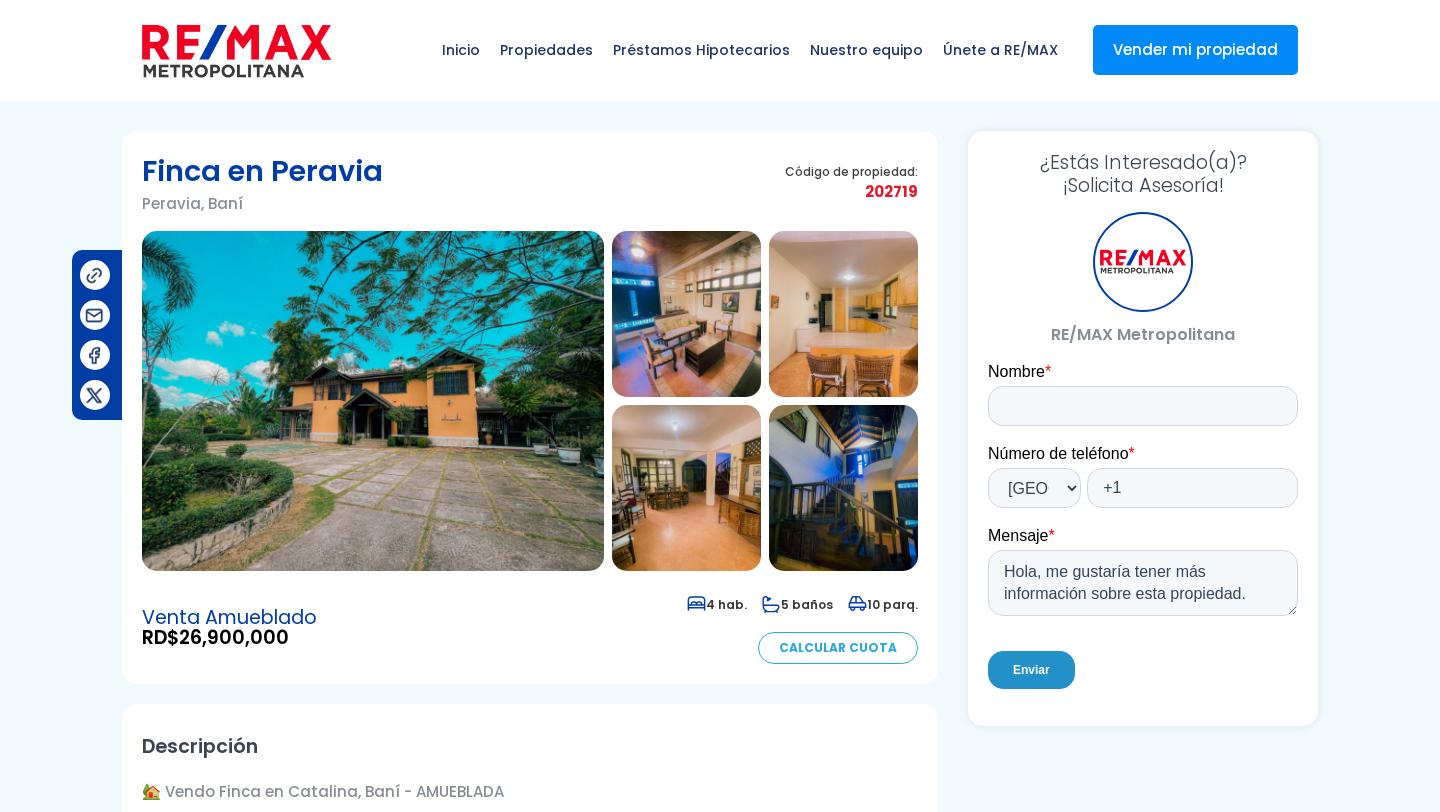 scroll, scrollTop: 0, scrollLeft: 0, axis: both 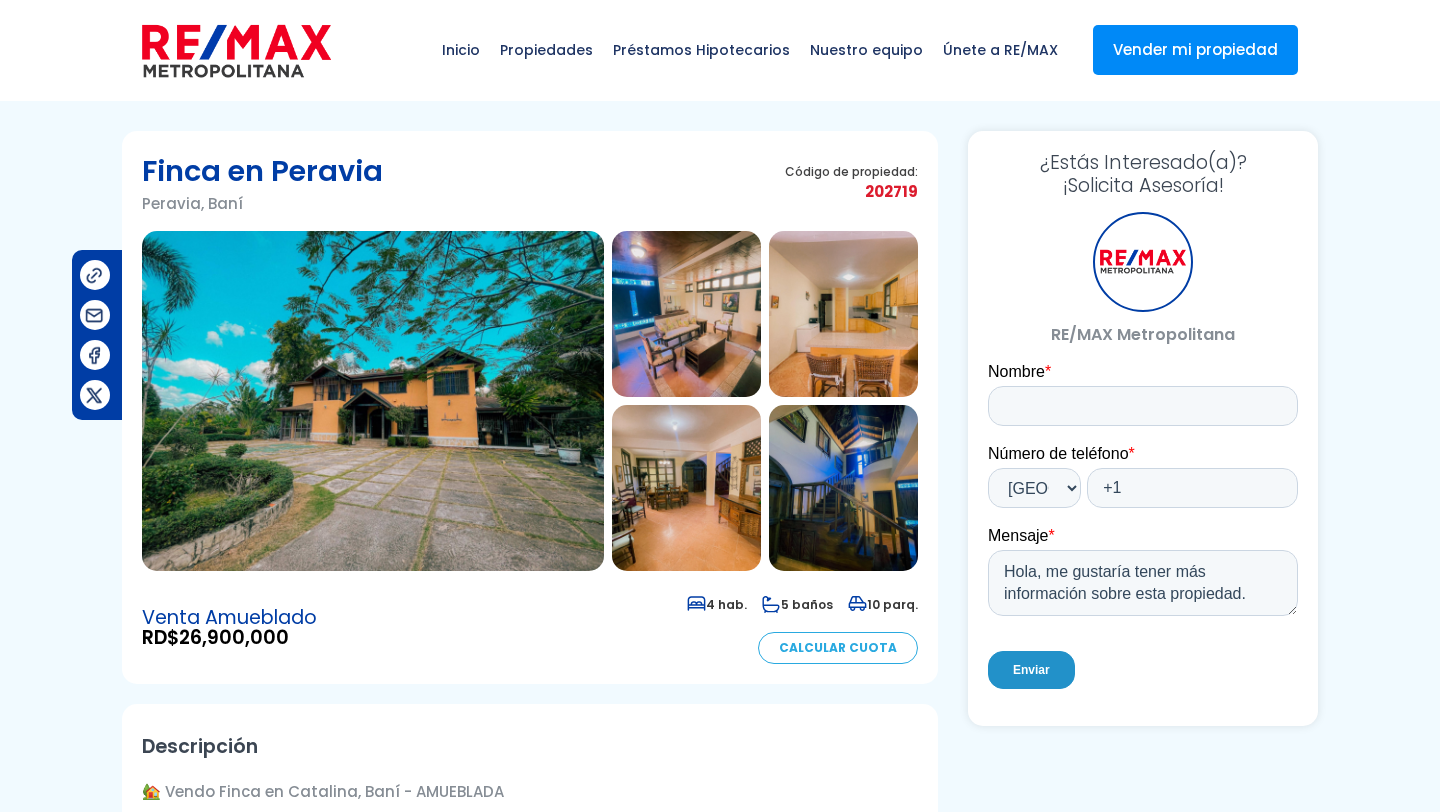 click at bounding box center [373, 401] 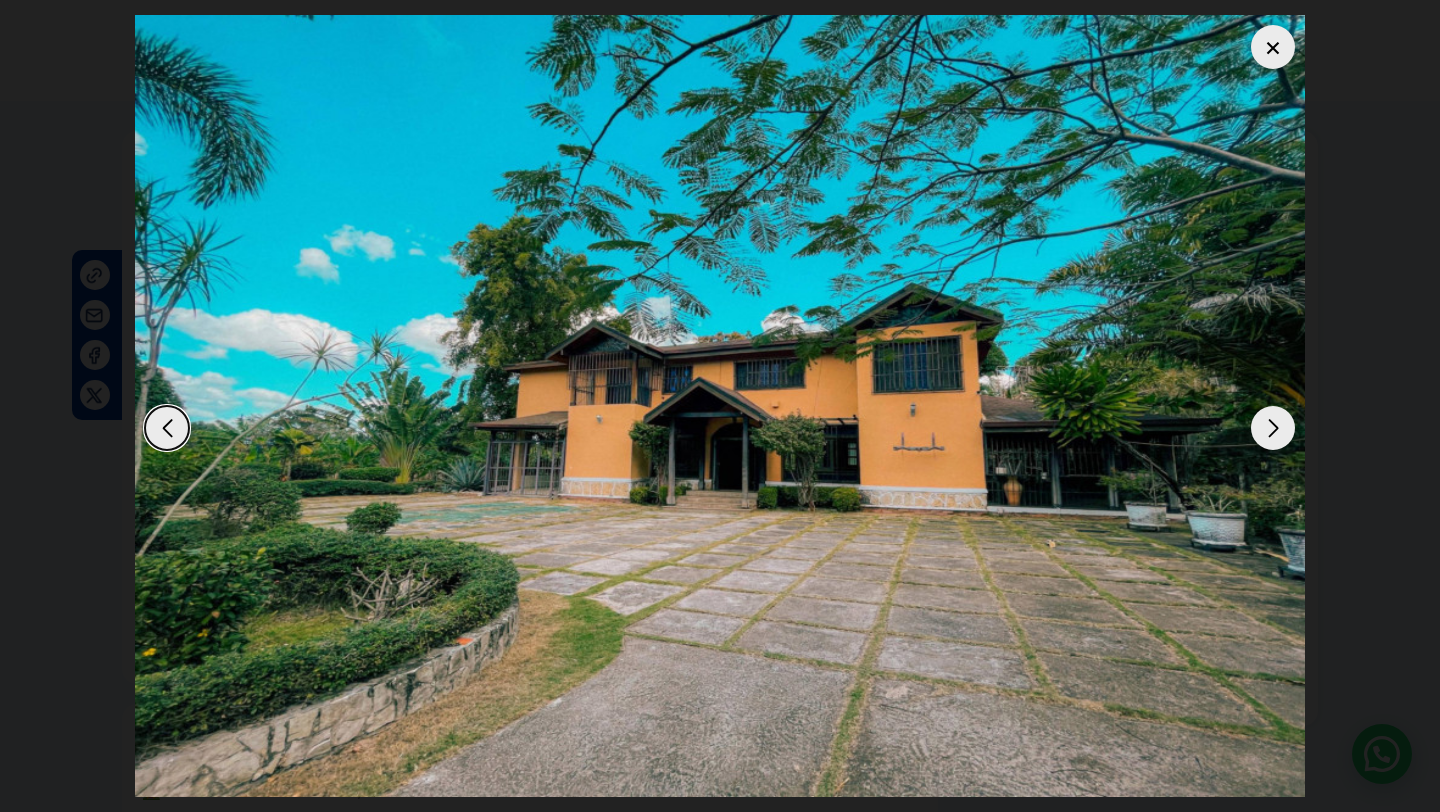 click at bounding box center [1273, 428] 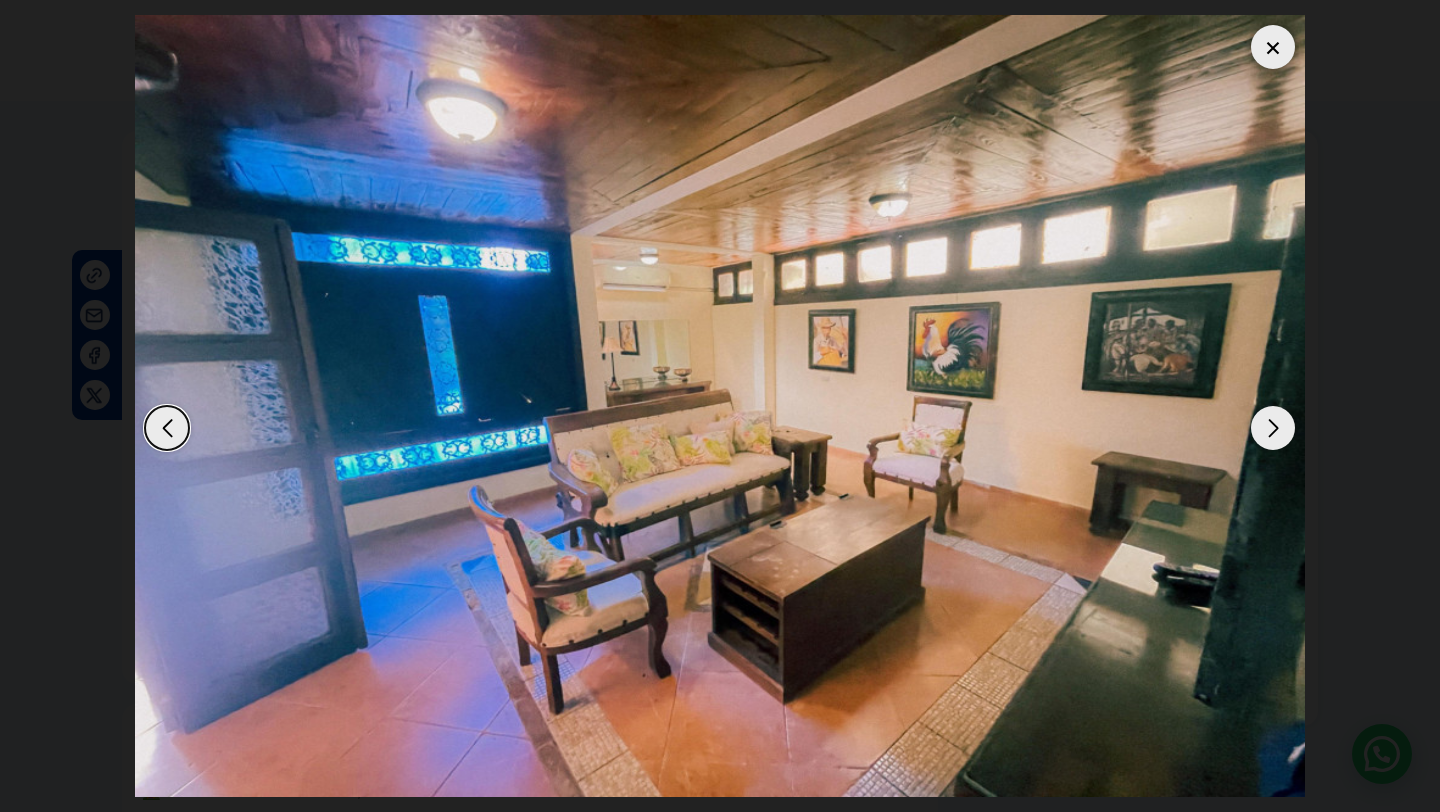 click at bounding box center [1273, 428] 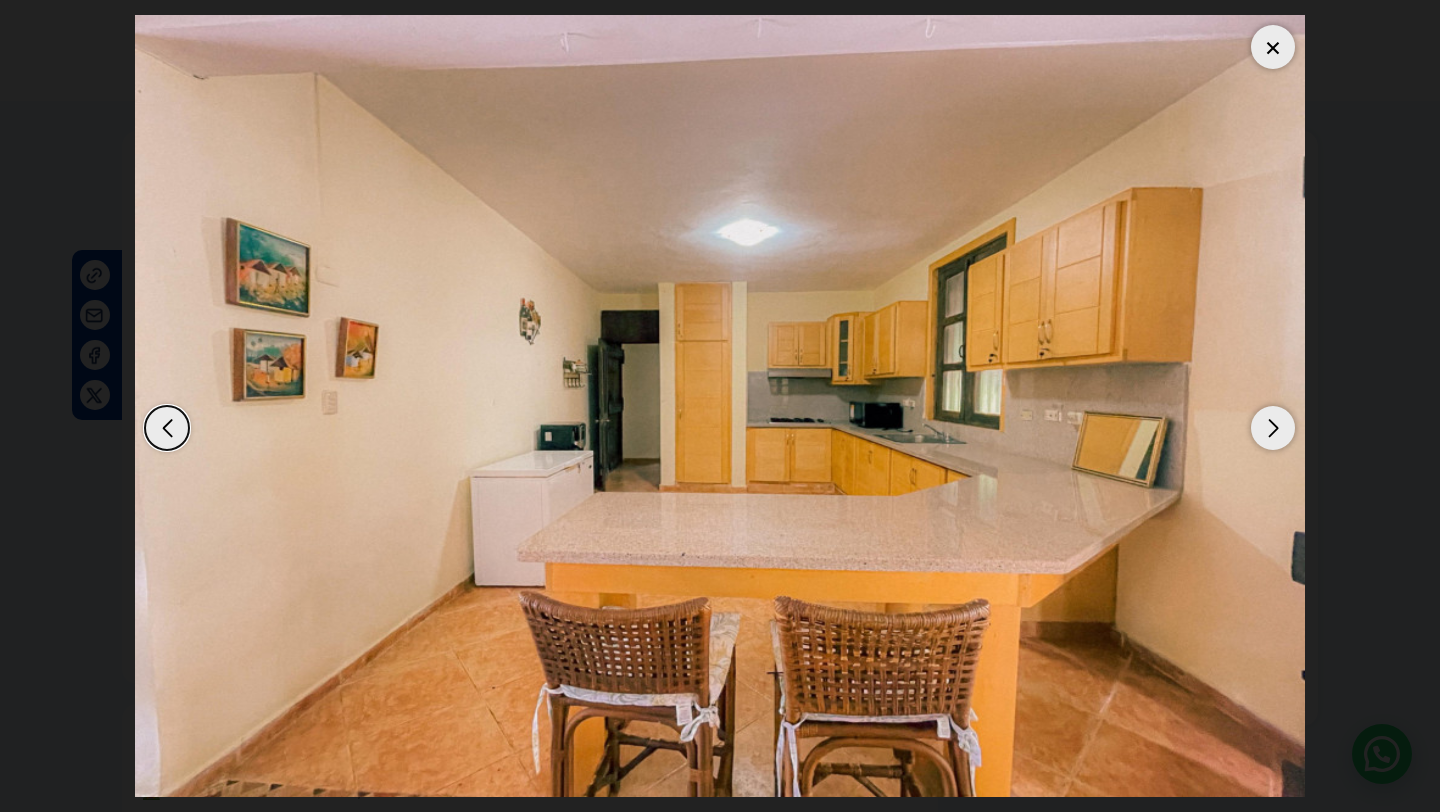 click at bounding box center (1273, 428) 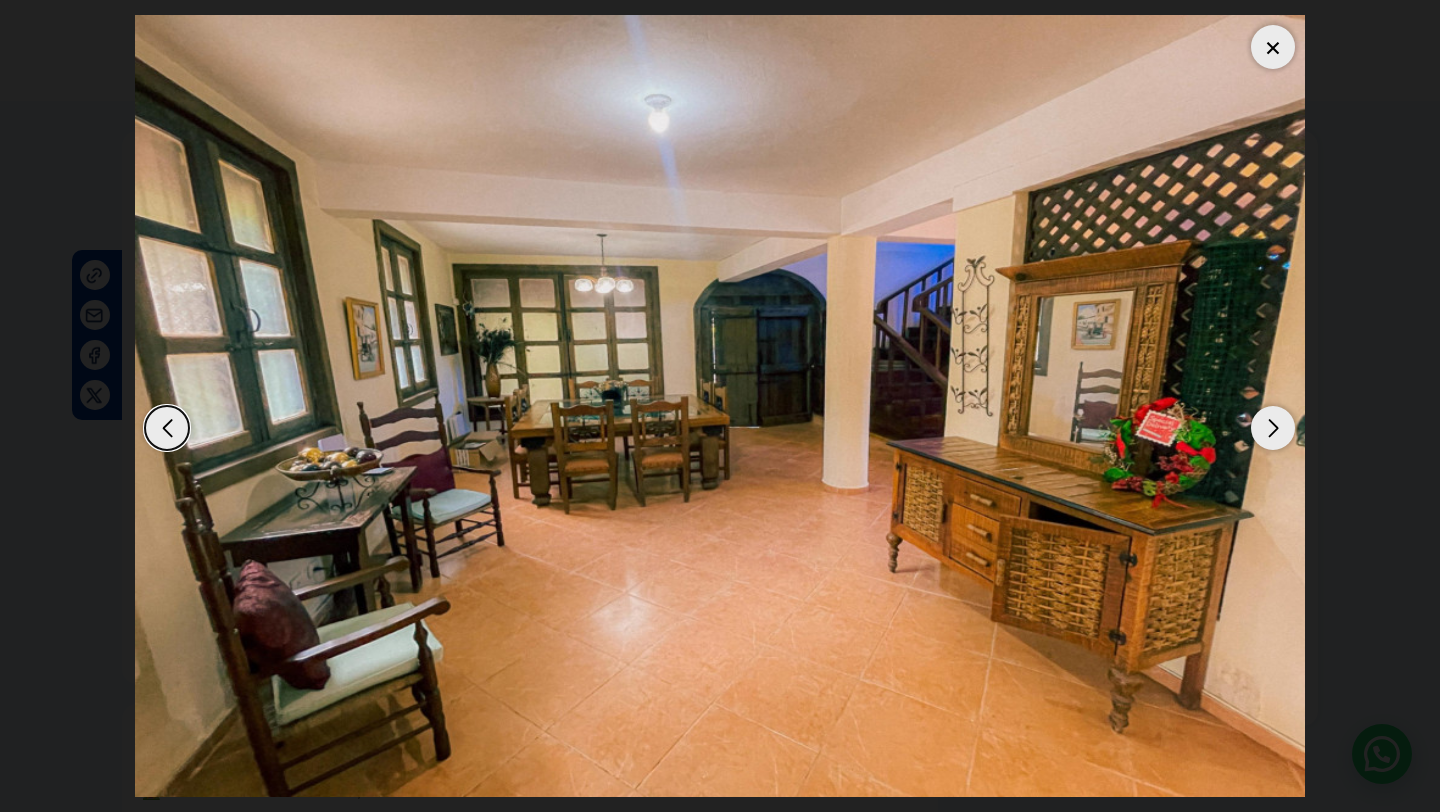 click at bounding box center (1273, 428) 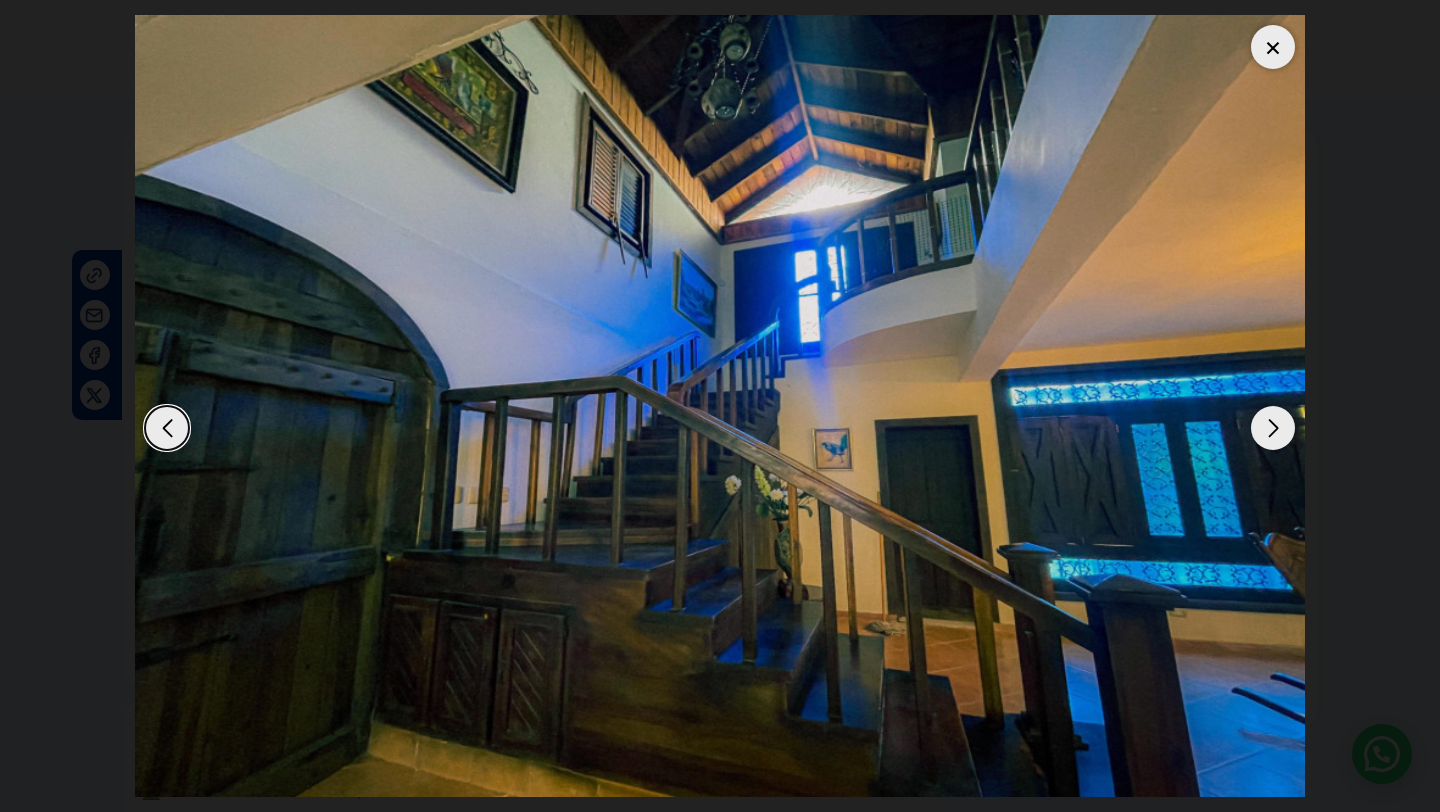 click at bounding box center (1273, 428) 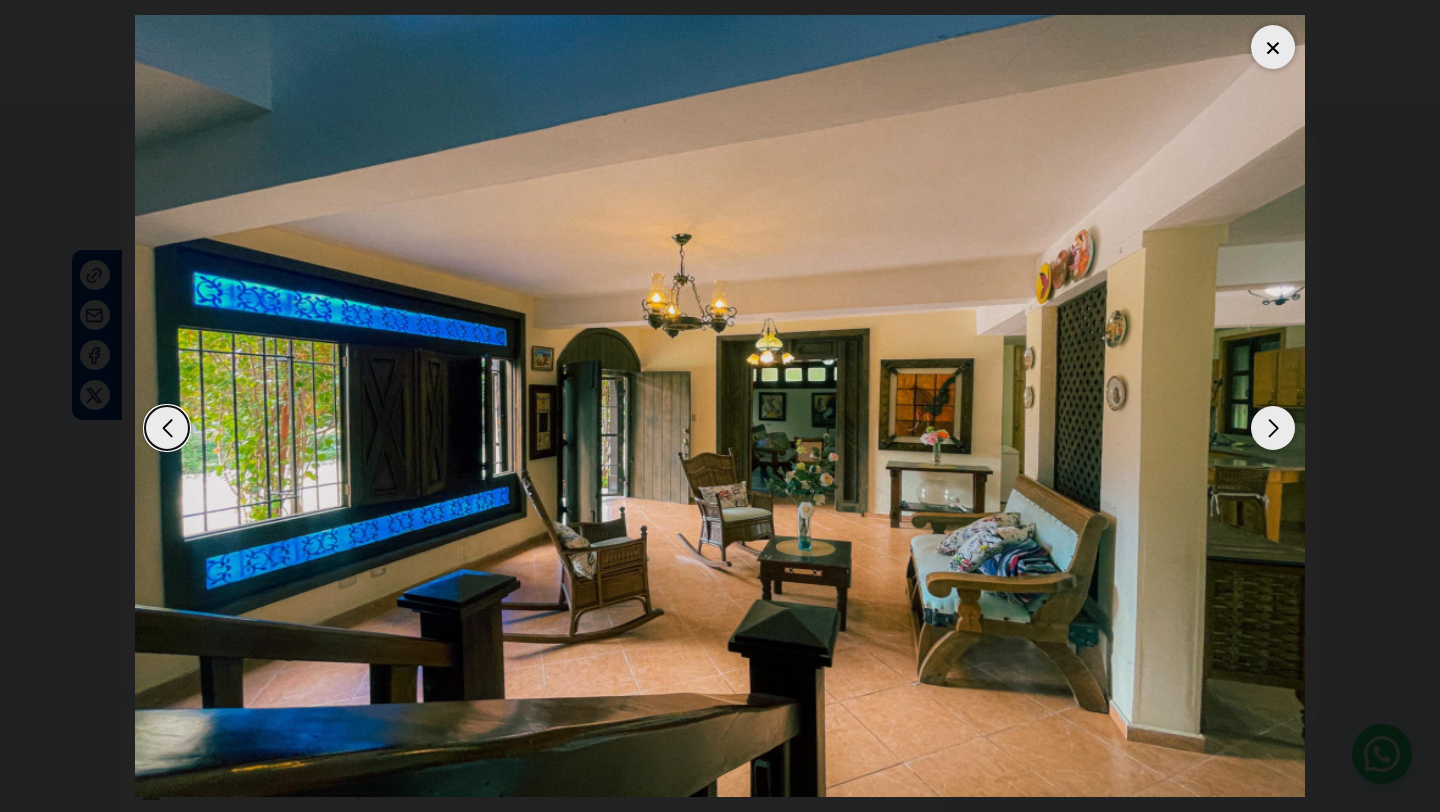 click at bounding box center (1273, 428) 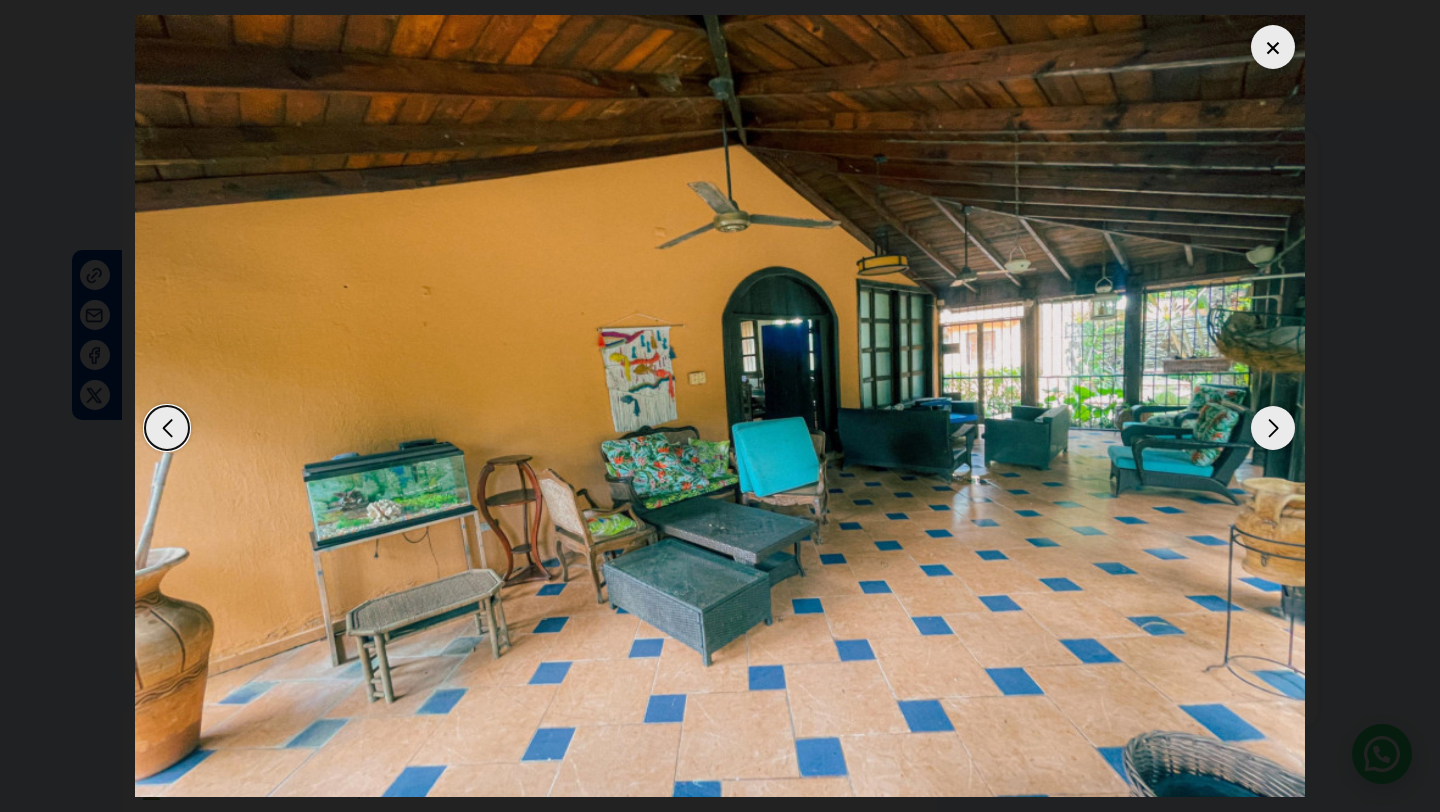 click at bounding box center [1273, 428] 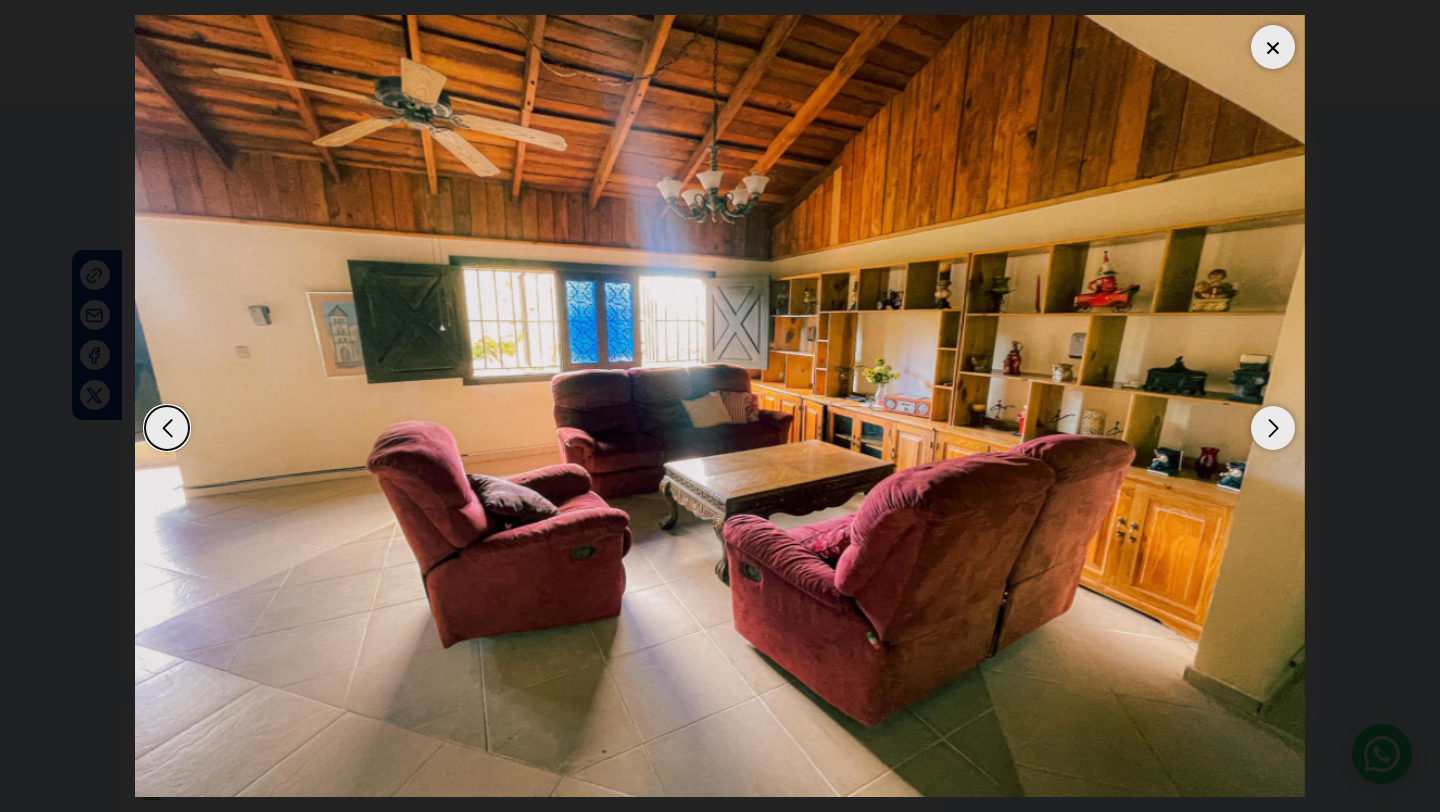 click at bounding box center (1273, 428) 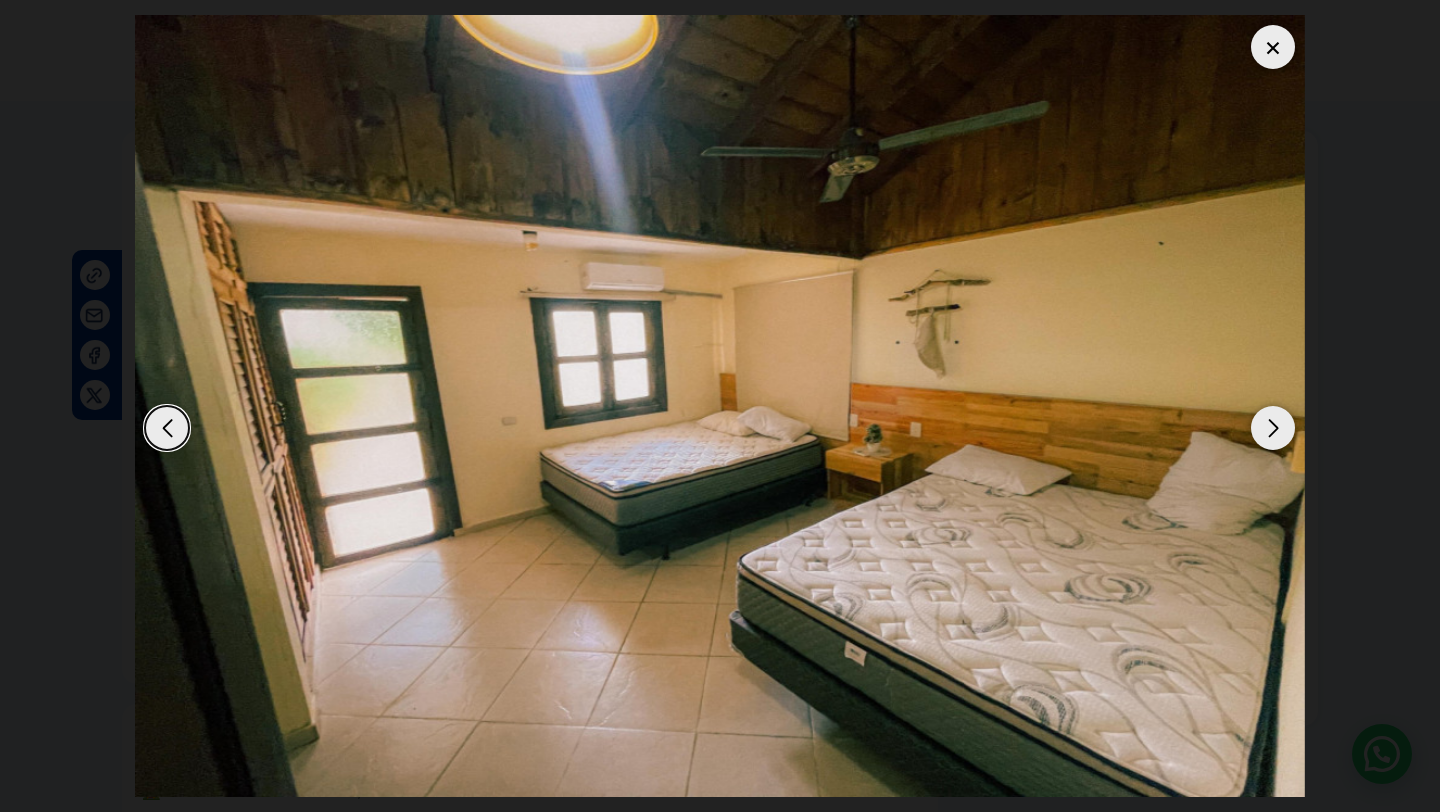 click at bounding box center [1273, 428] 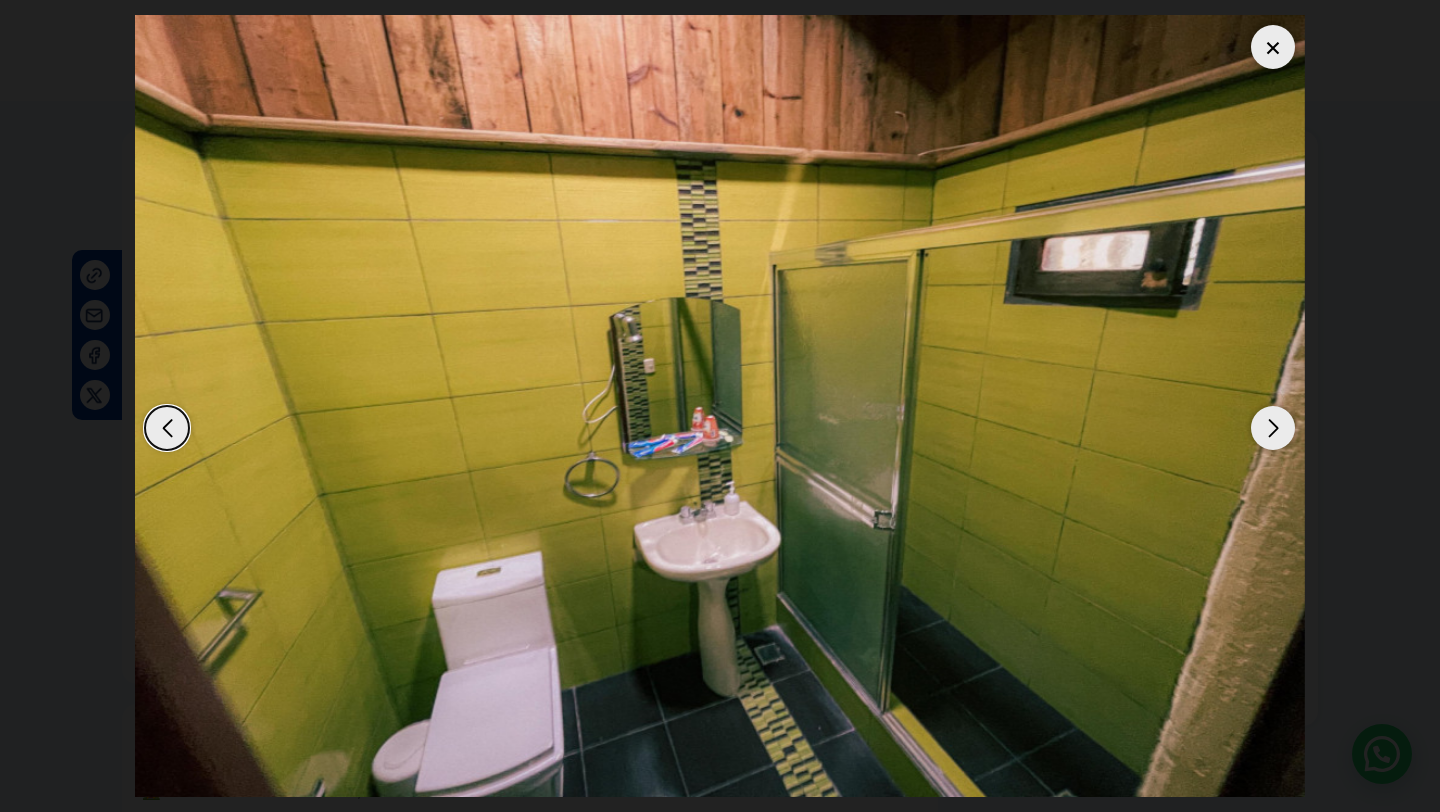 click at bounding box center (1273, 428) 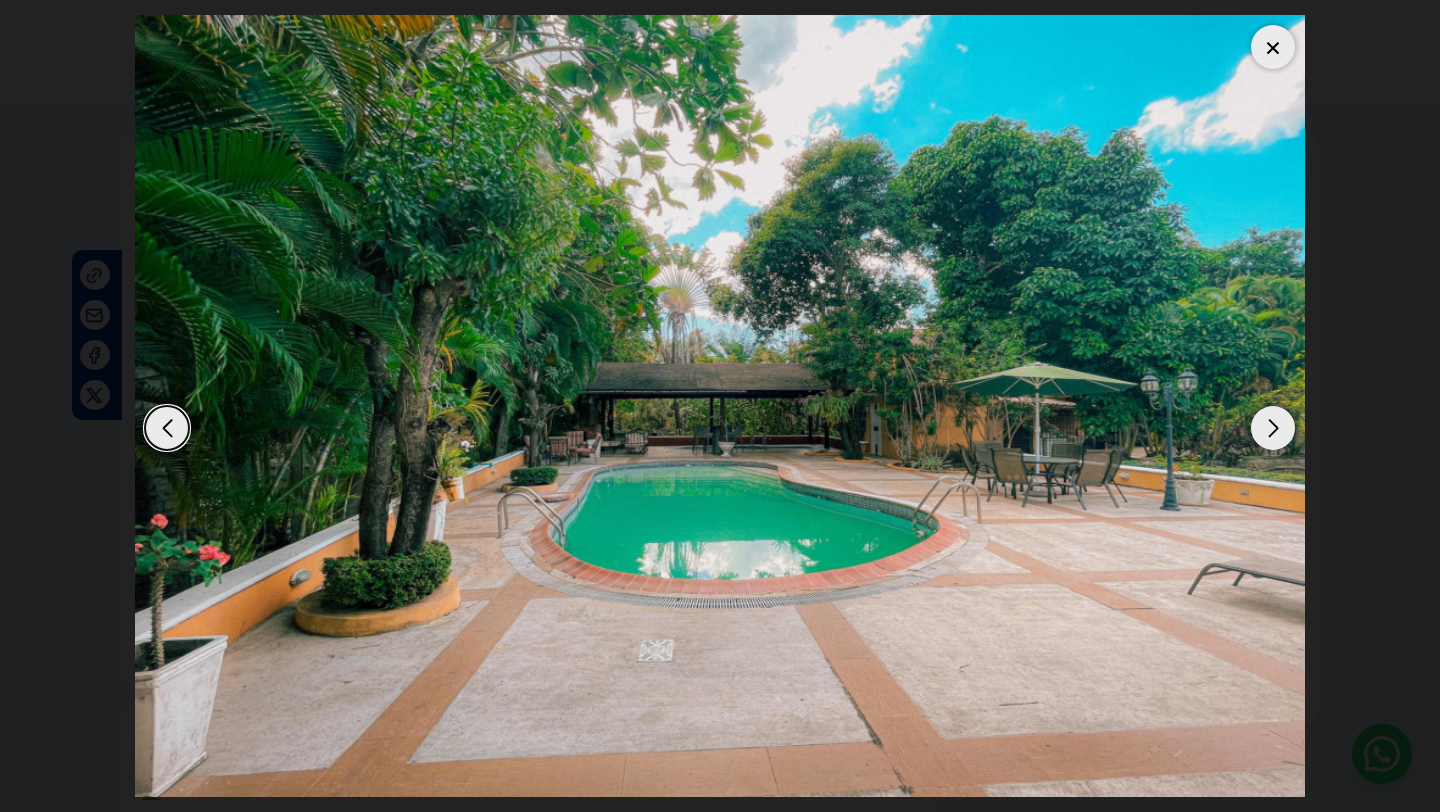 click at bounding box center (1273, 428) 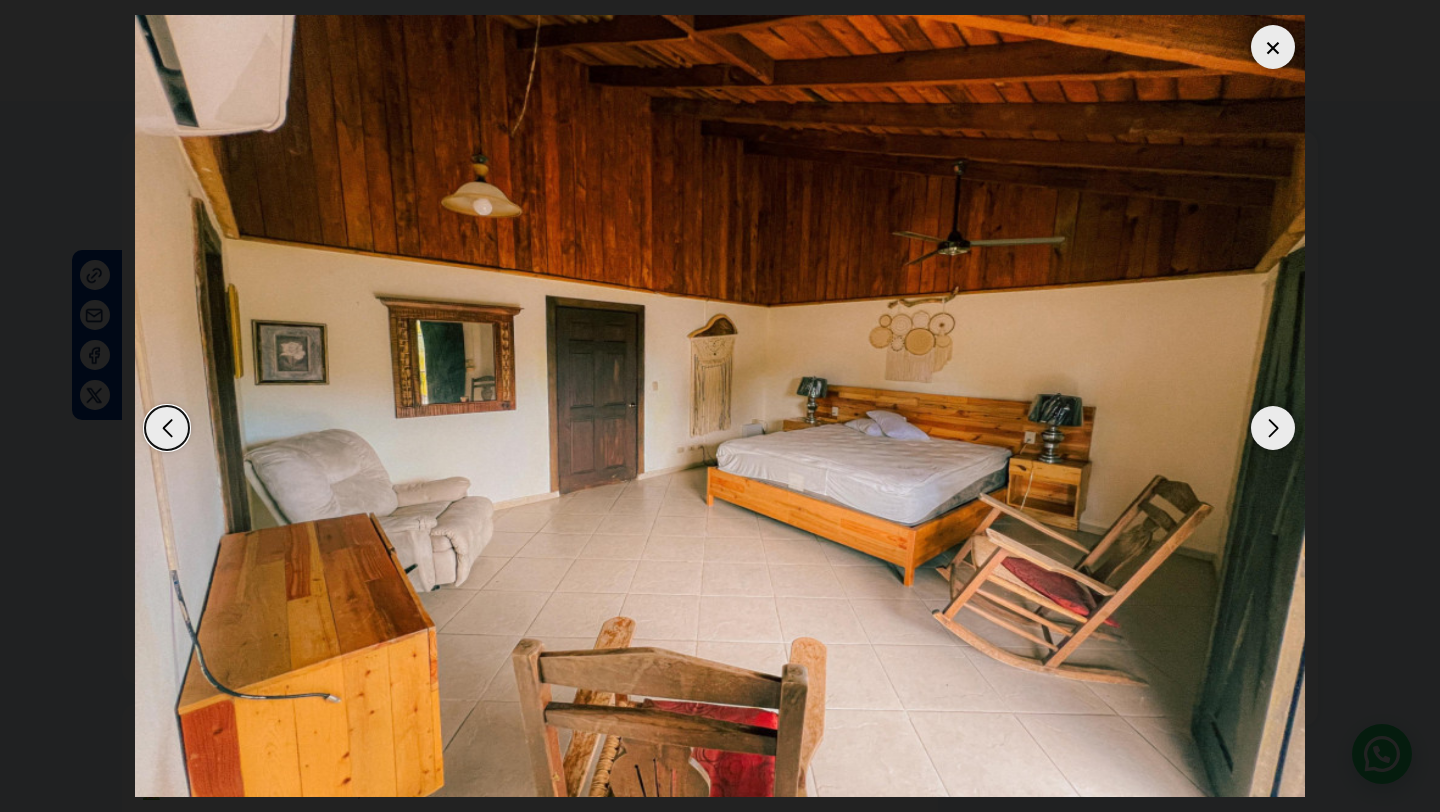 click at bounding box center (1273, 428) 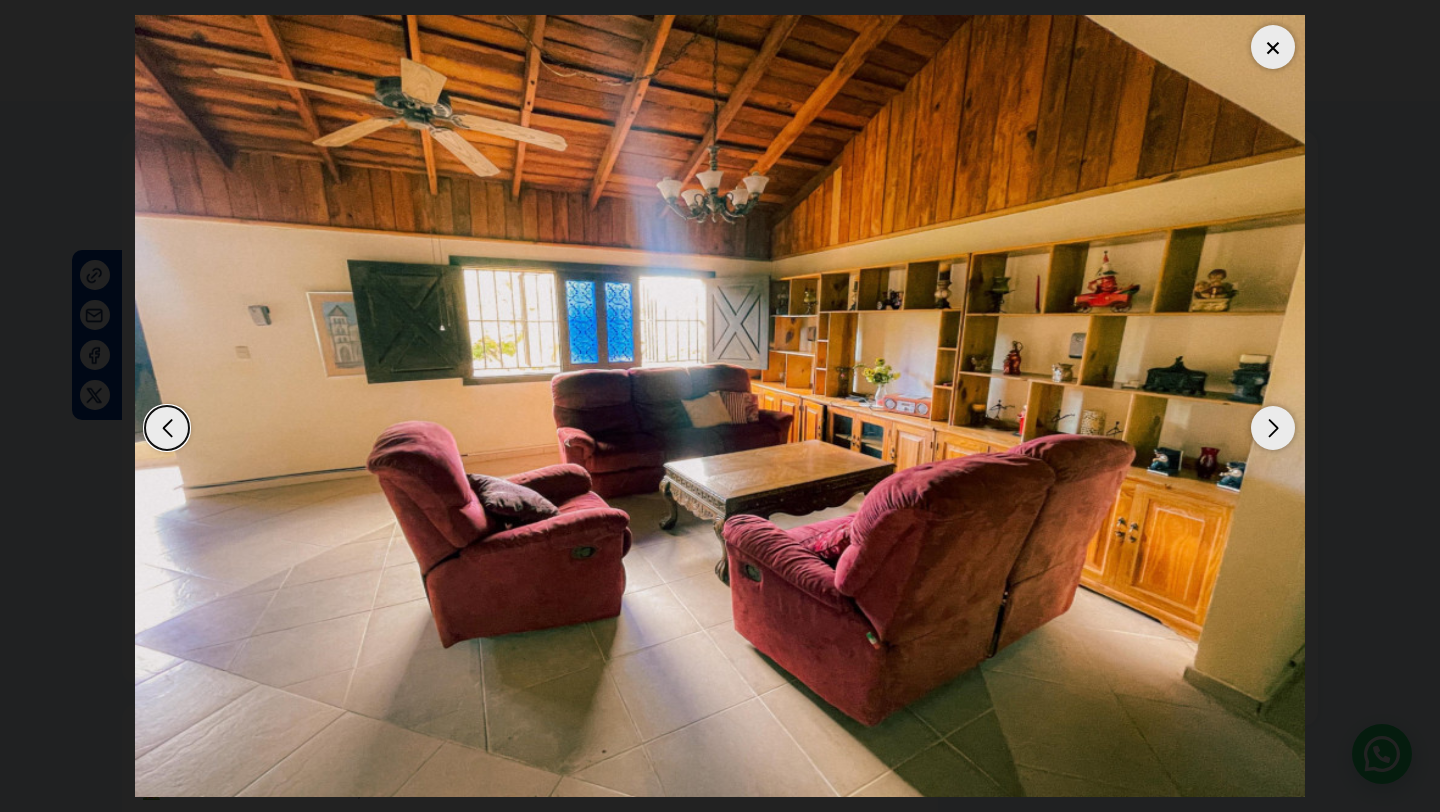click at bounding box center (1273, 428) 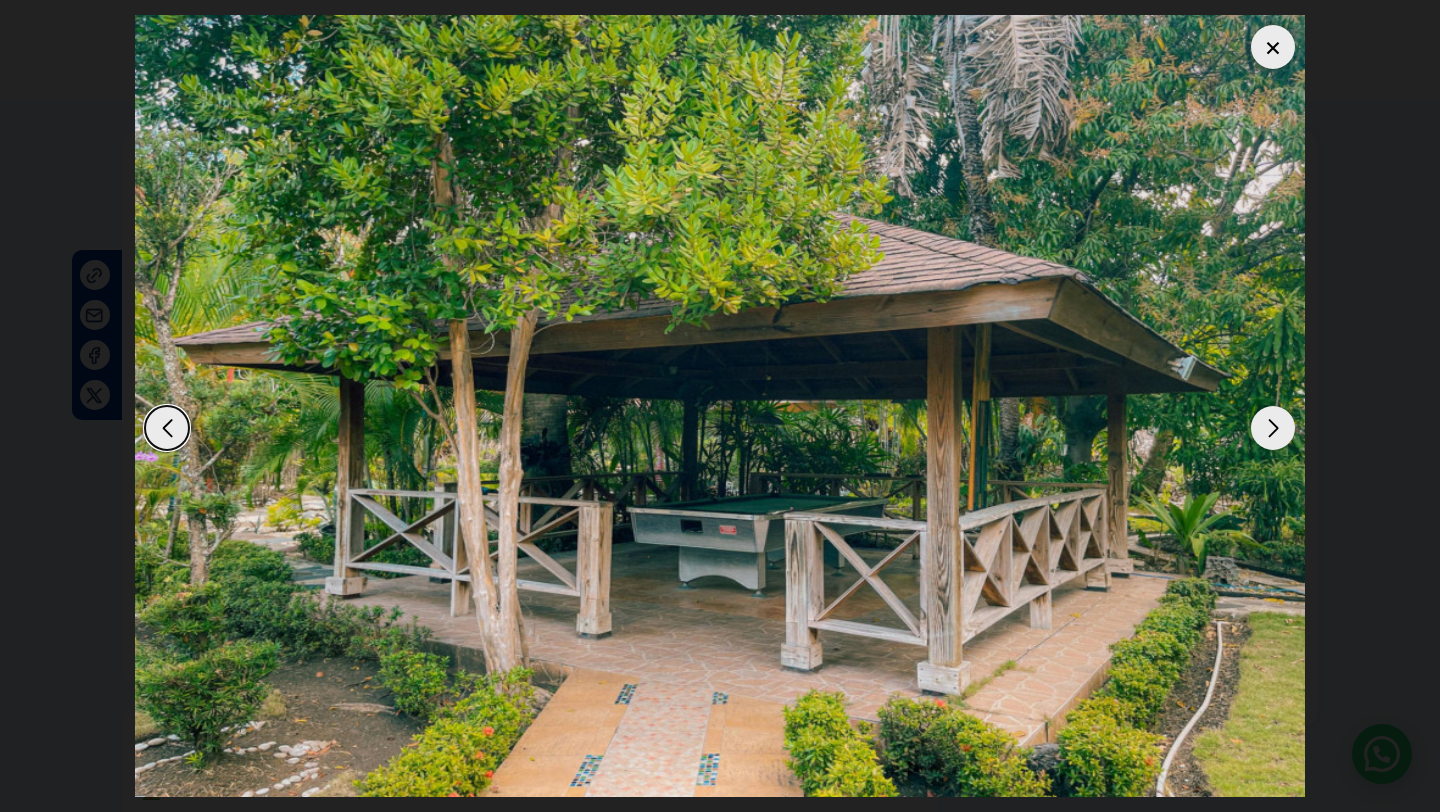 click at bounding box center [1273, 428] 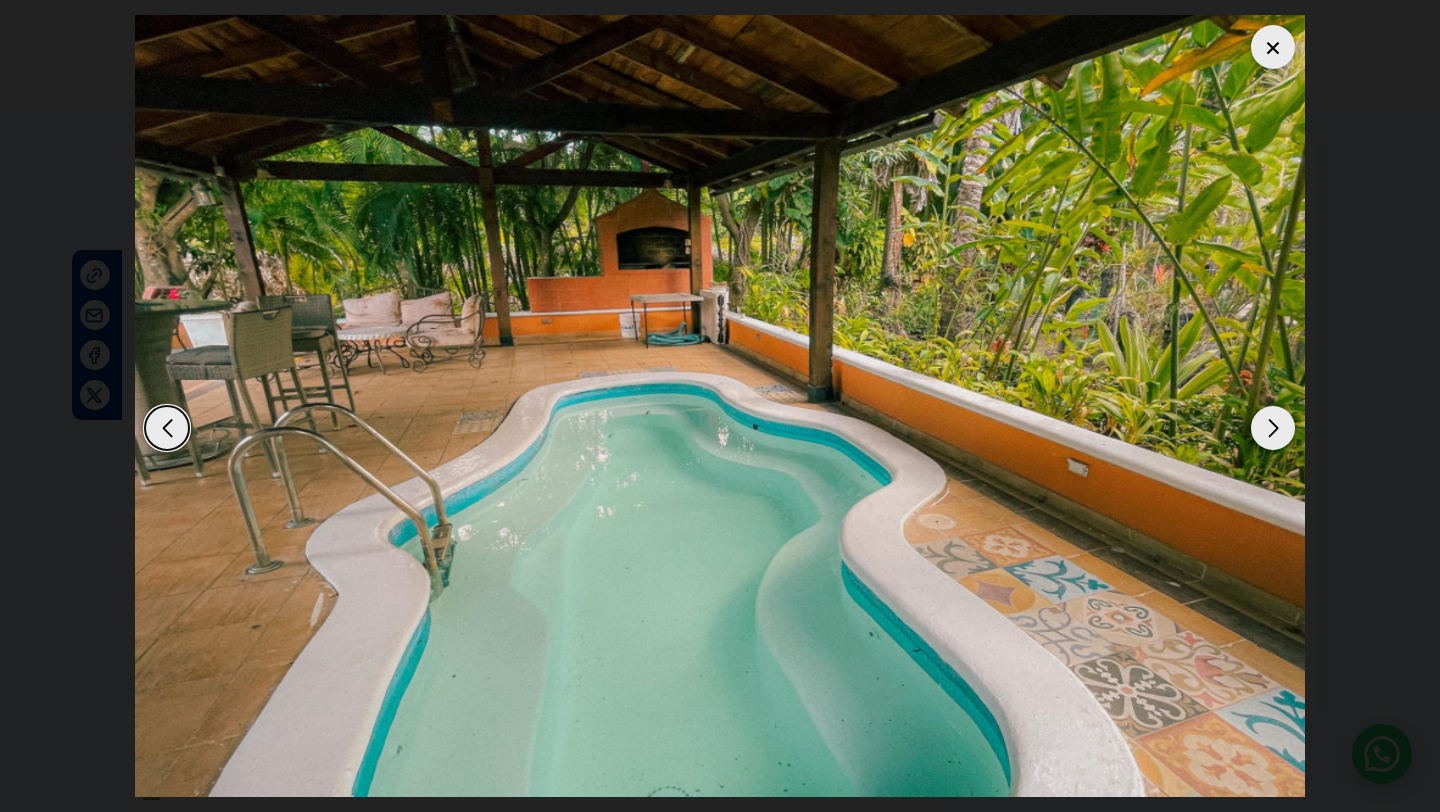 click at bounding box center [1273, 428] 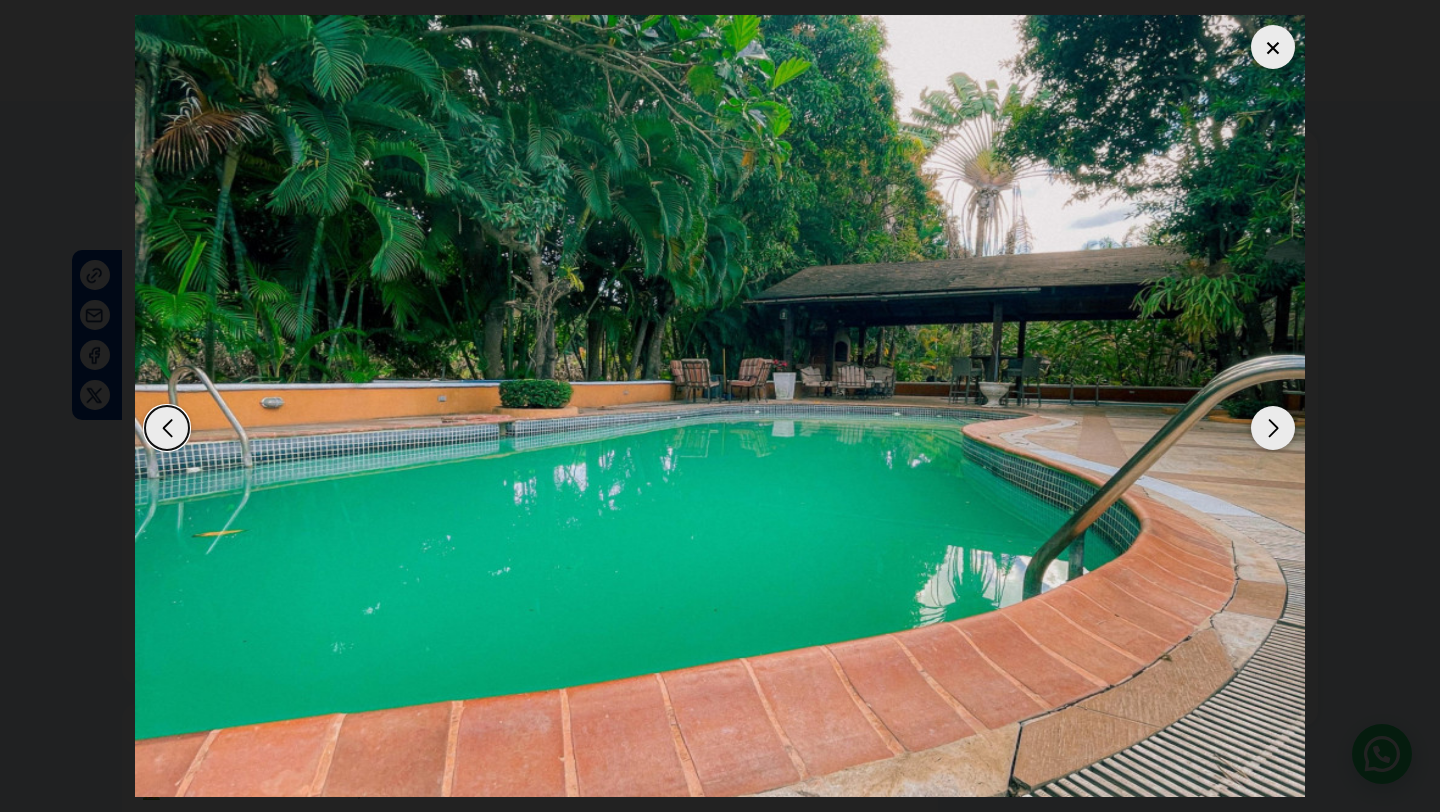 click at bounding box center (1273, 428) 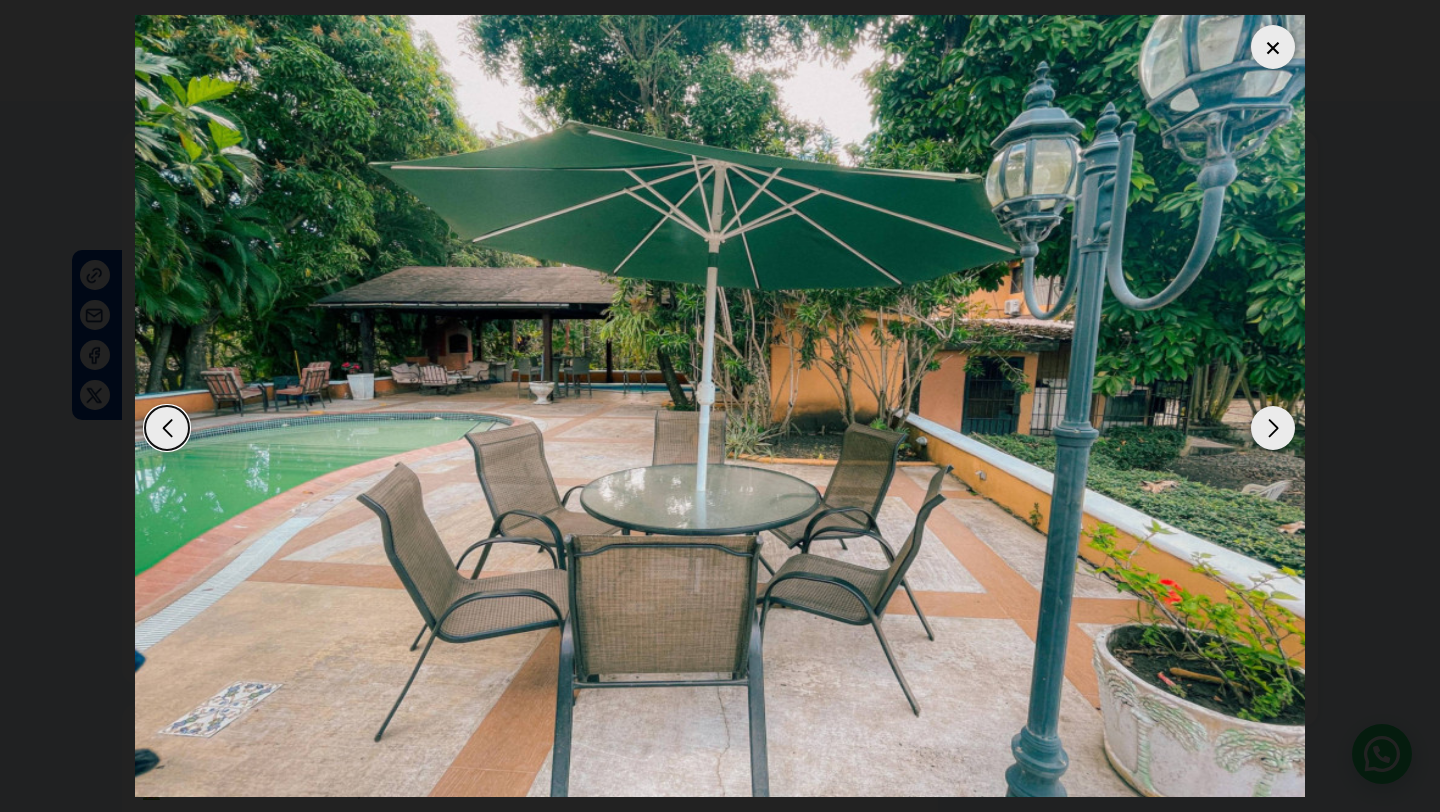 click at bounding box center [1273, 428] 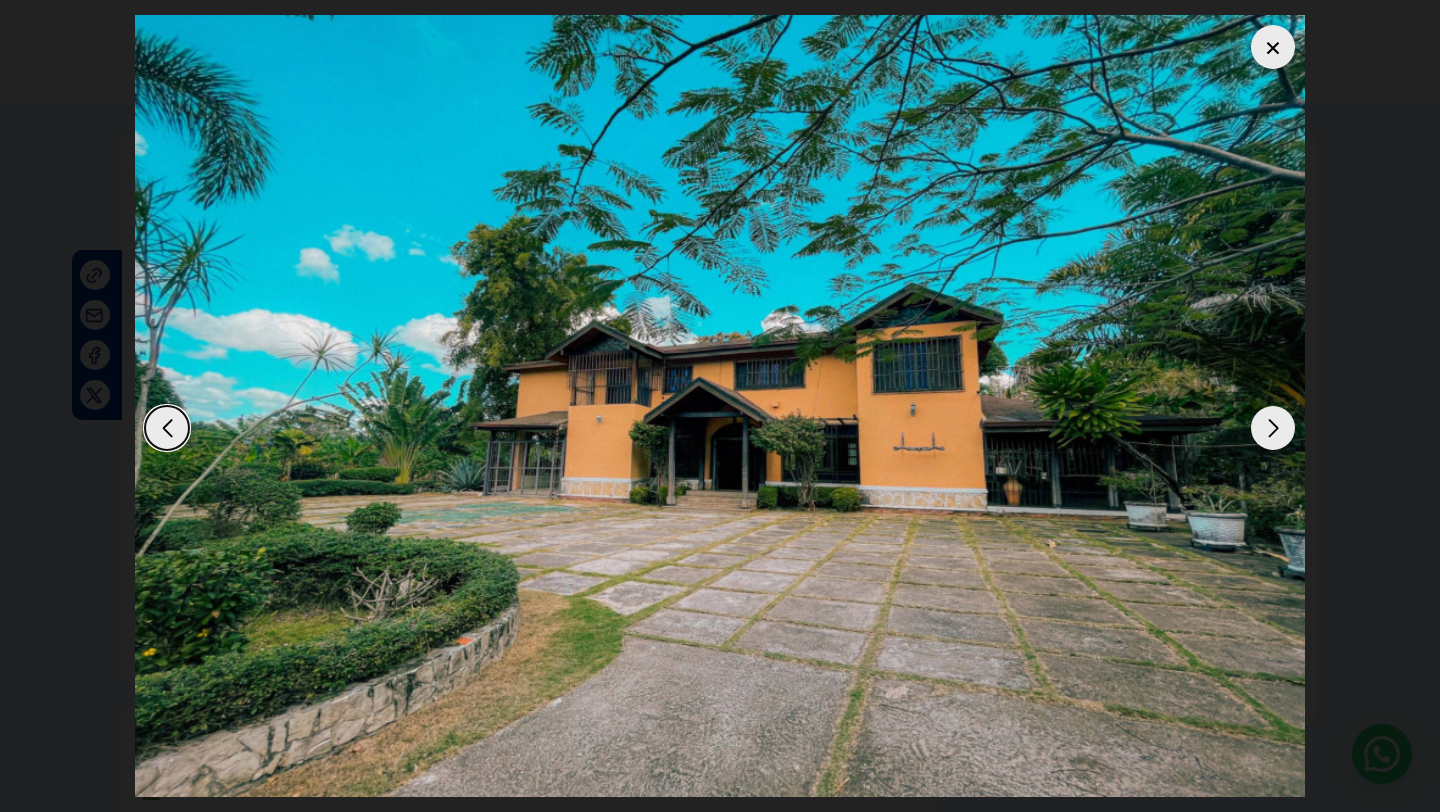 click at bounding box center [1273, 428] 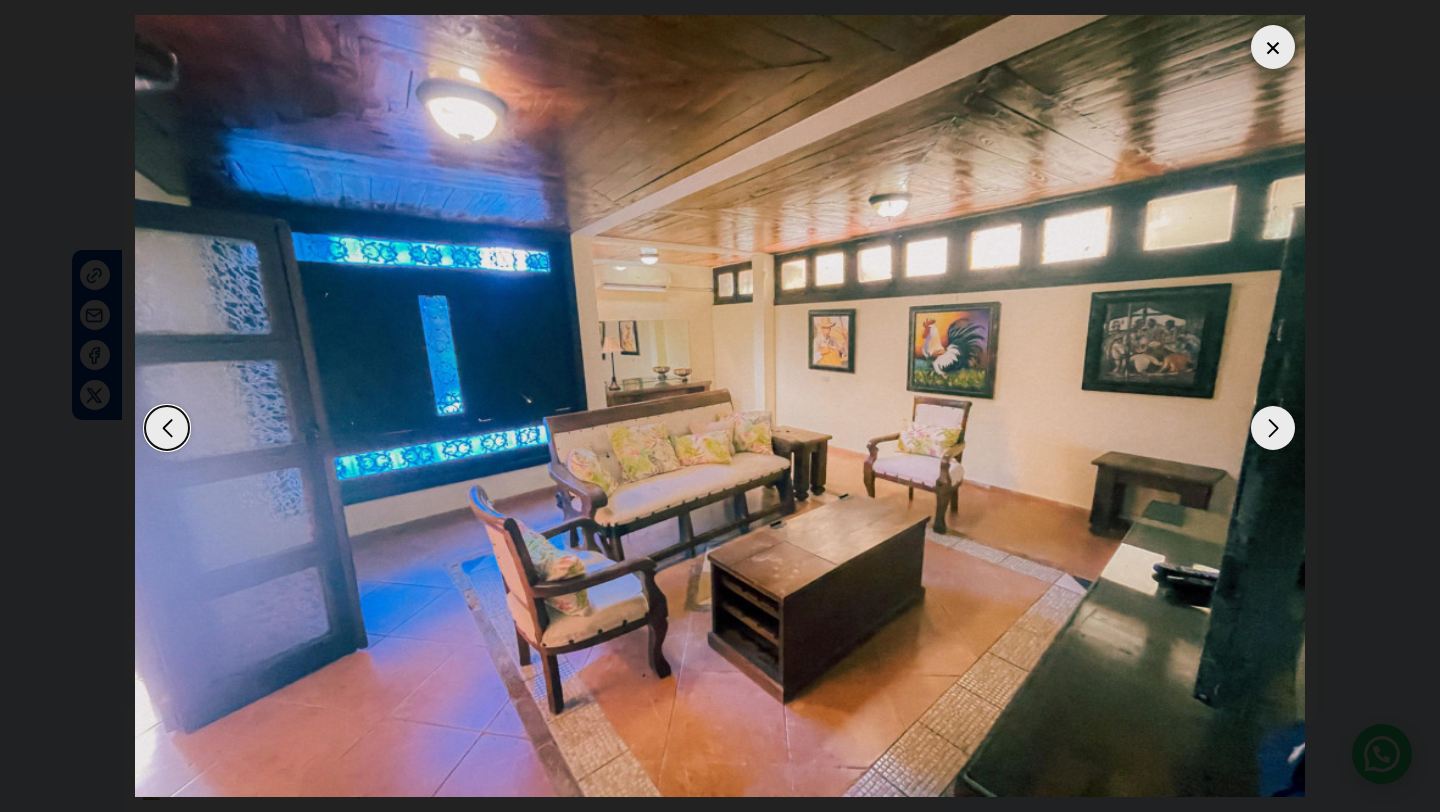 click at bounding box center [167, 428] 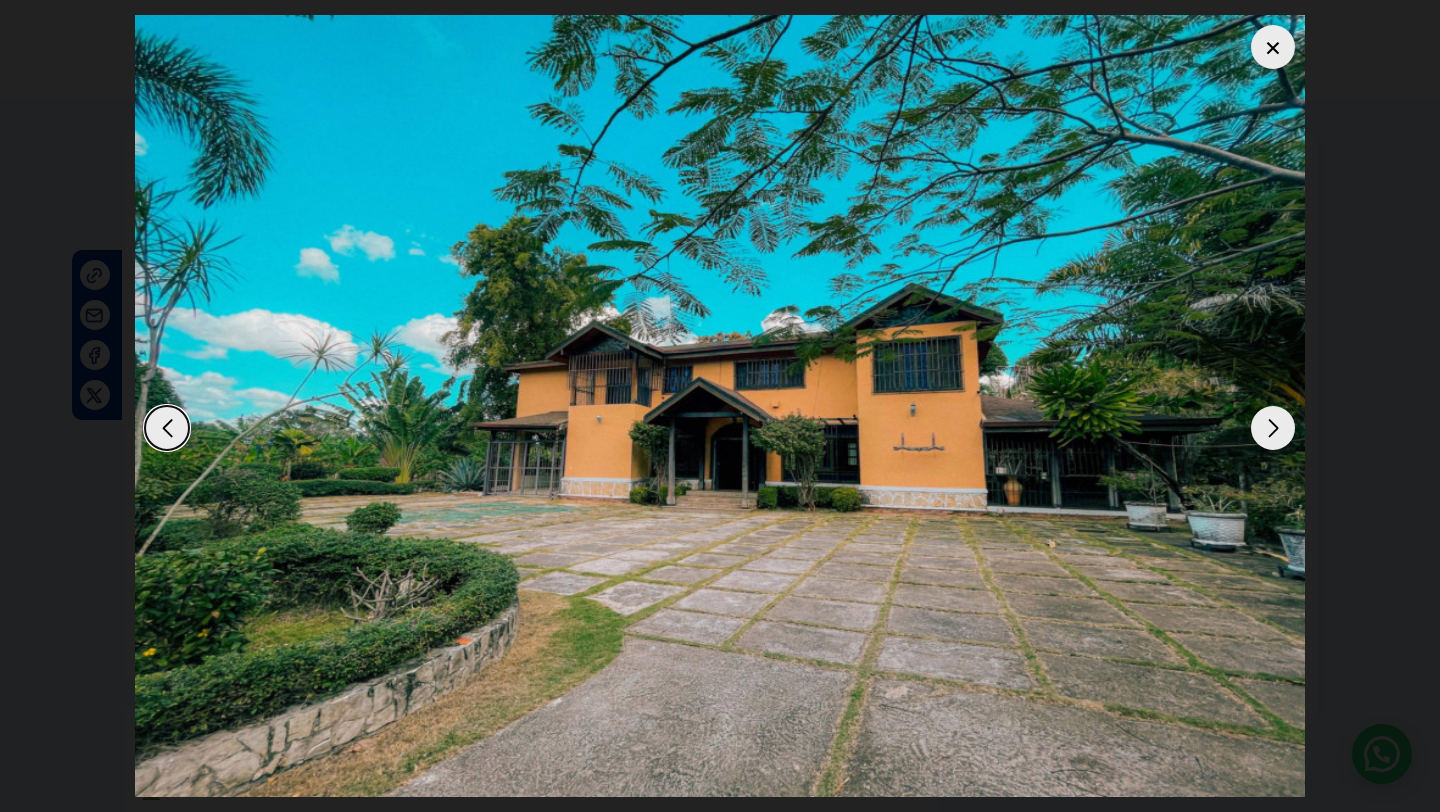 click at bounding box center [1273, 428] 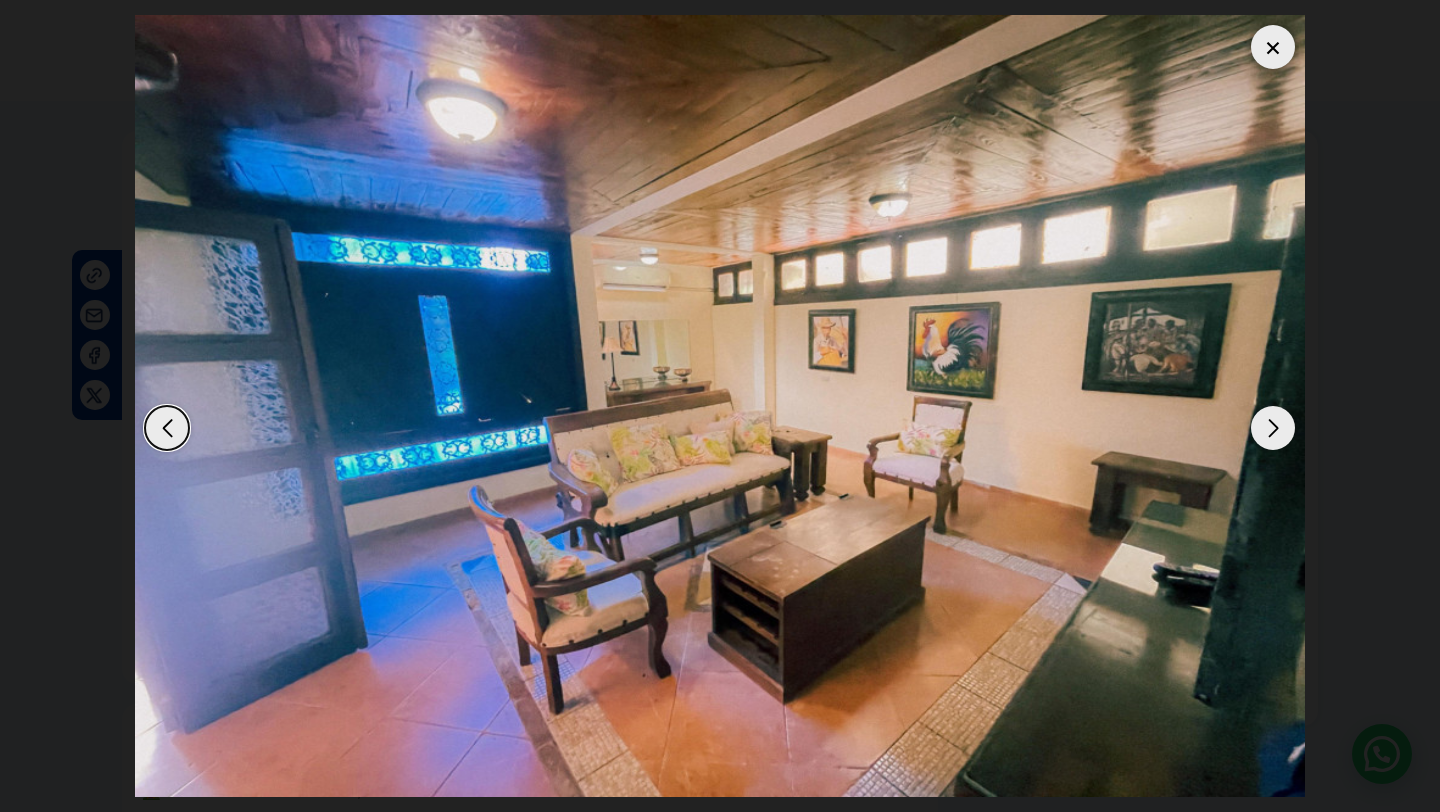 click at bounding box center (1273, 428) 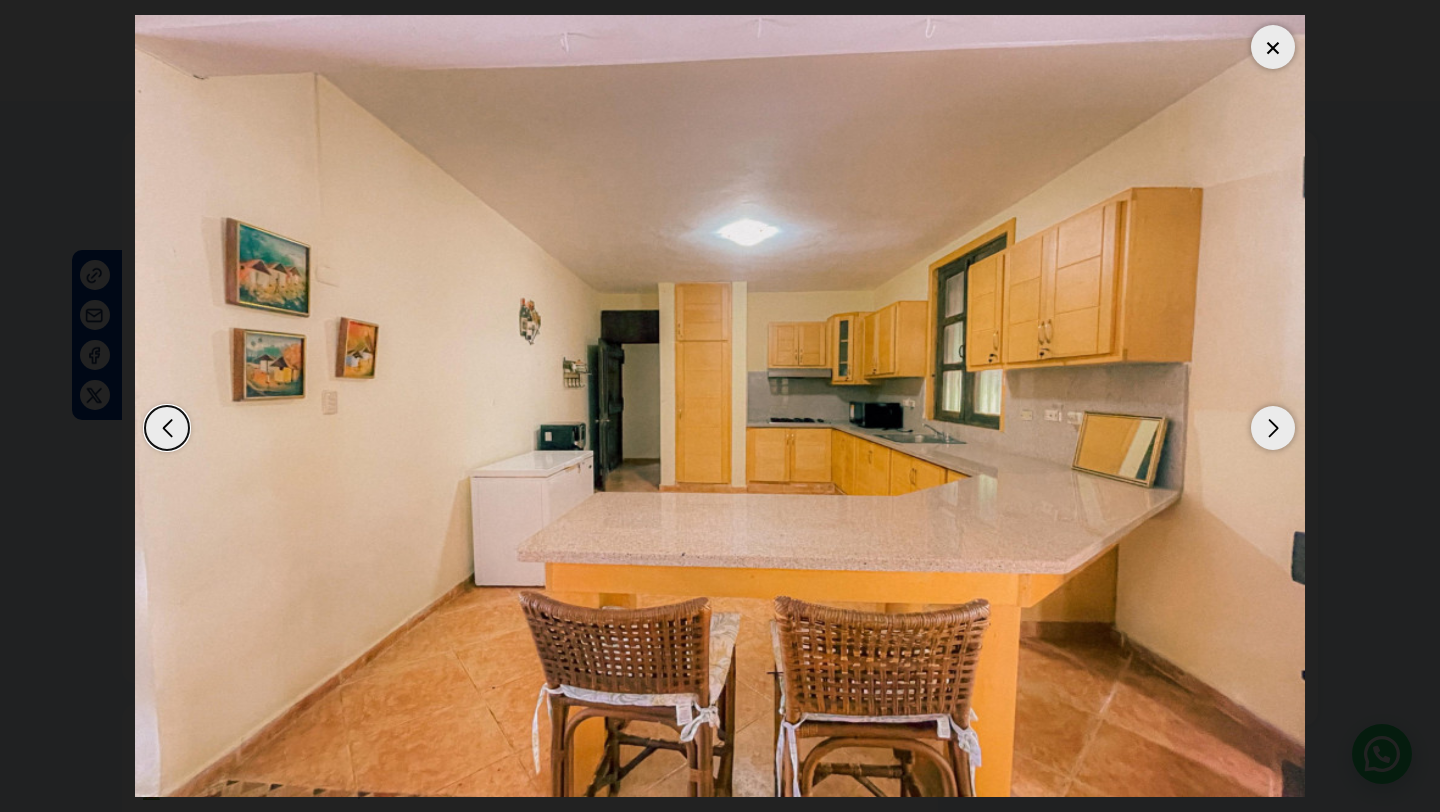 click at bounding box center (1273, 428) 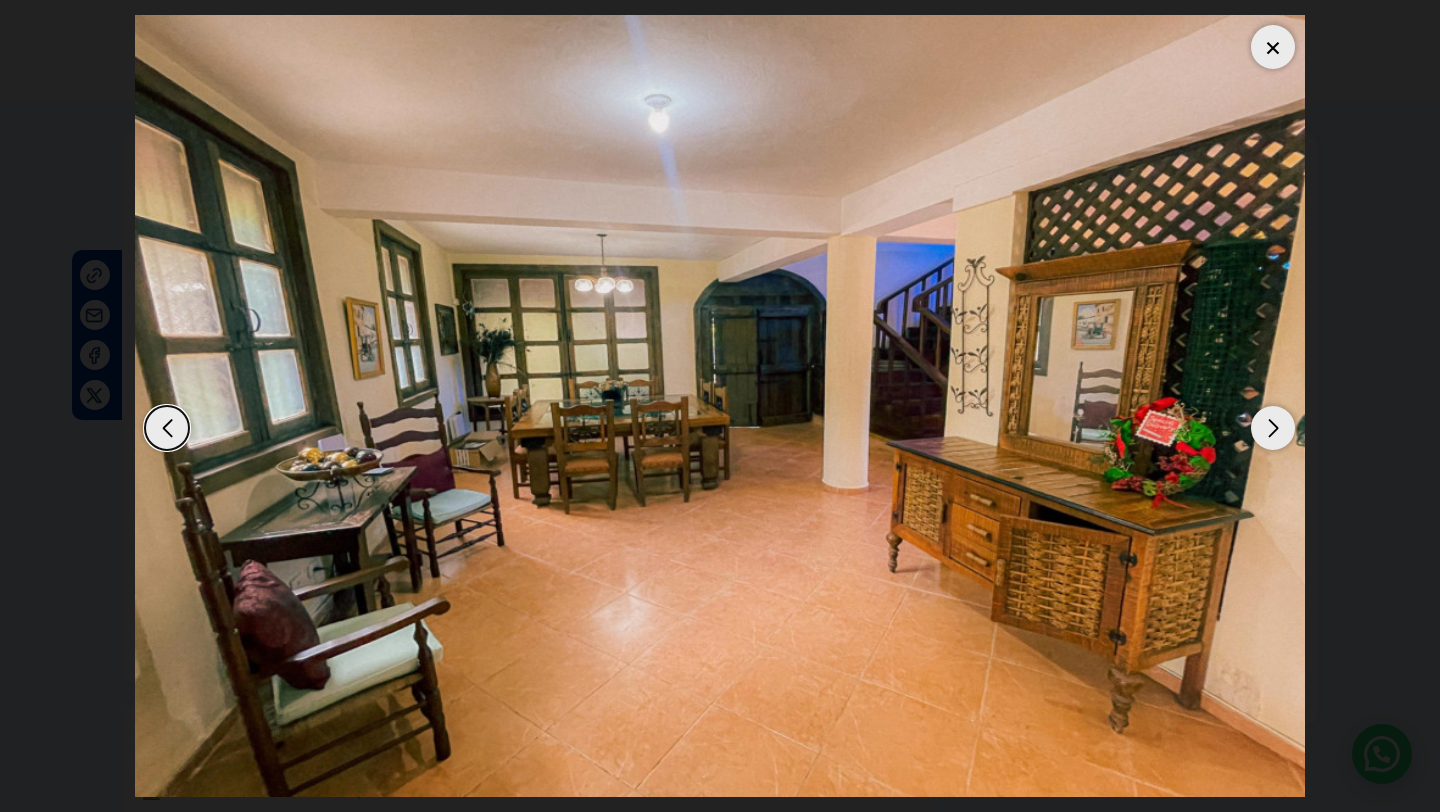 click at bounding box center [1273, 428] 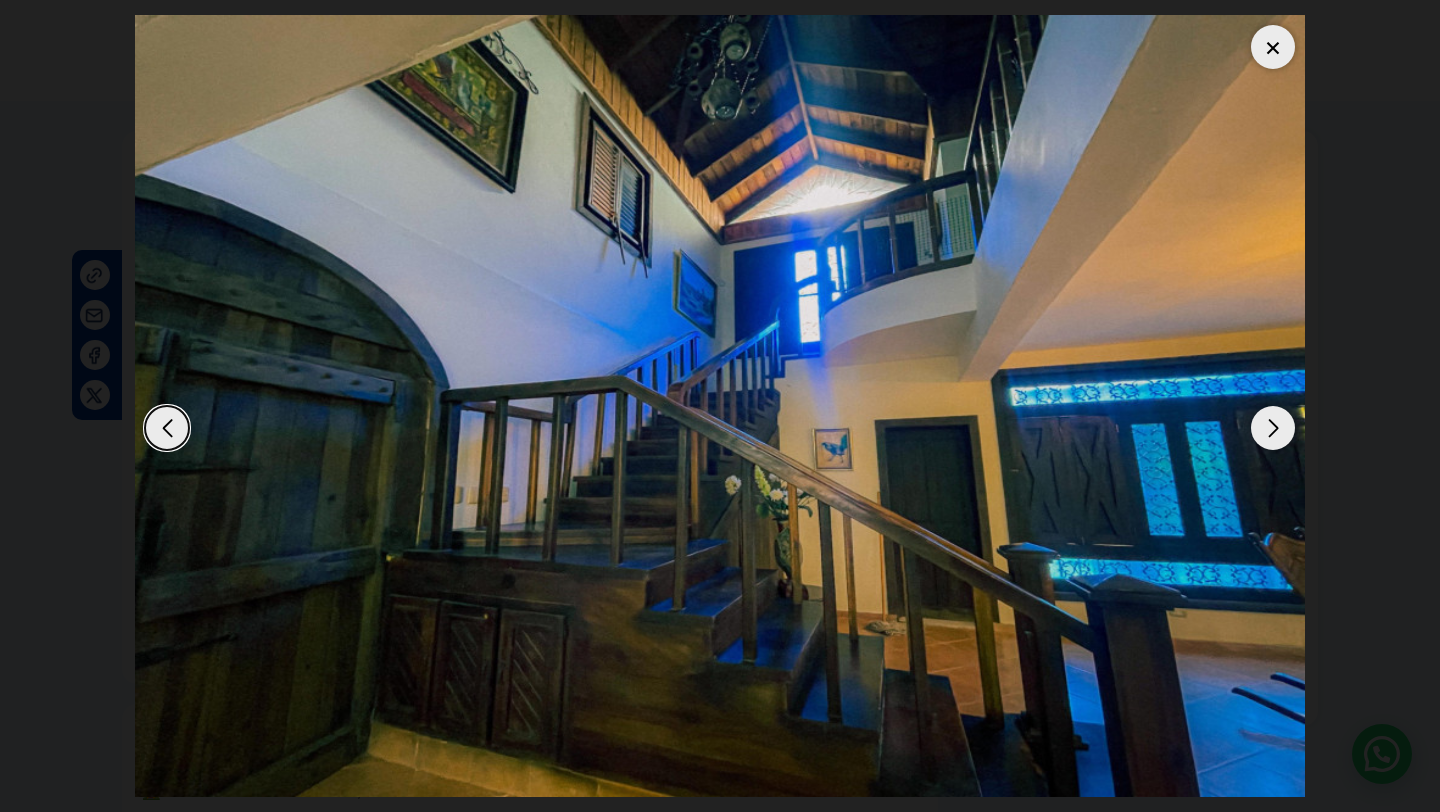 click at bounding box center [1273, 428] 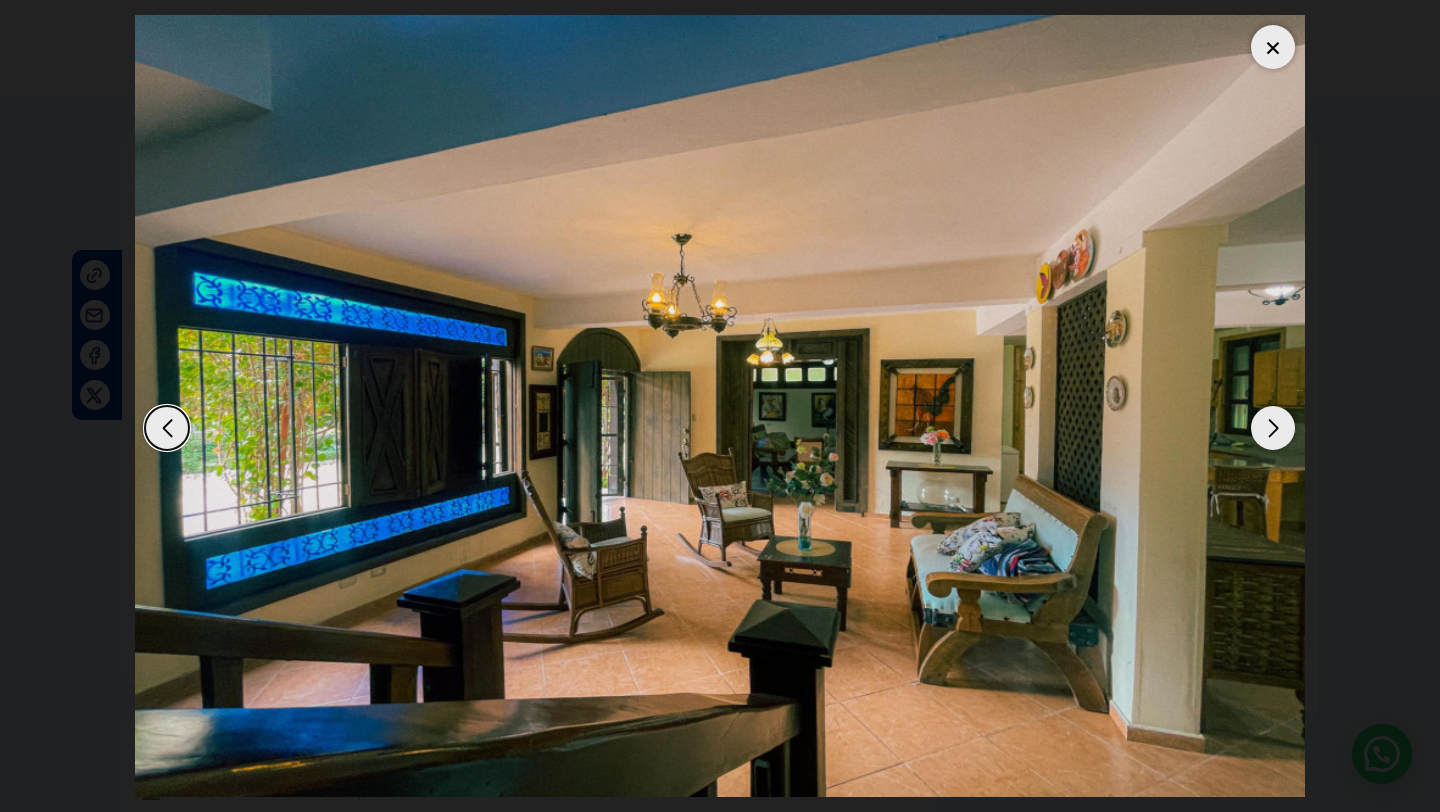 click at bounding box center (1273, 428) 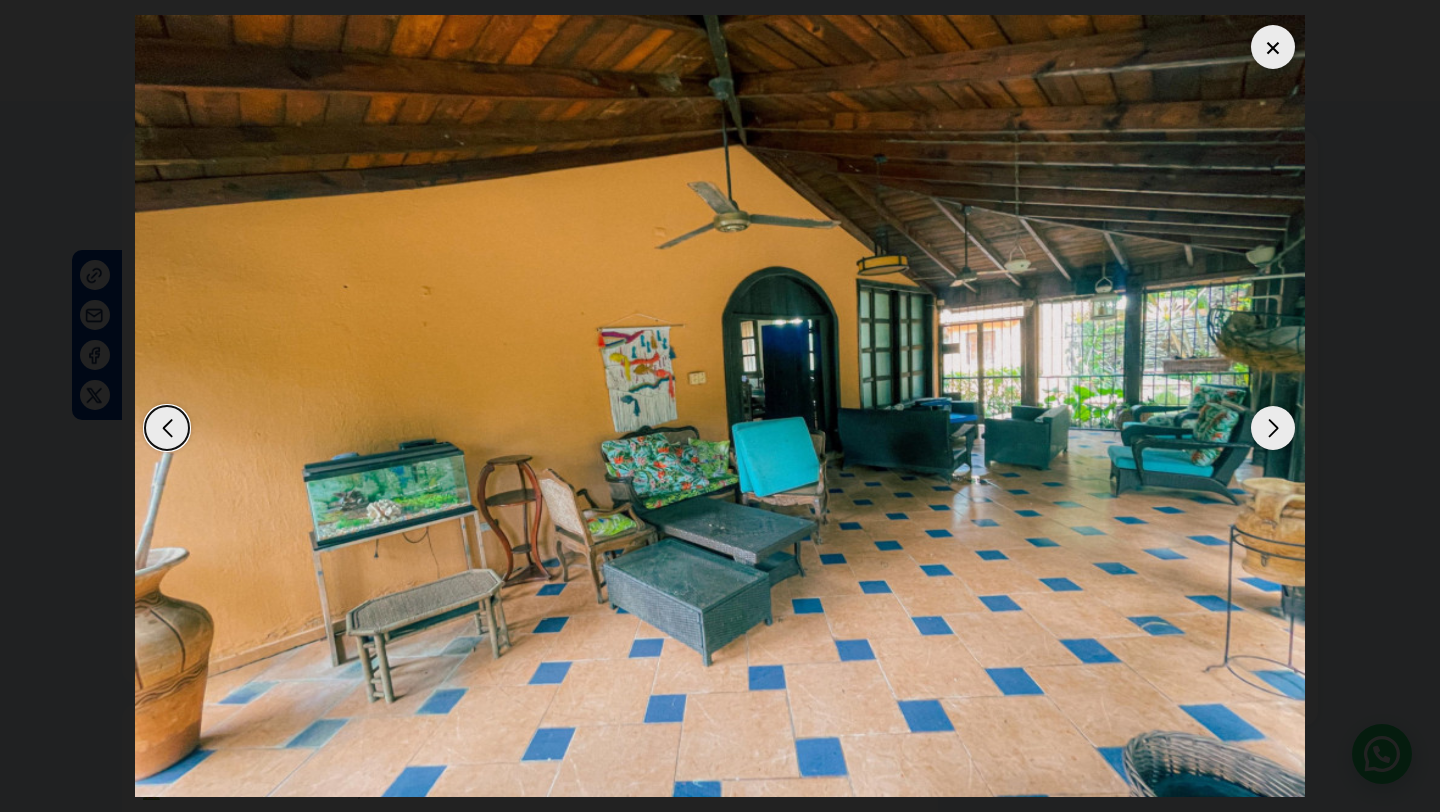 click at bounding box center [1273, 428] 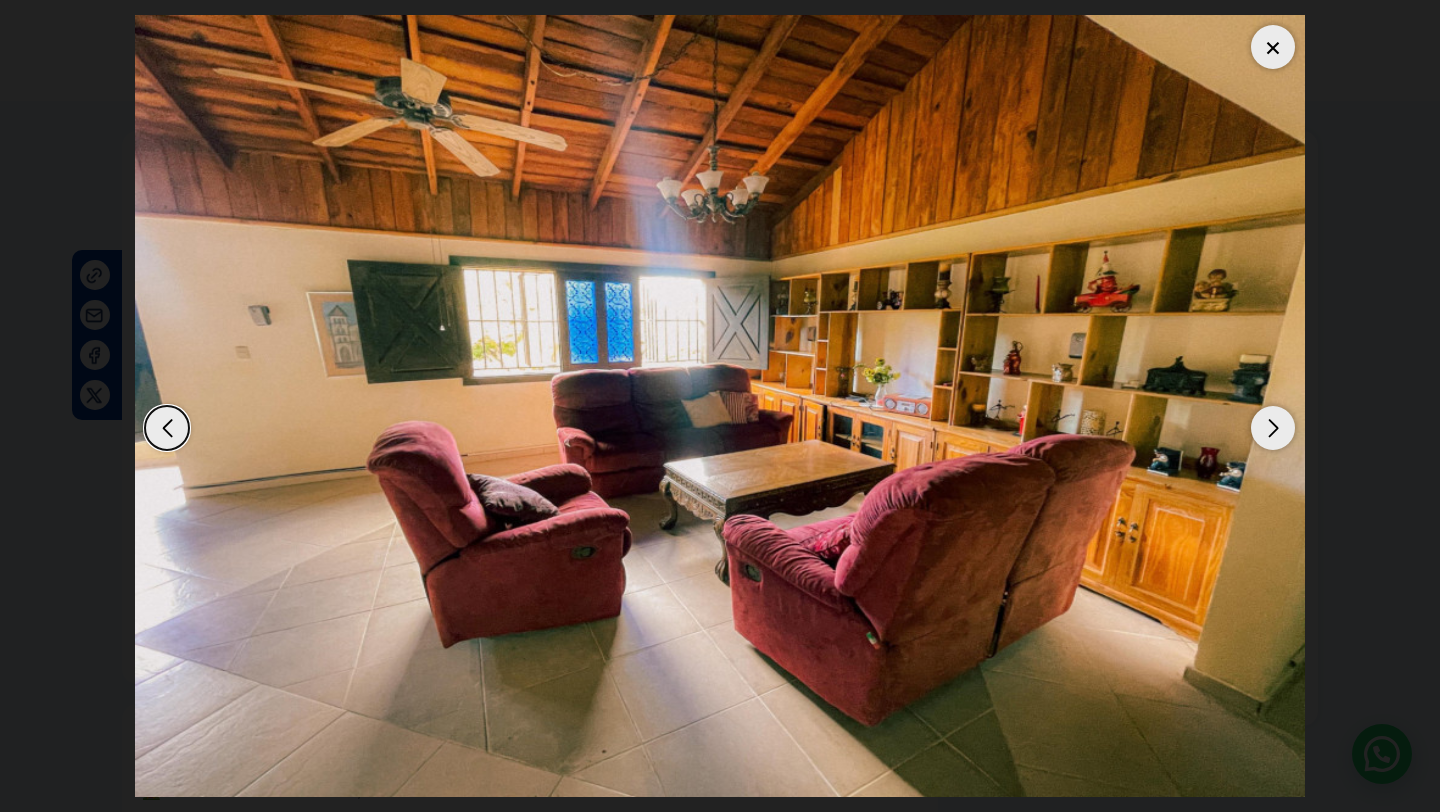 drag, startPoint x: 1321, startPoint y: 504, endPoint x: 1291, endPoint y: 498, distance: 30.594116 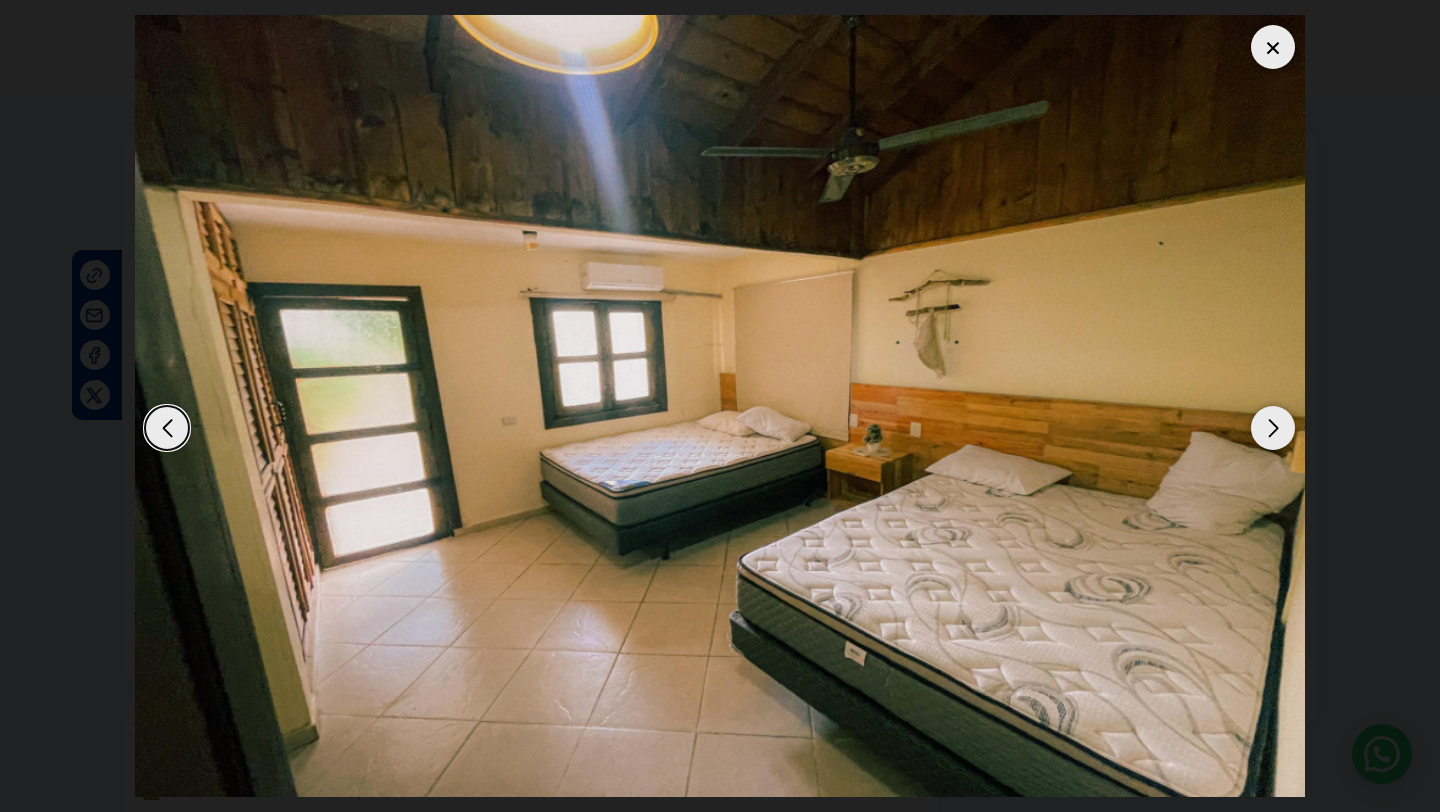 click at bounding box center (1273, 428) 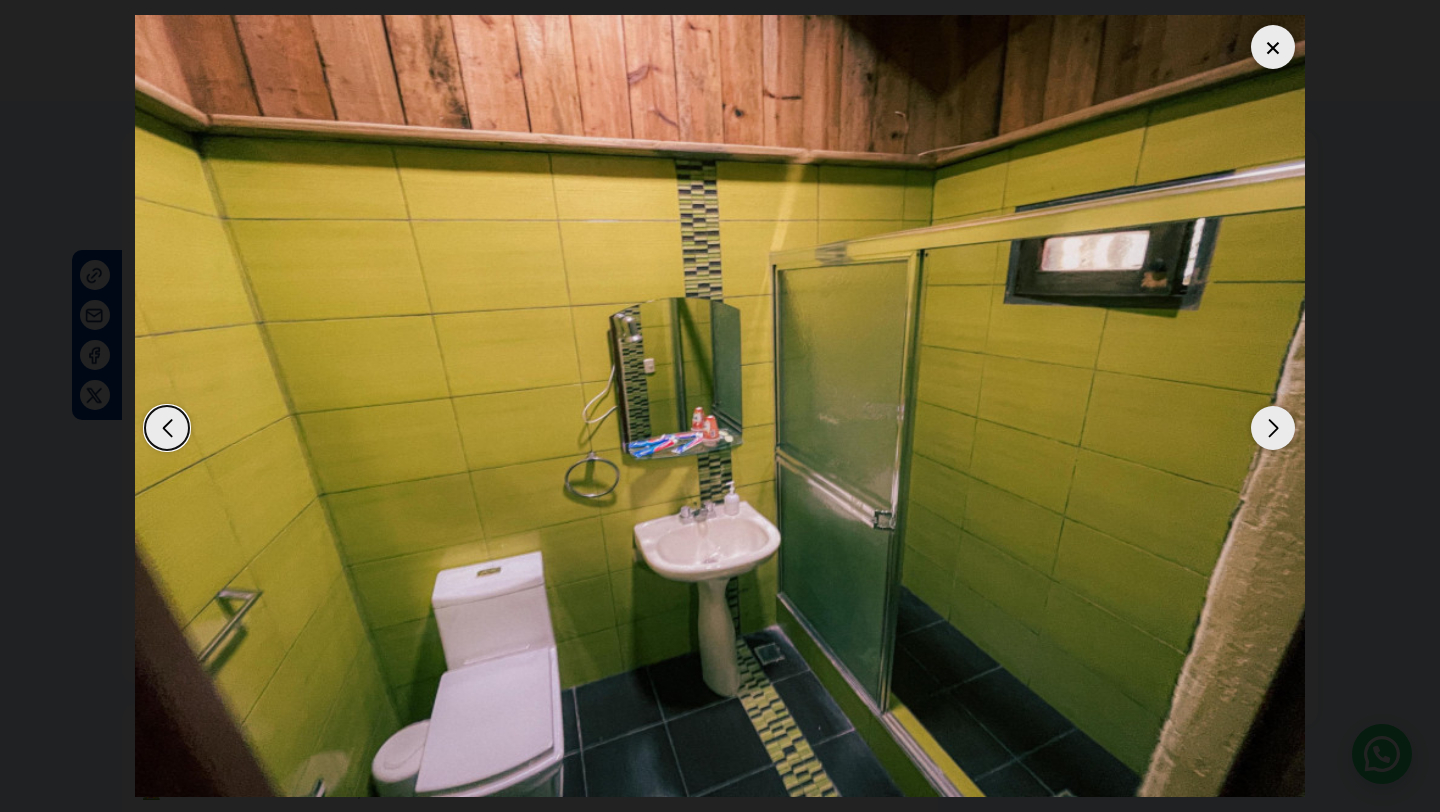 click at bounding box center [1273, 428] 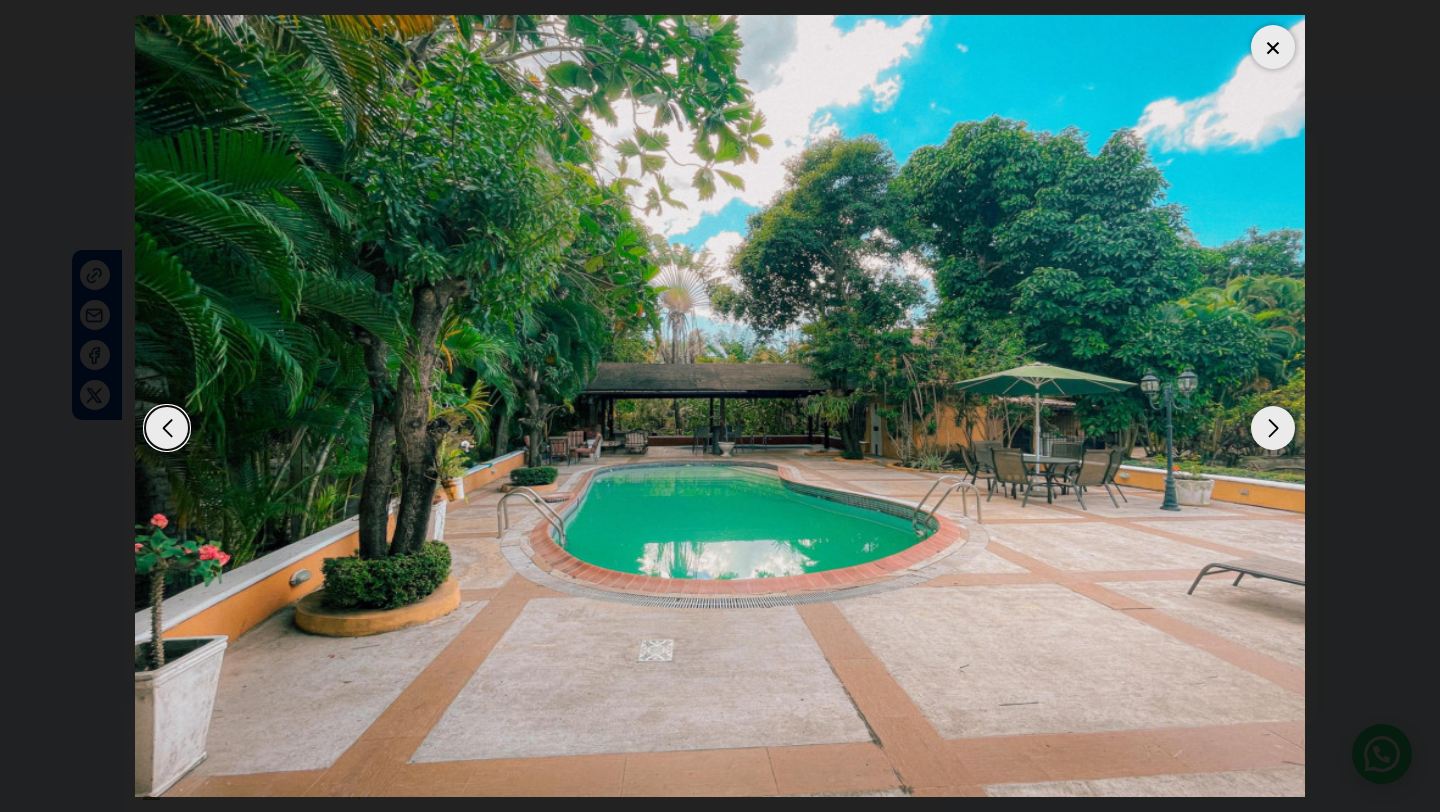 click at bounding box center [1273, 428] 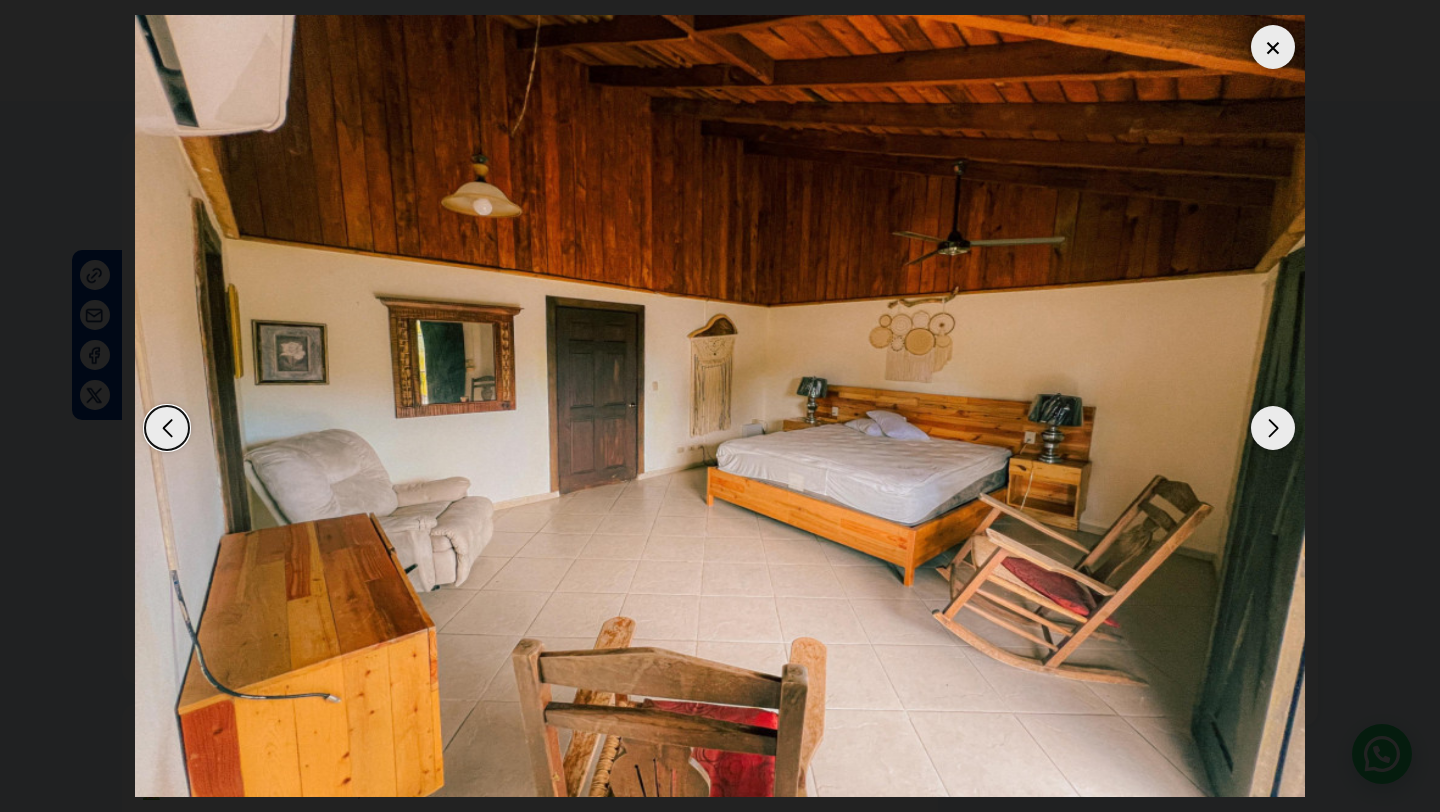 click at bounding box center [1273, 428] 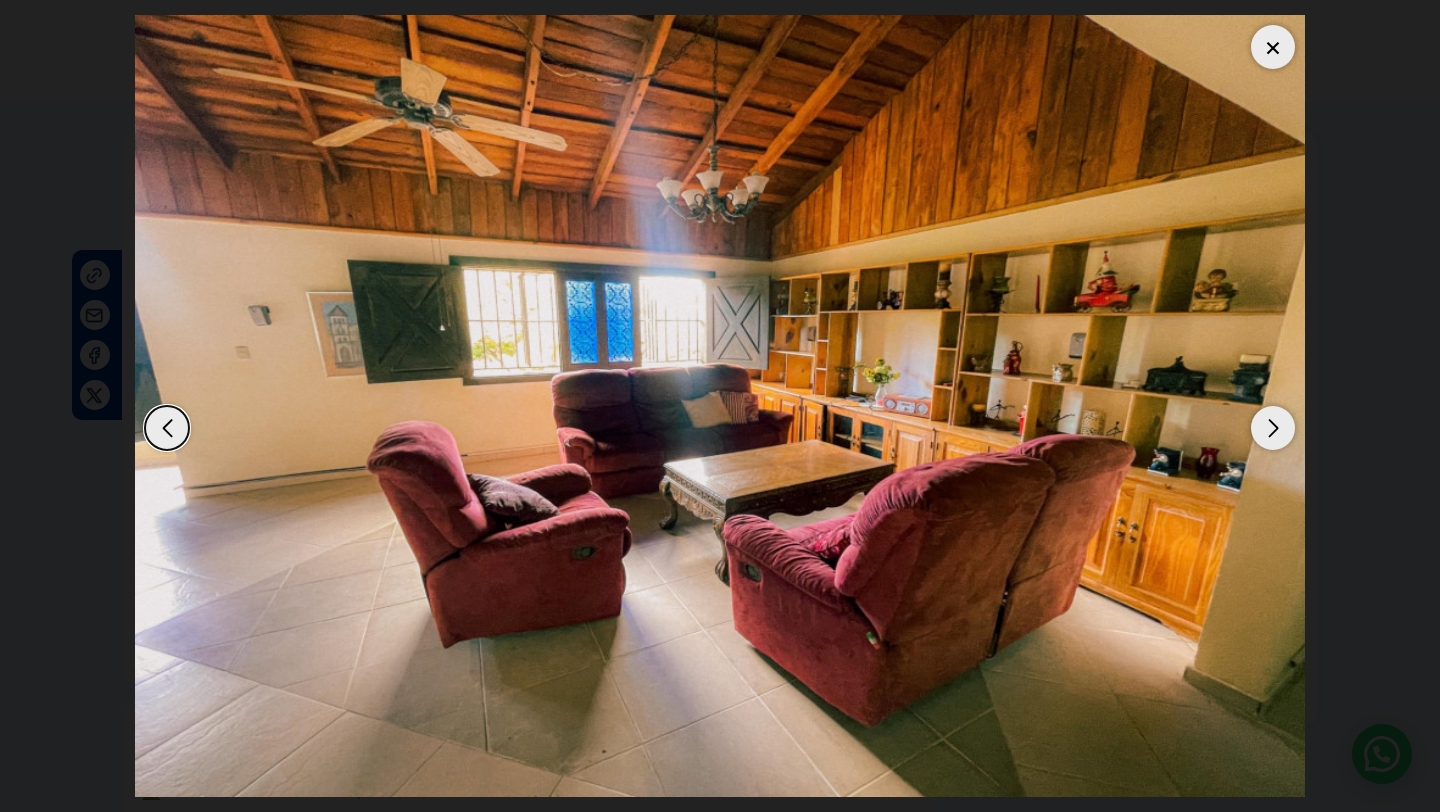 click at bounding box center (1273, 428) 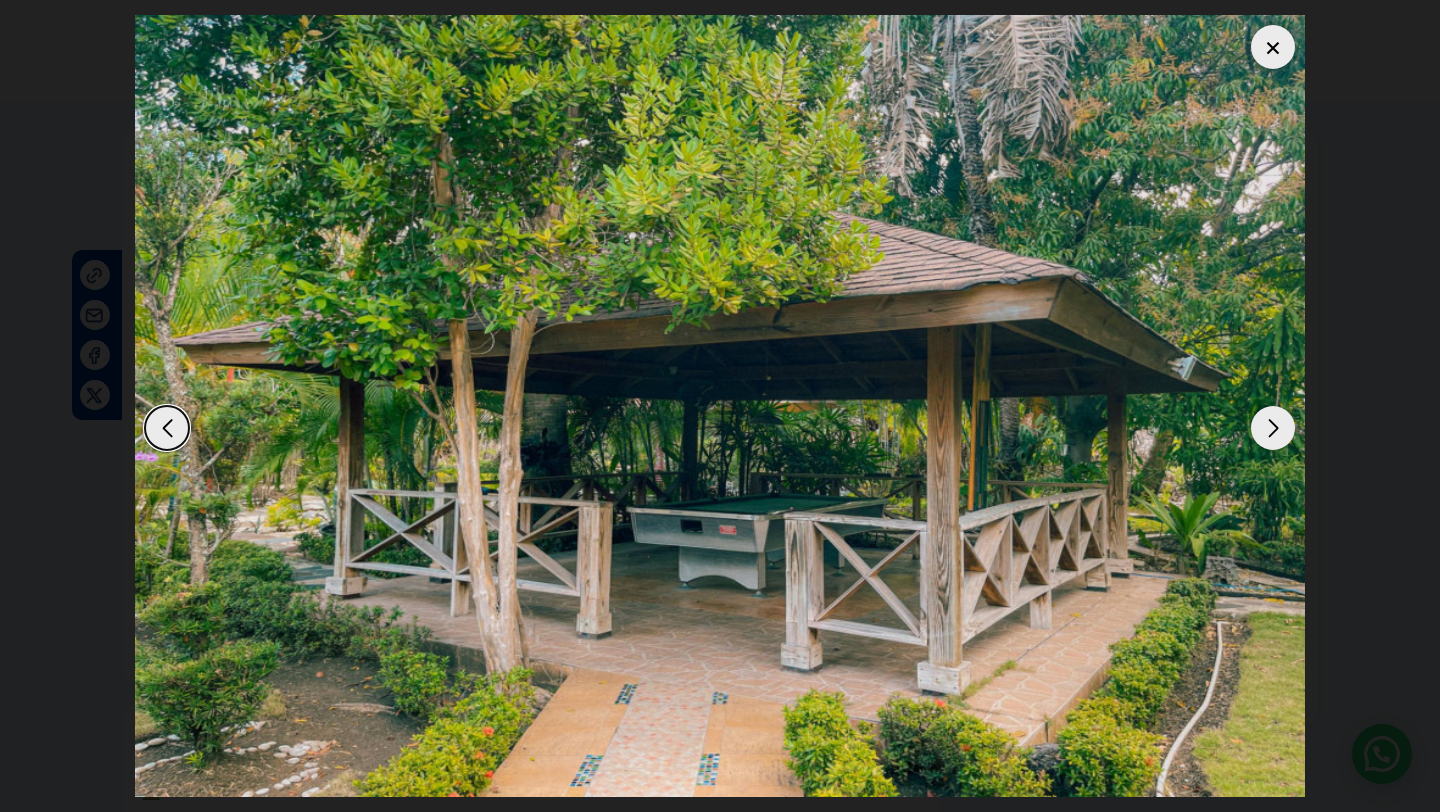 click at bounding box center [1273, 428] 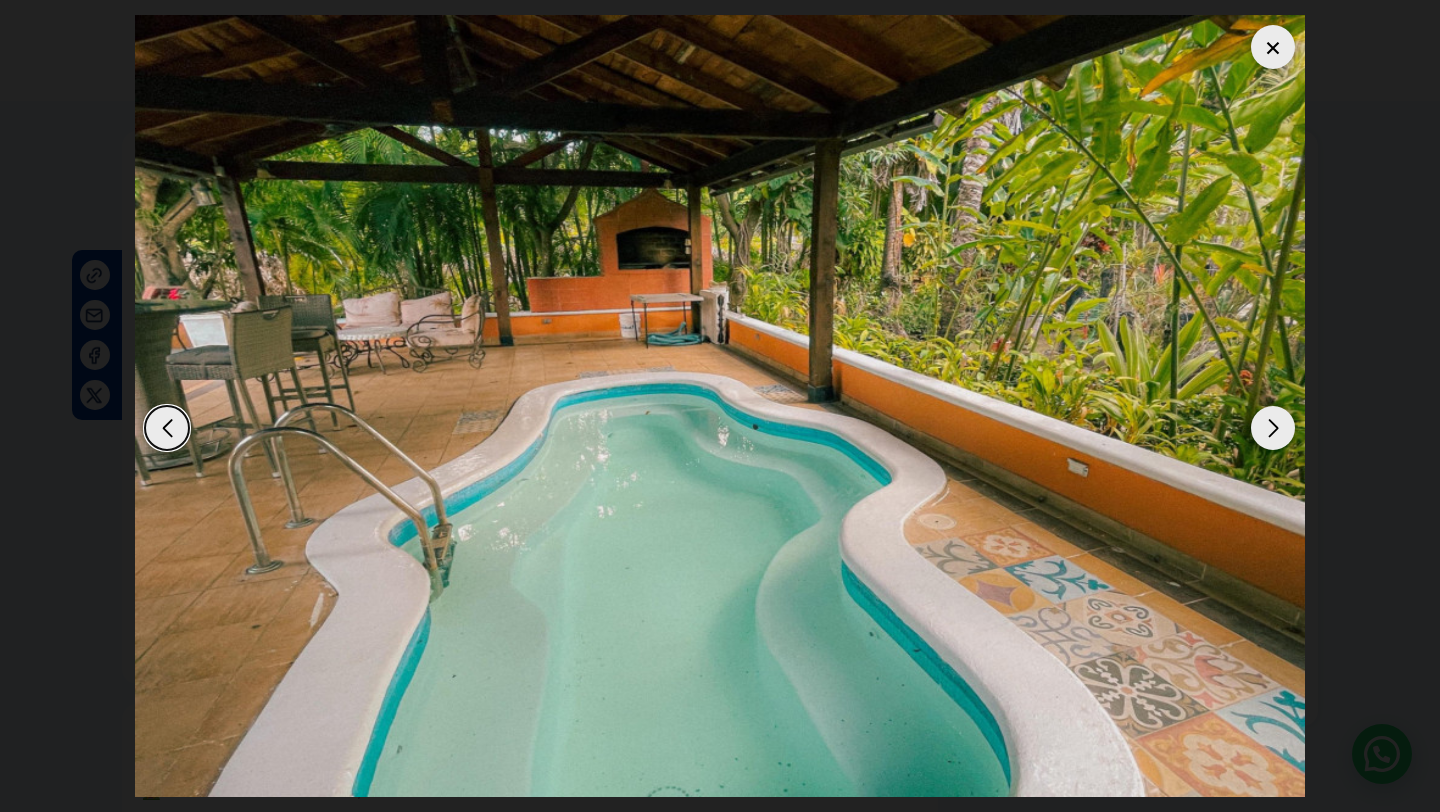 click at bounding box center (1273, 428) 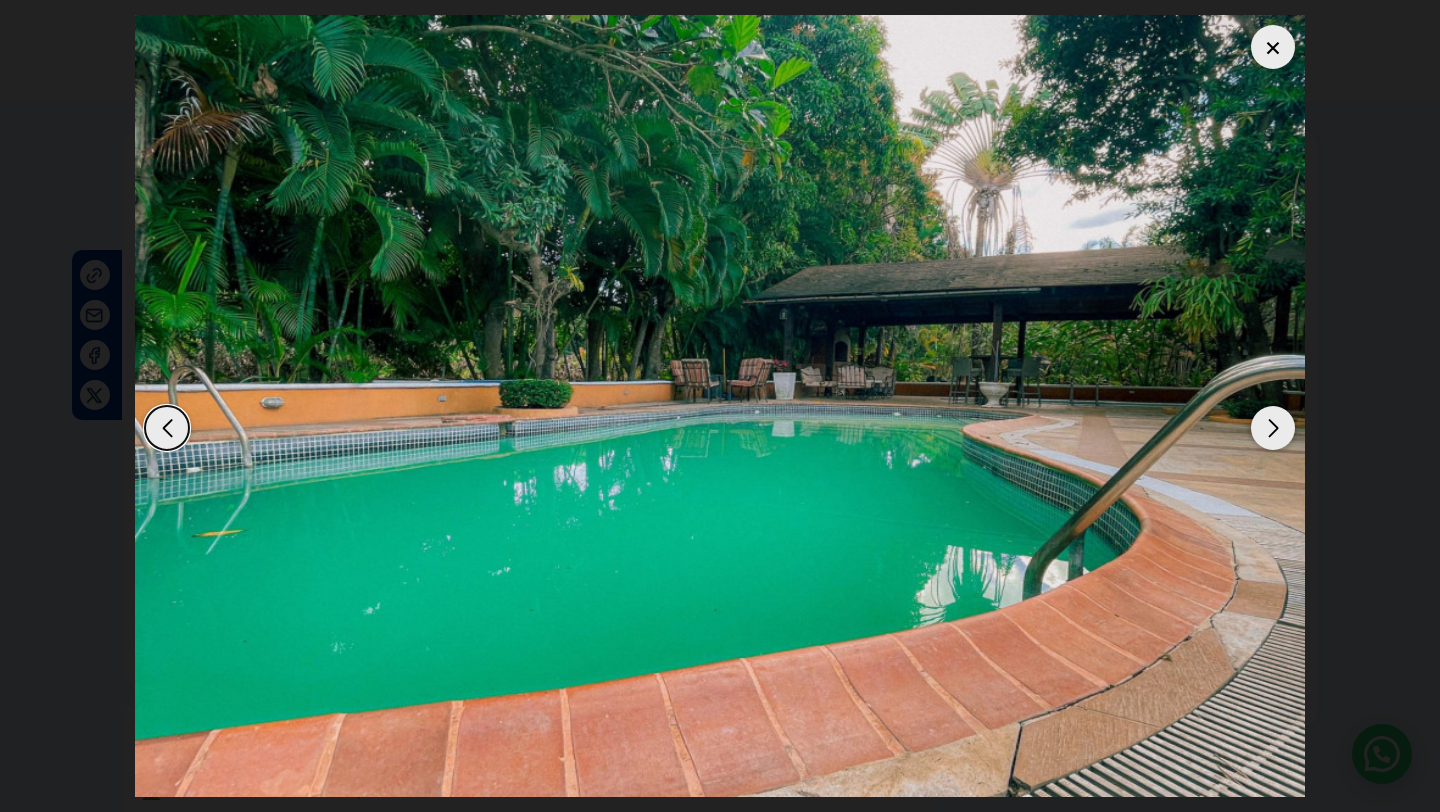 click at bounding box center (167, 428) 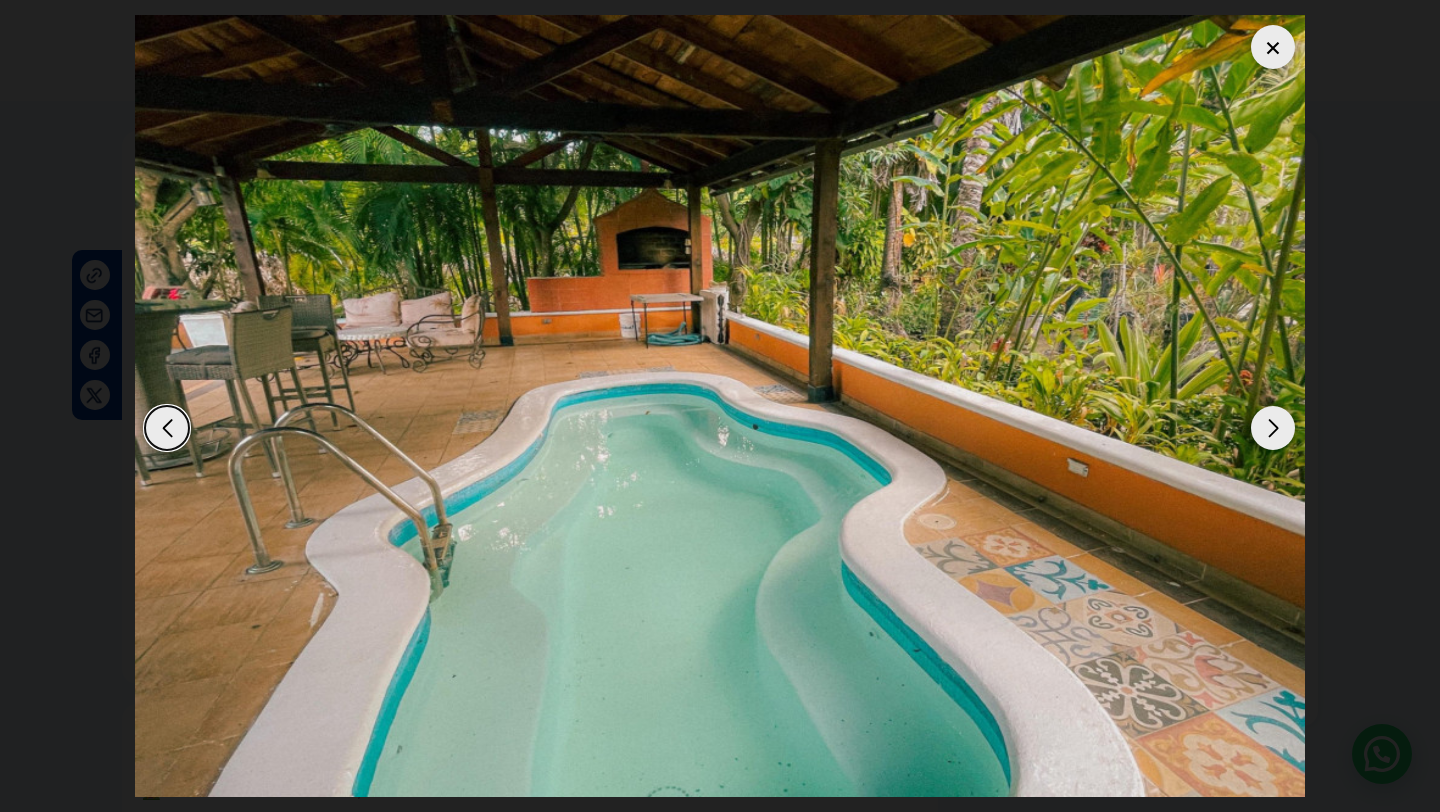 click at bounding box center (1273, 428) 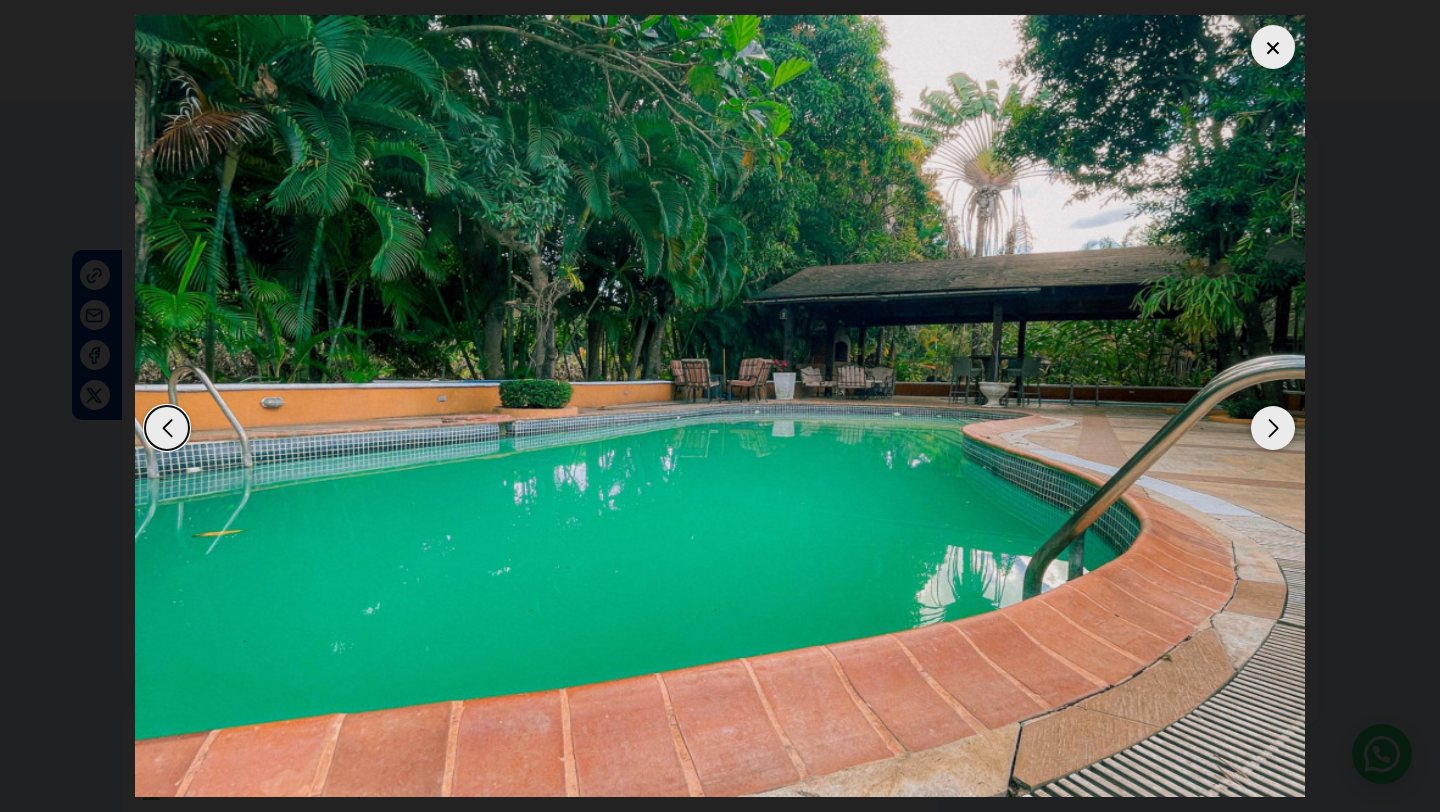 click at bounding box center [1273, 428] 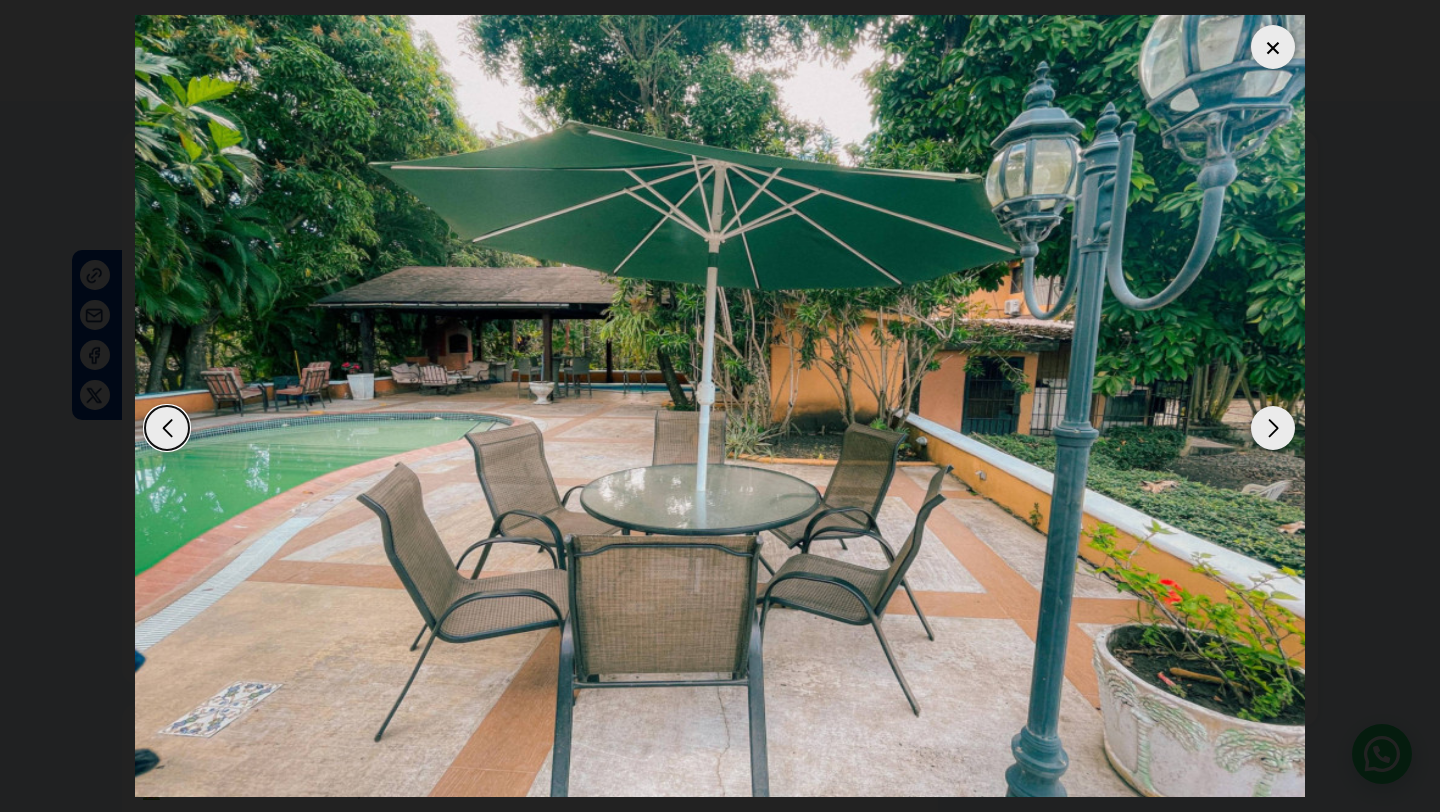 click at bounding box center (1273, 428) 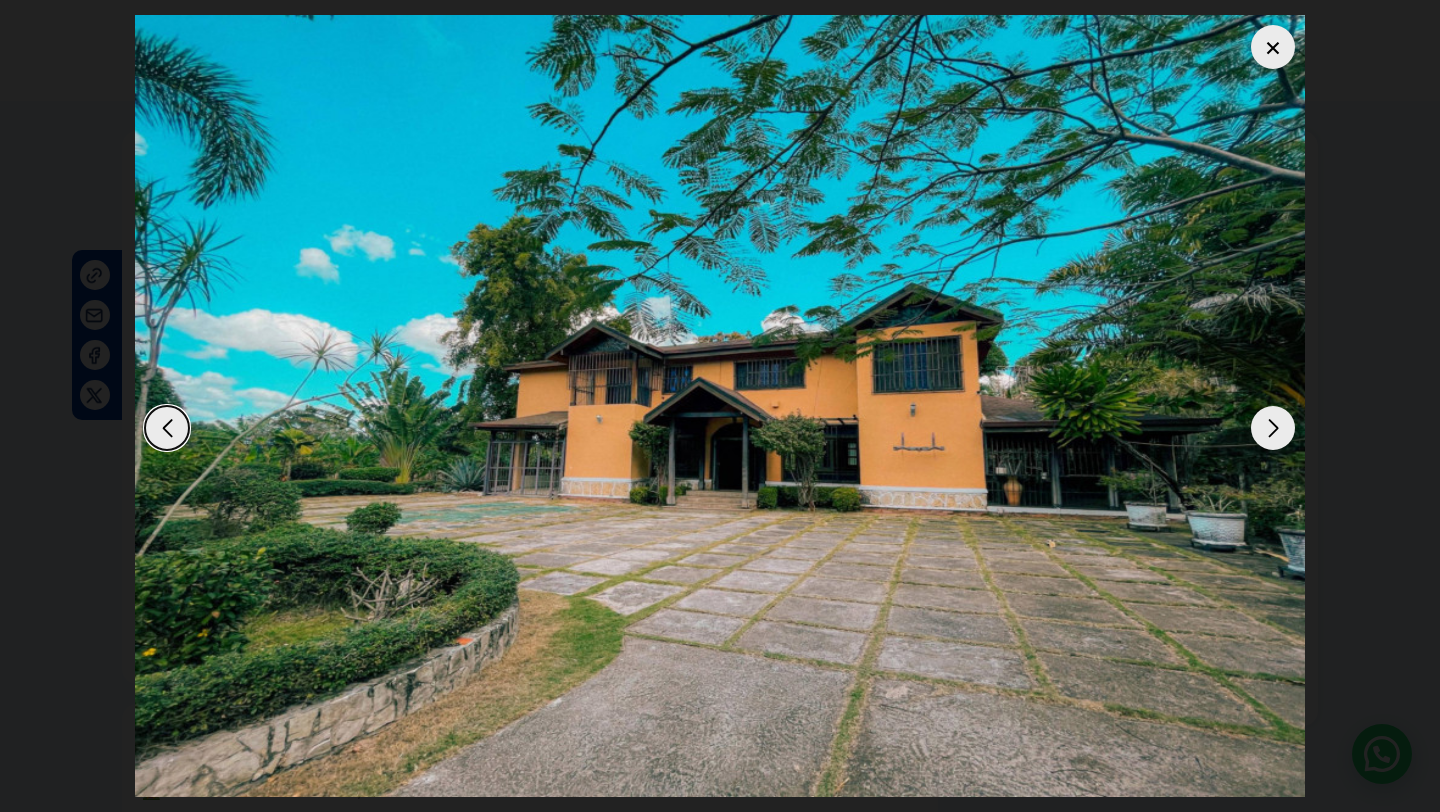 click at bounding box center (1273, 47) 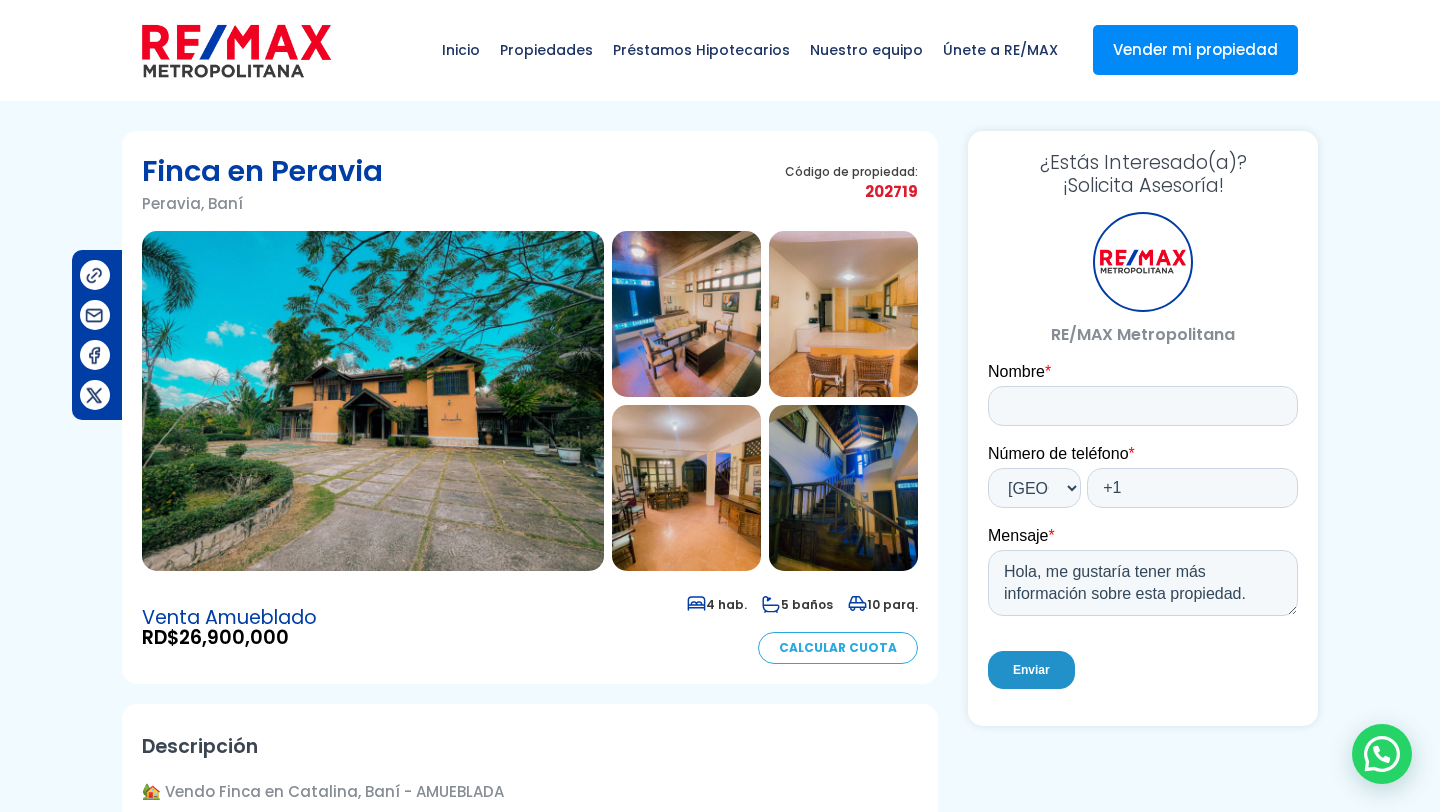click on "26,900,000" at bounding box center [234, 637] 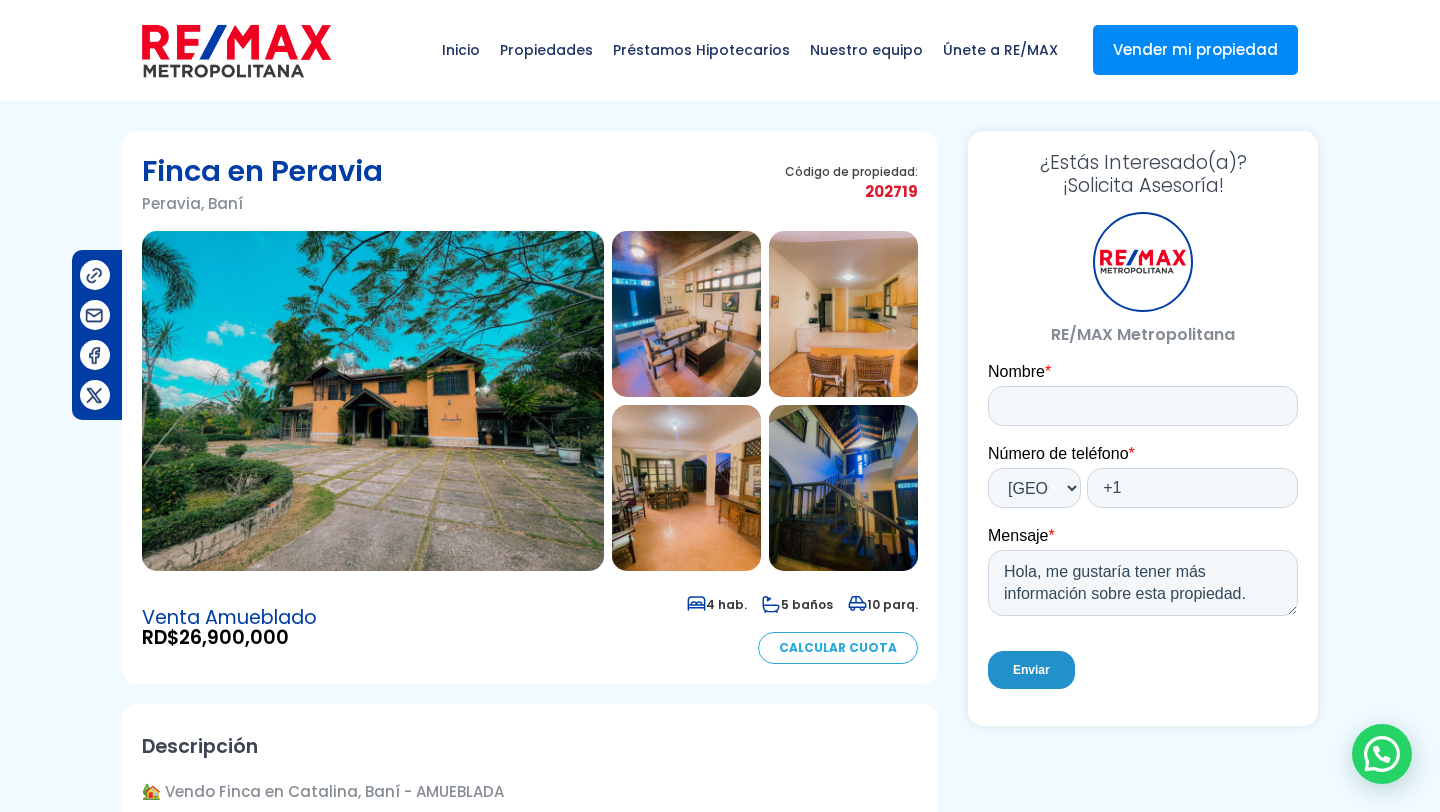 click on "26,900,000" at bounding box center (234, 637) 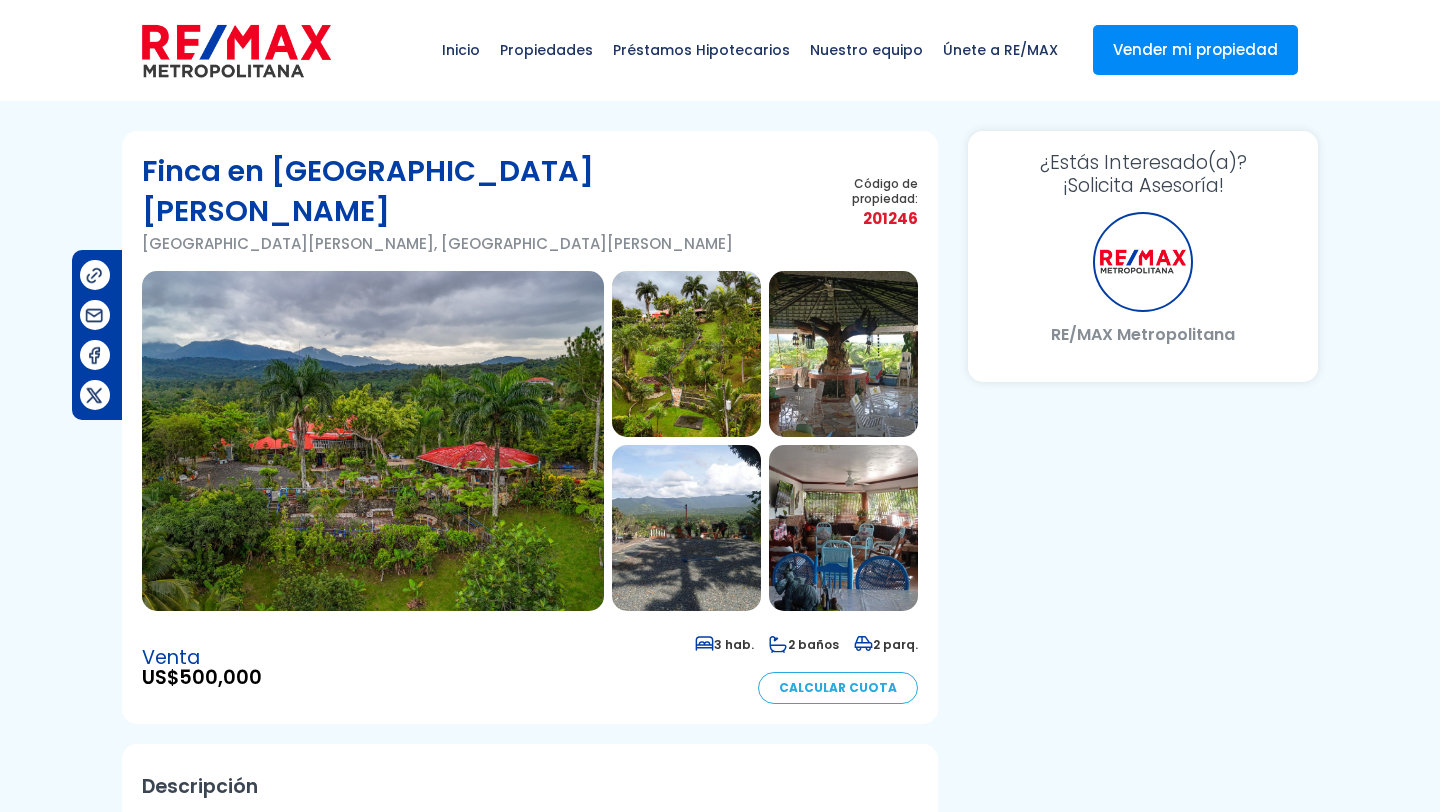 scroll, scrollTop: 0, scrollLeft: 0, axis: both 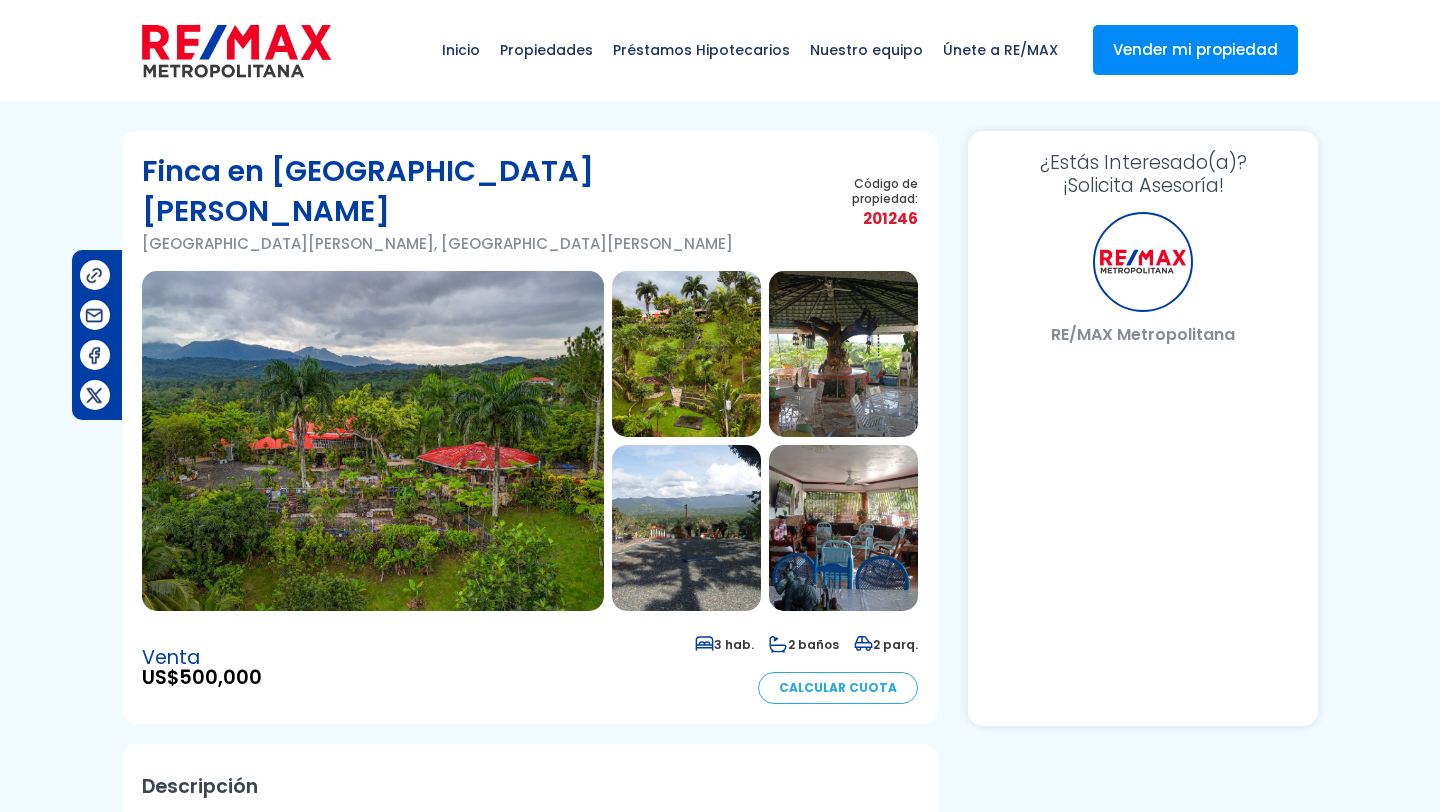 select on "US" 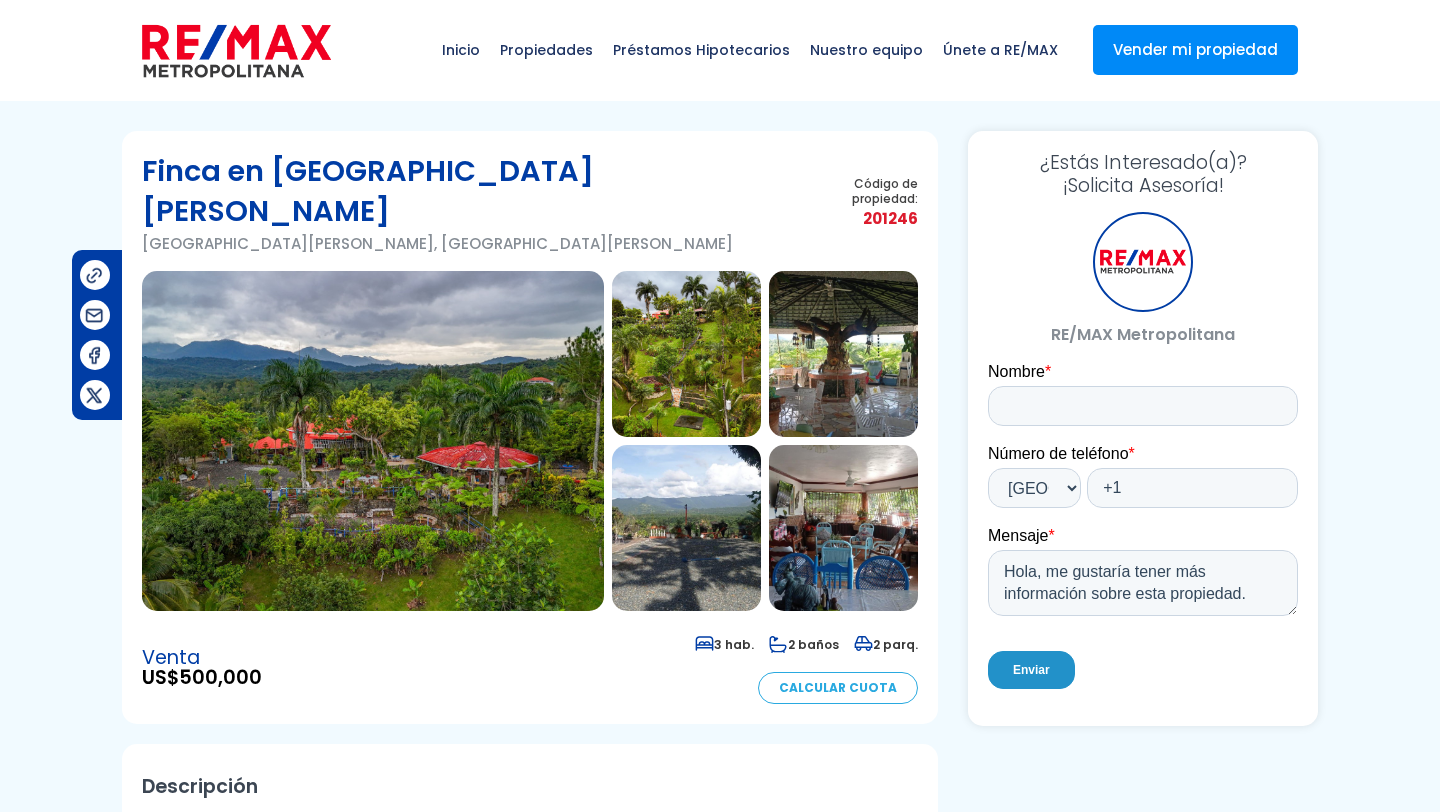 scroll, scrollTop: 0, scrollLeft: 0, axis: both 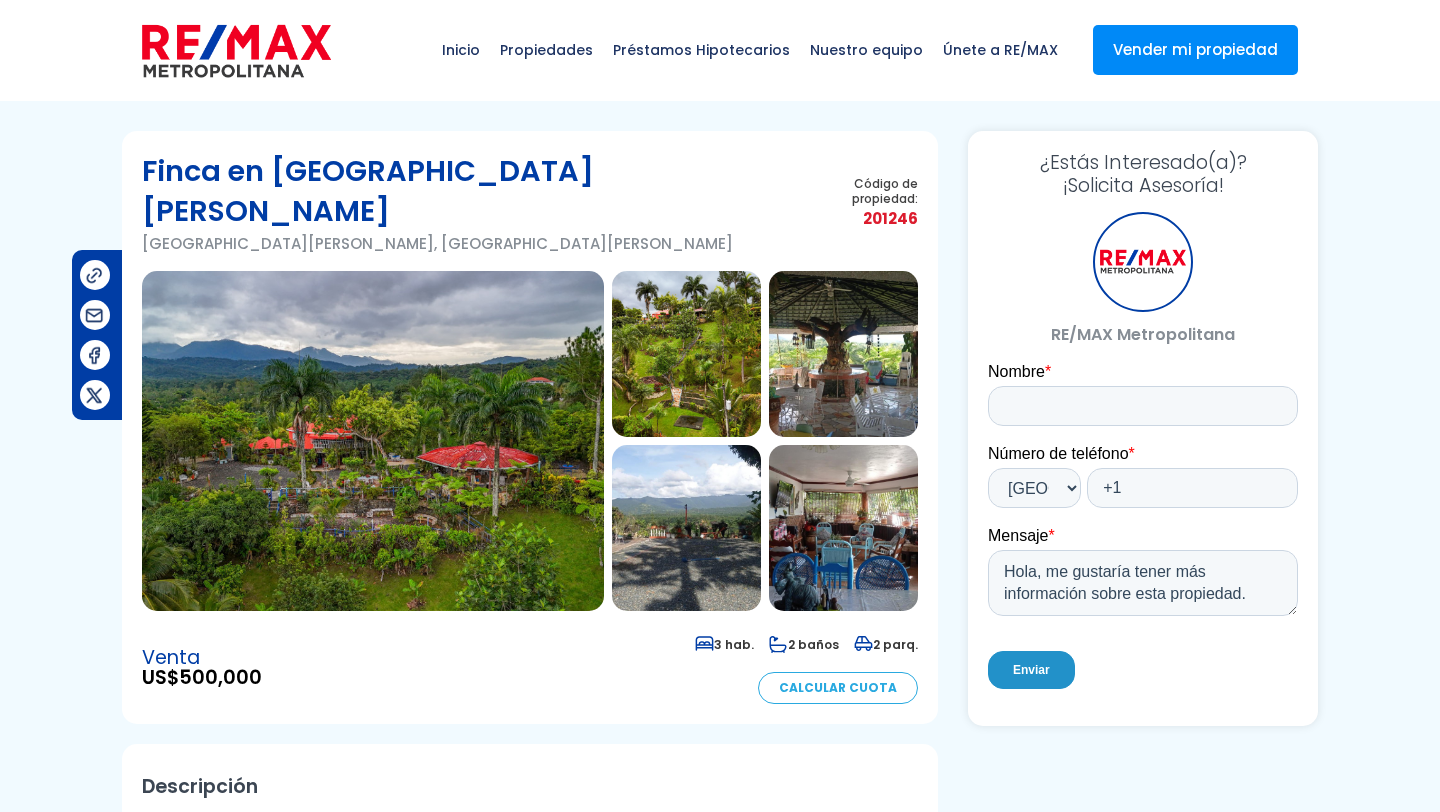 click at bounding box center [373, 441] 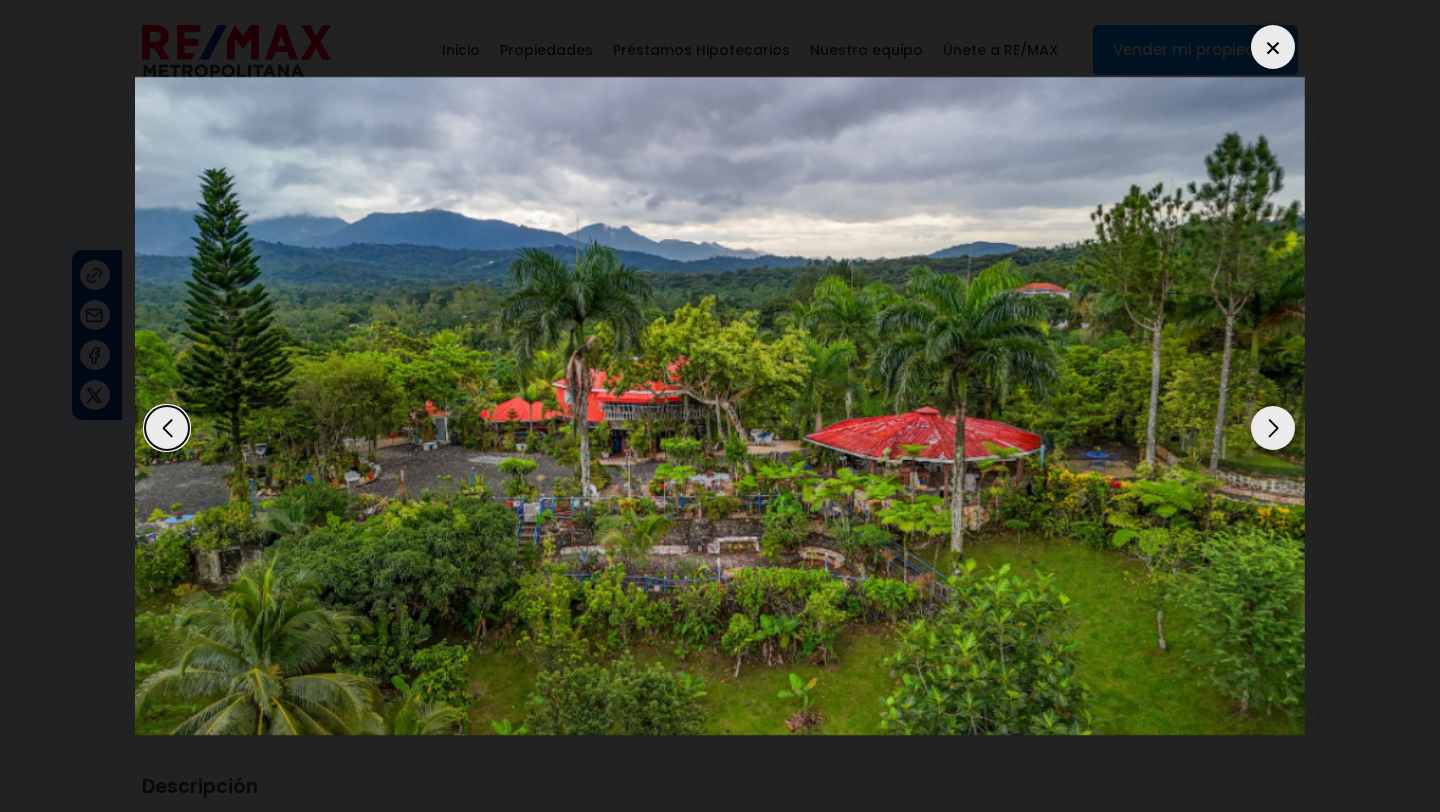click at bounding box center [1273, 428] 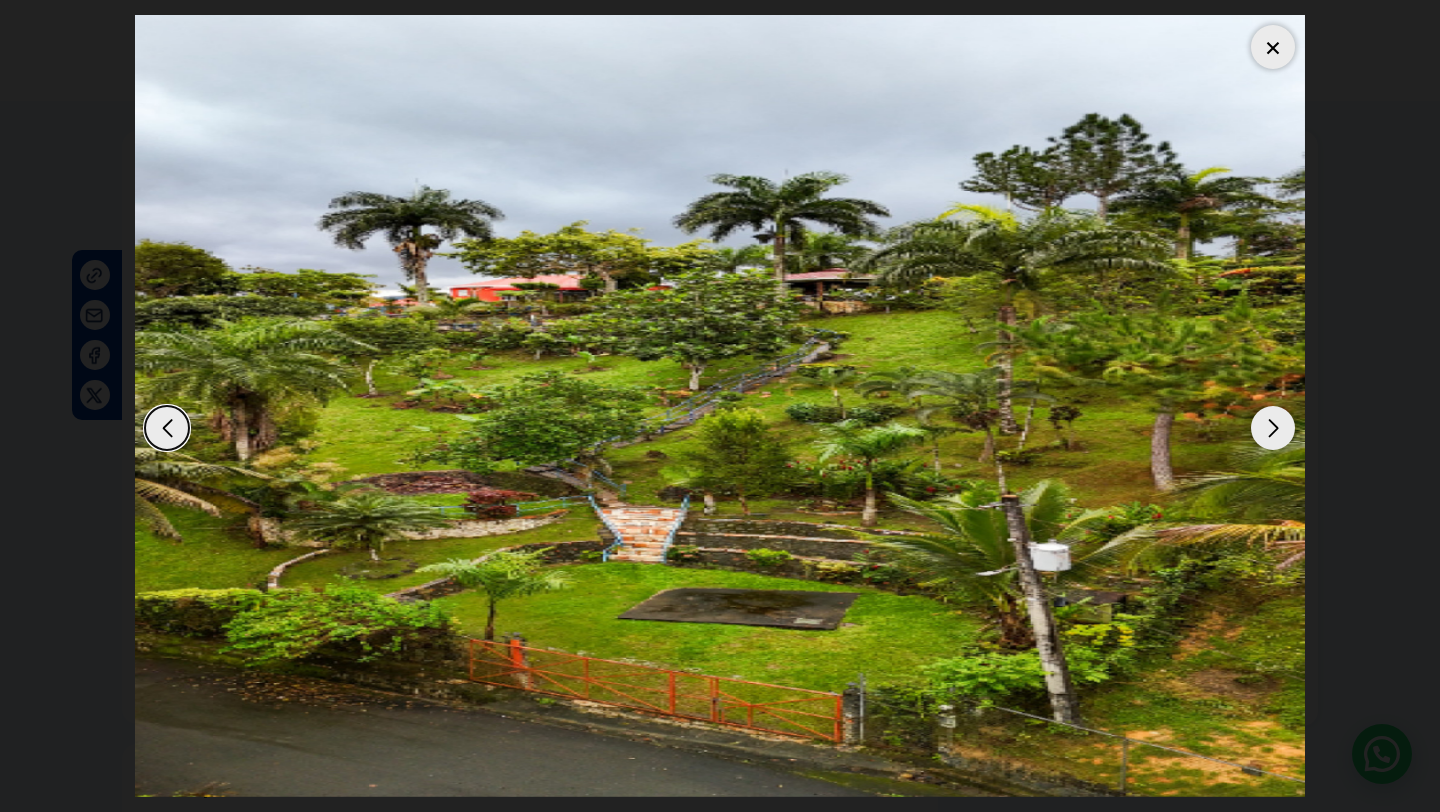click at bounding box center [1273, 428] 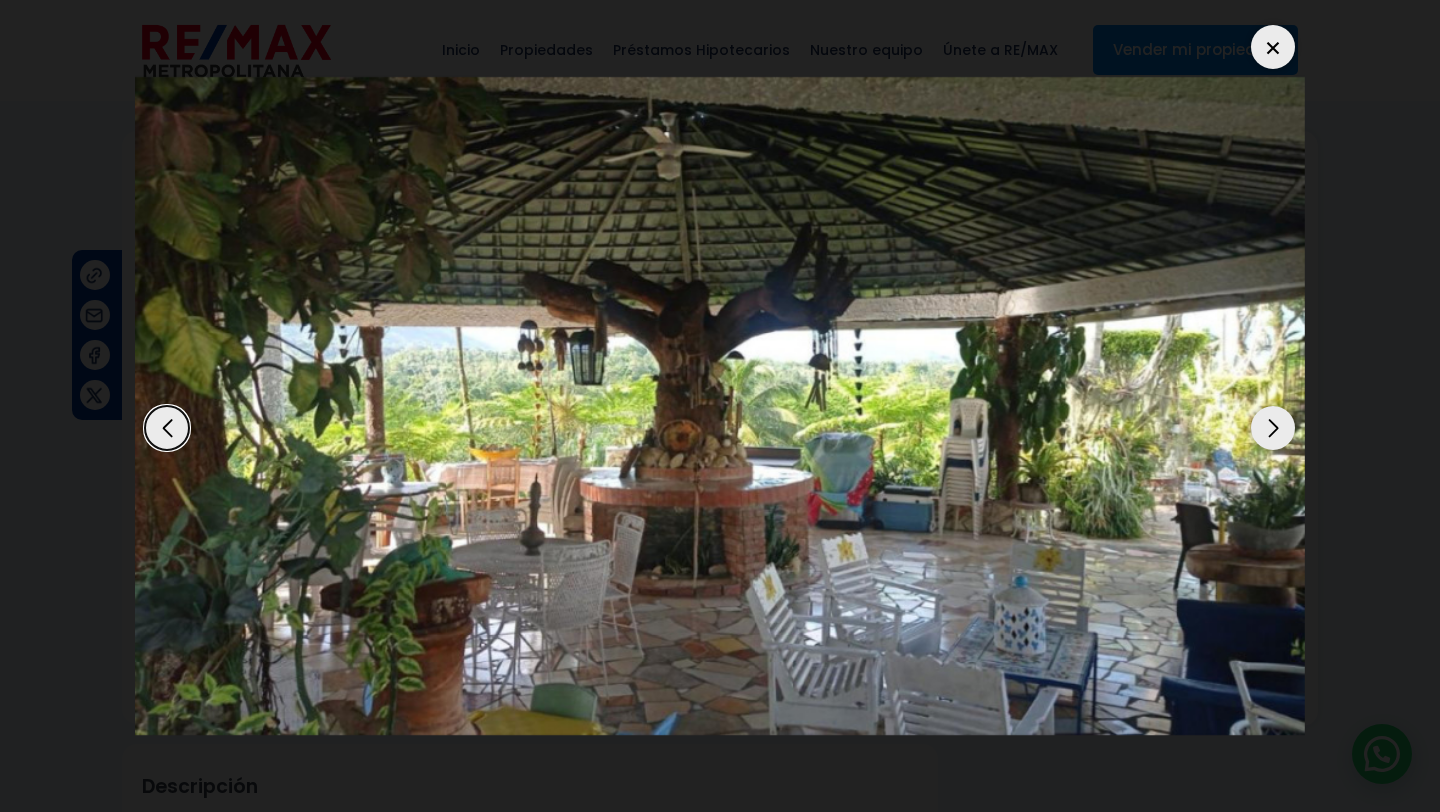 click at bounding box center [1273, 428] 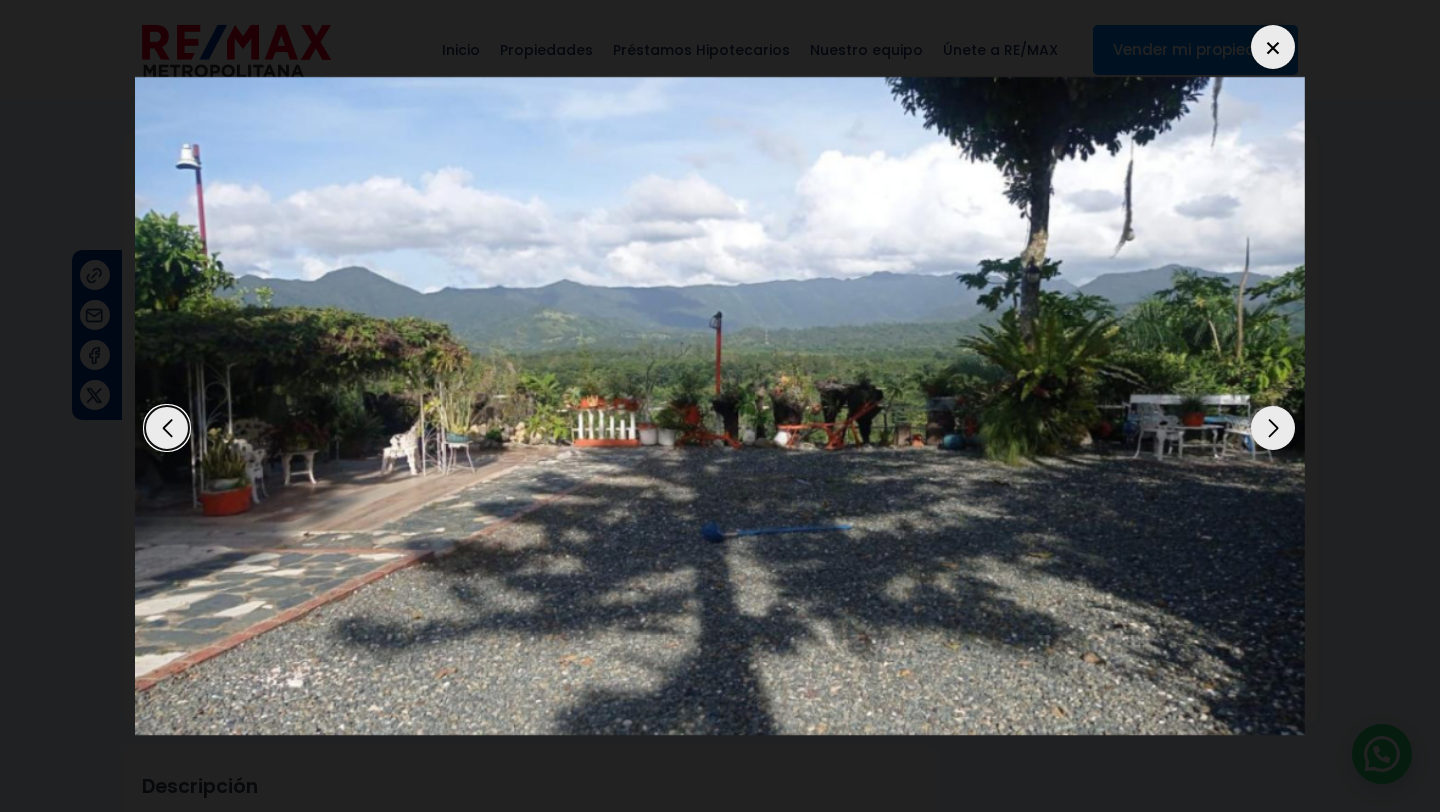 click at bounding box center [1273, 428] 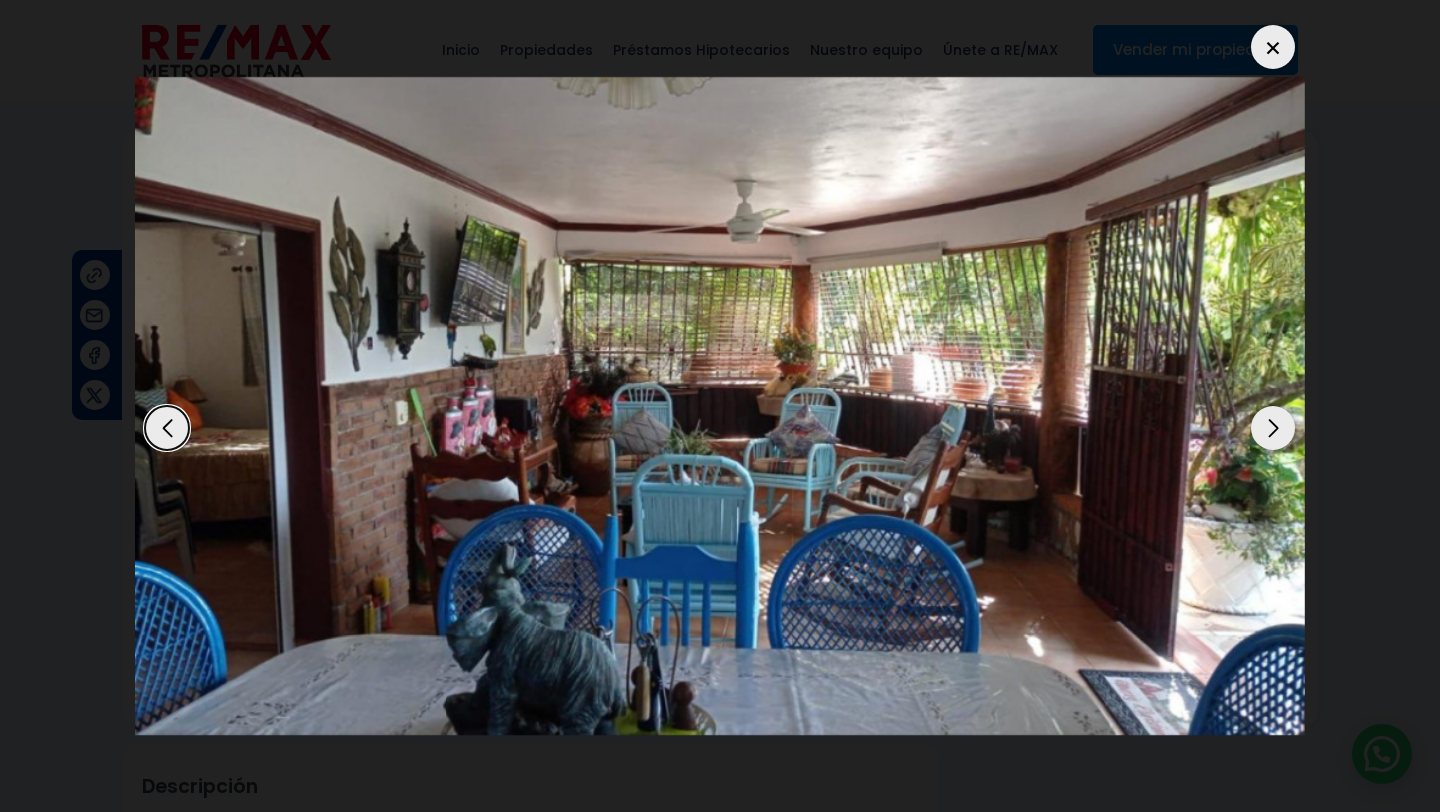 click at bounding box center [1273, 428] 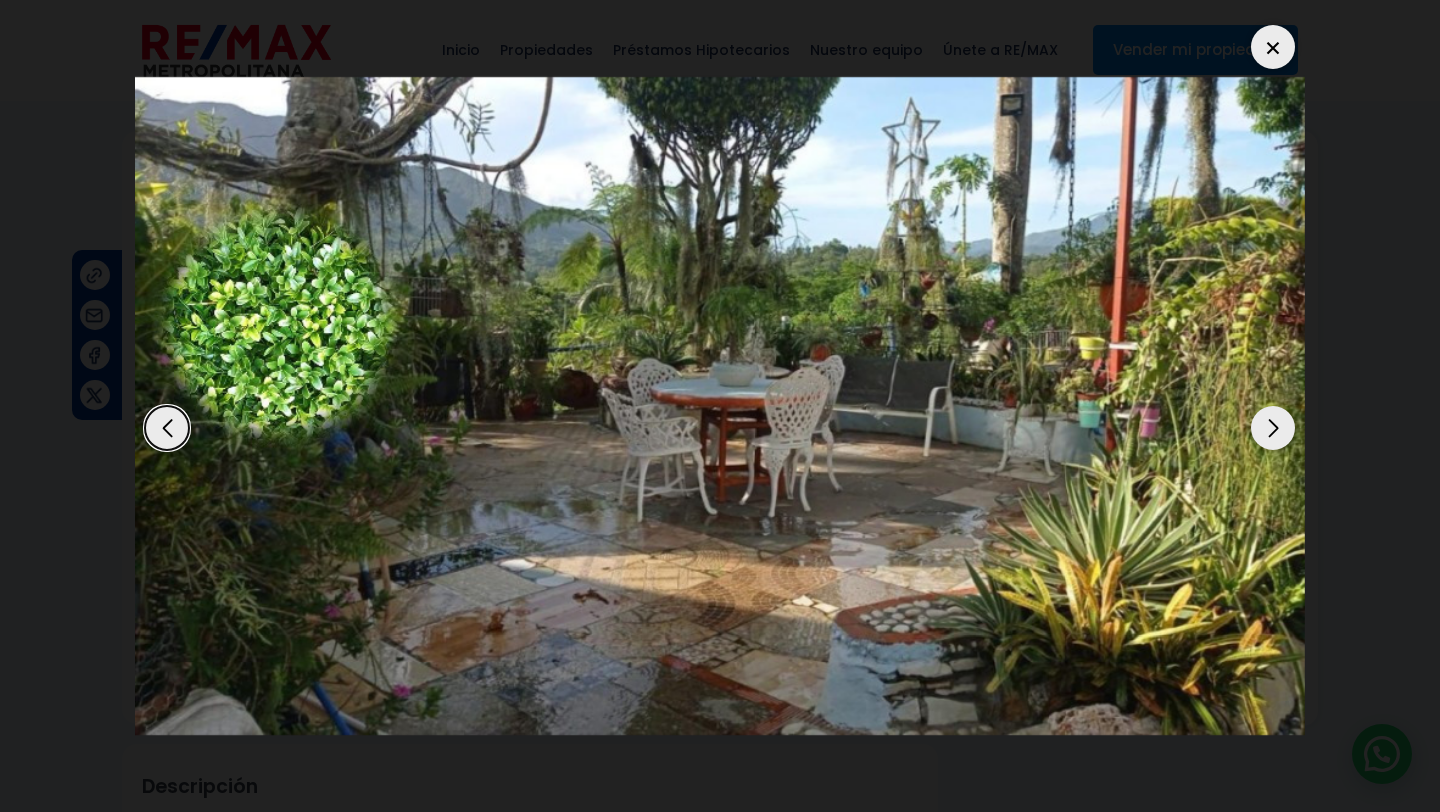click at bounding box center [1273, 428] 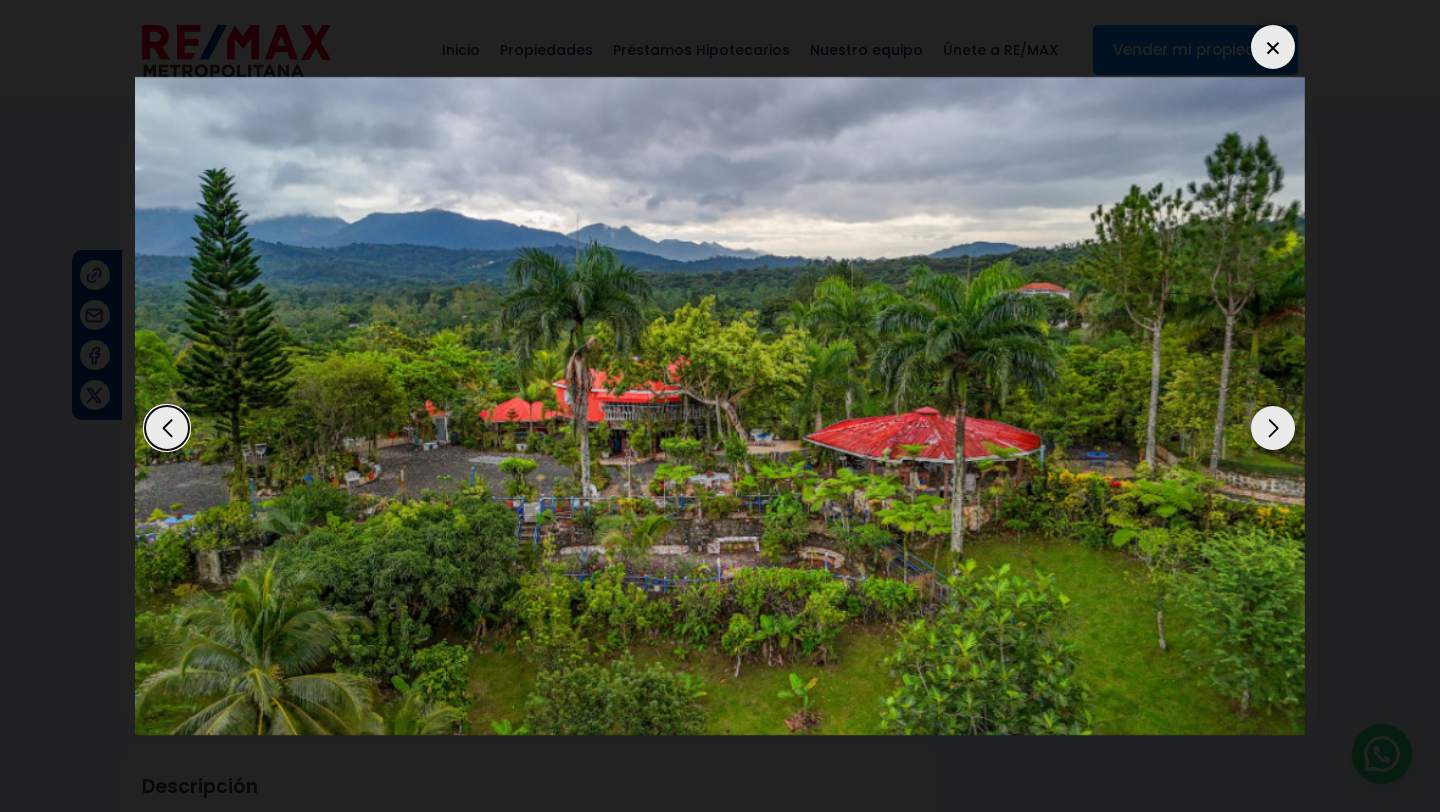 click at bounding box center (1273, 428) 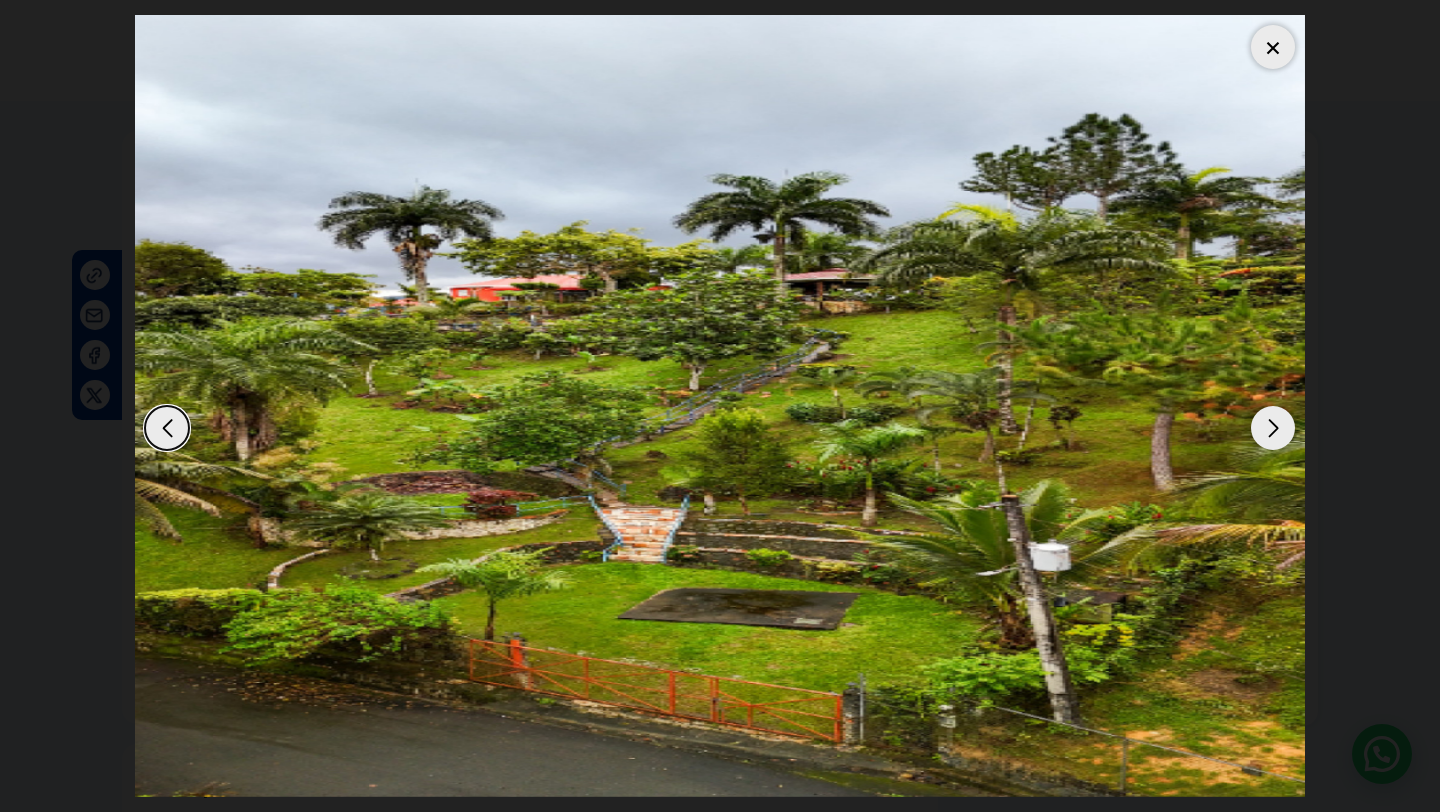 click at bounding box center (1273, 428) 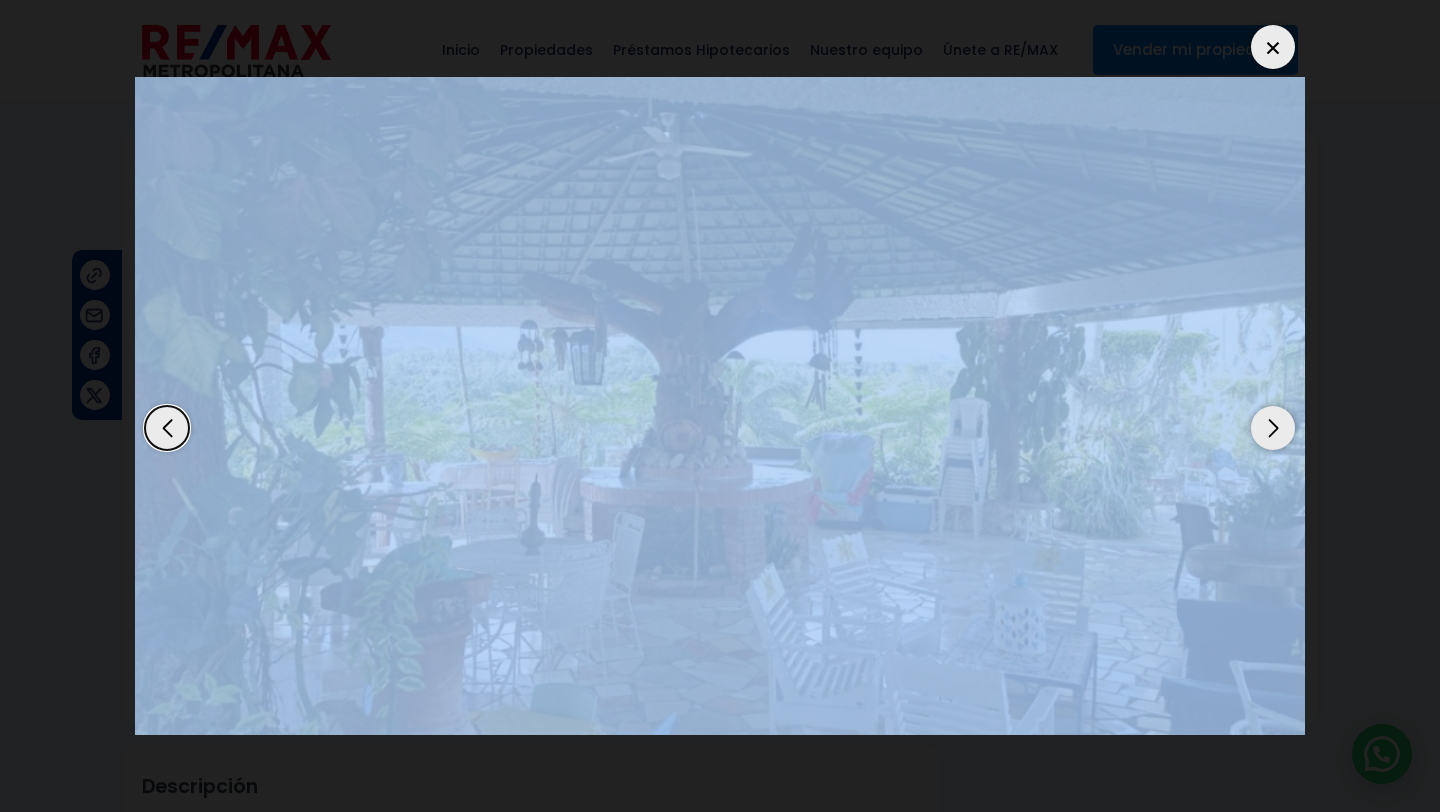 click at bounding box center [1273, 428] 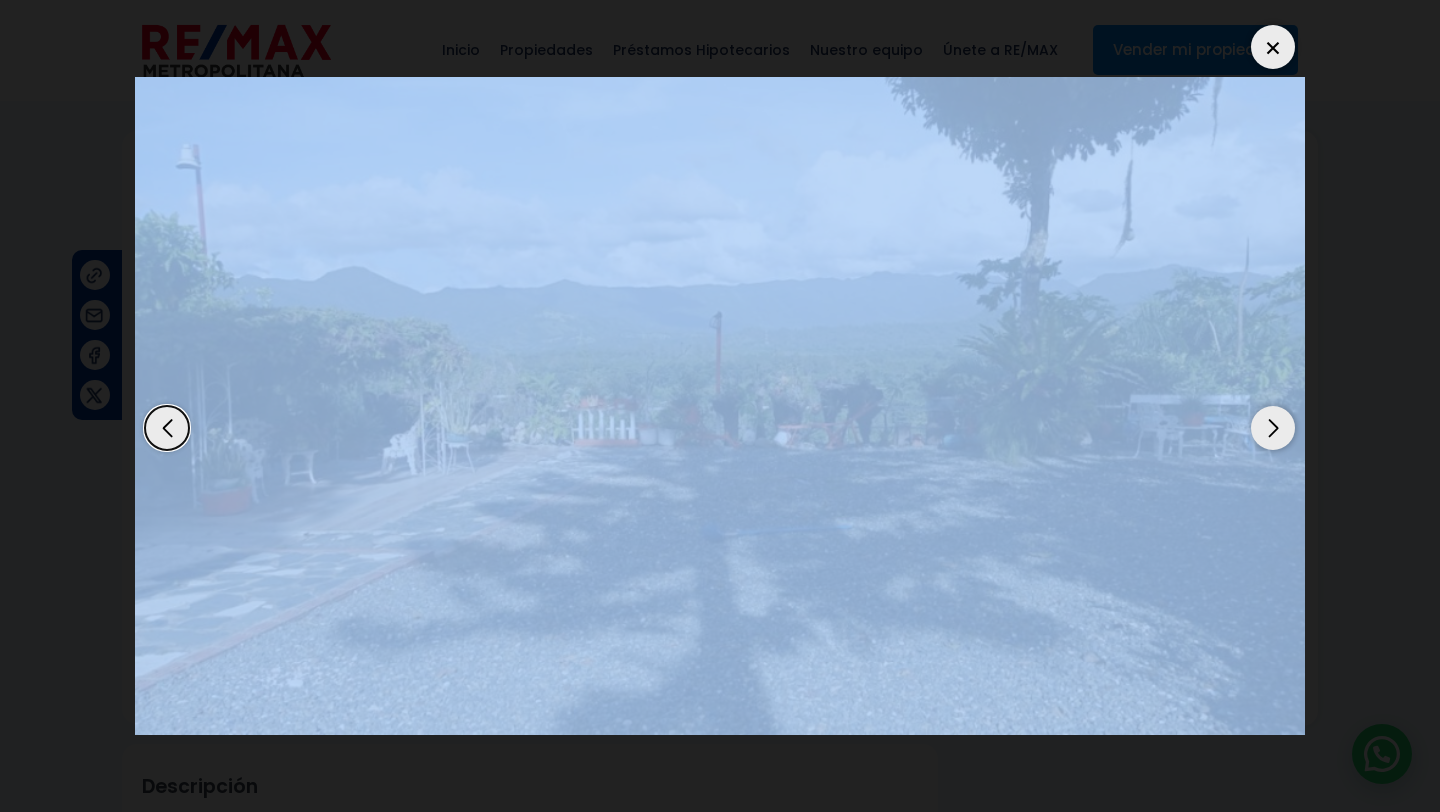 click at bounding box center (720, 406) 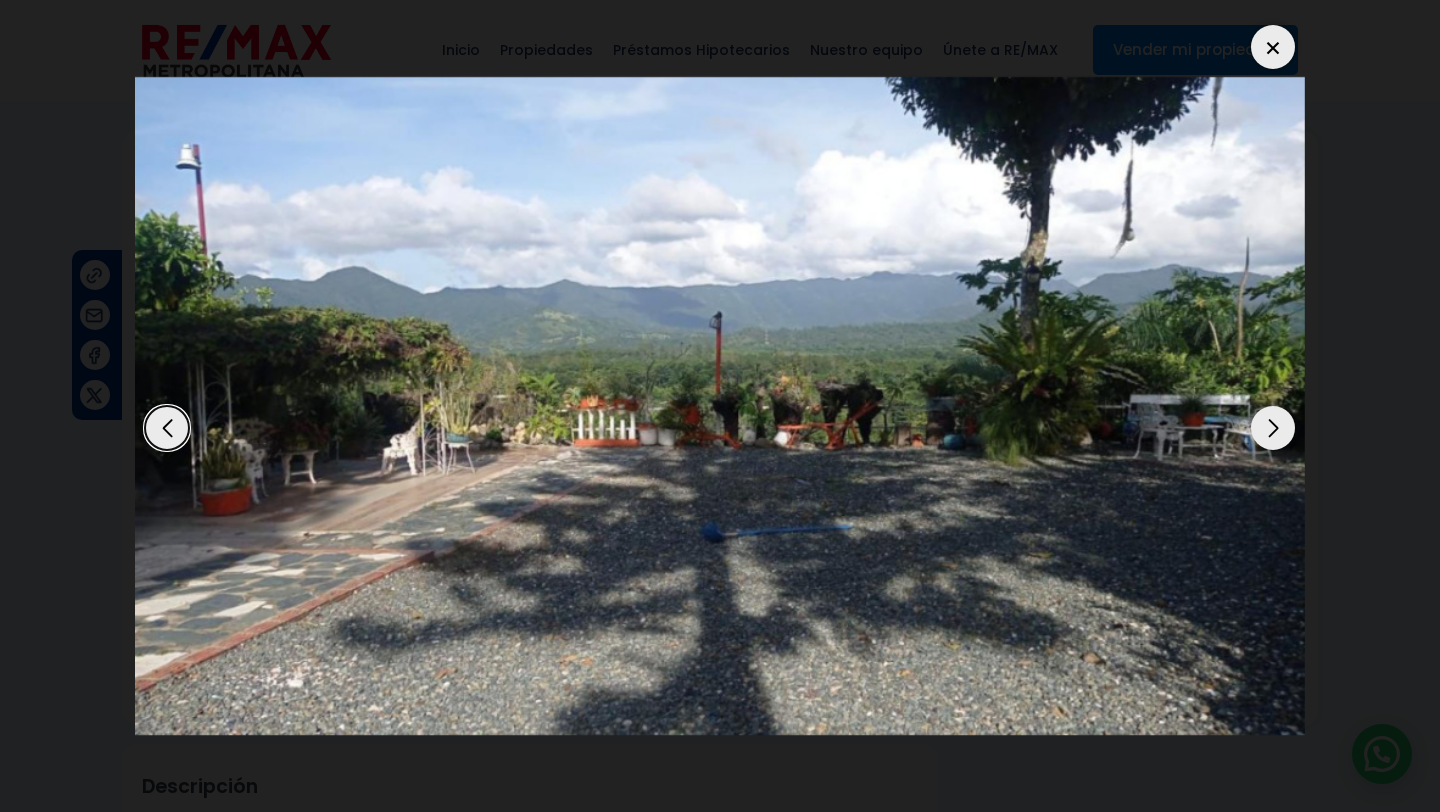click at bounding box center (720, 406) 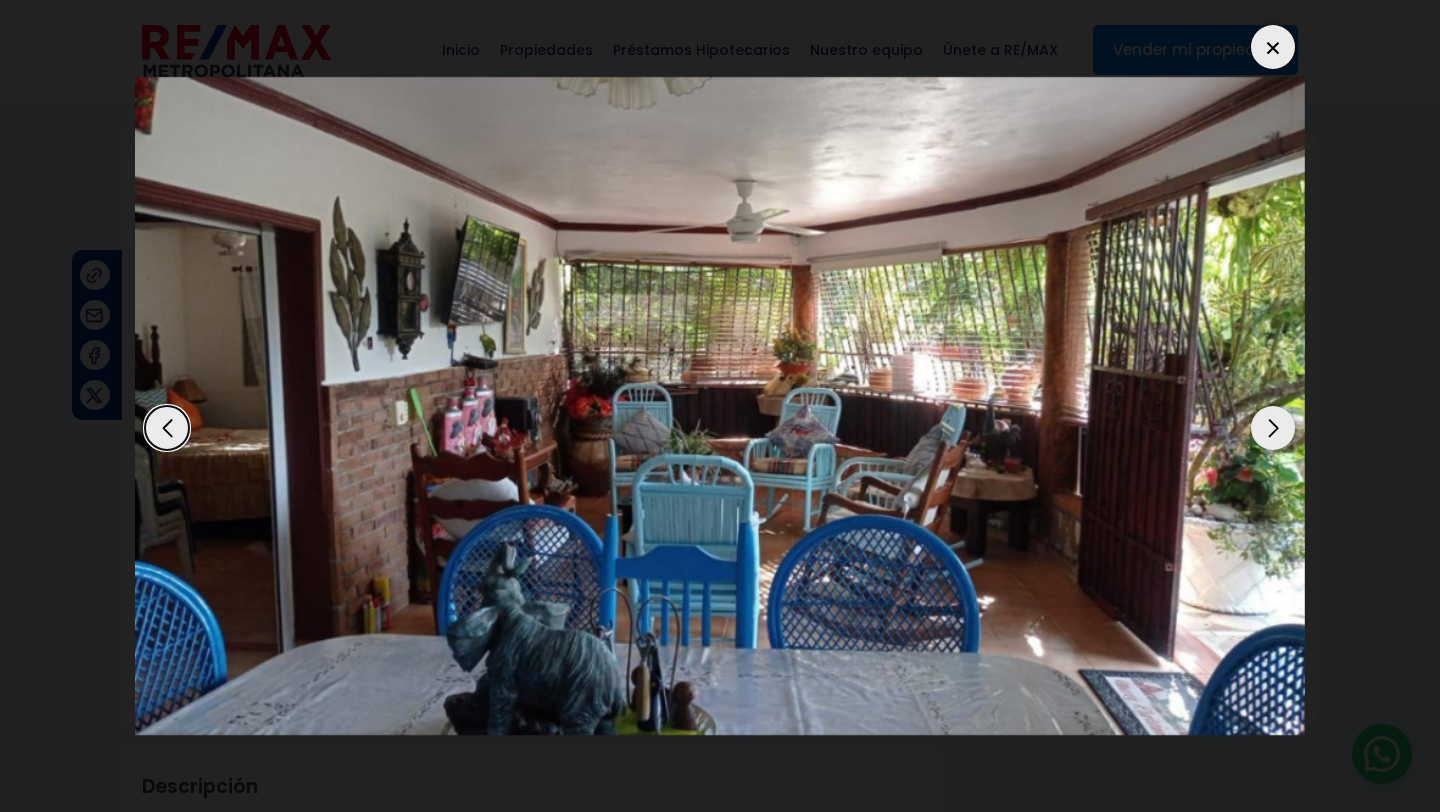 click at bounding box center [1273, 428] 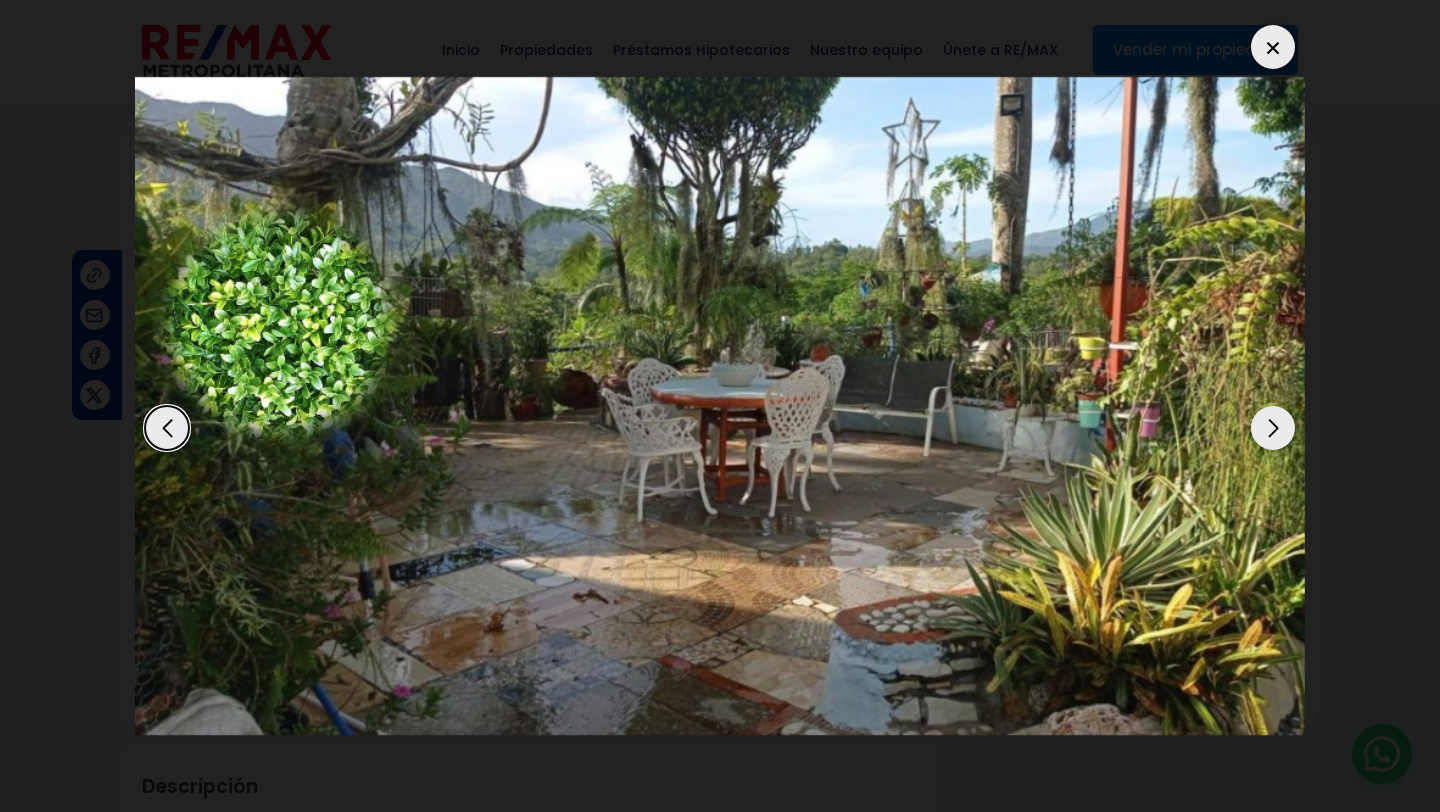 click at bounding box center [1273, 428] 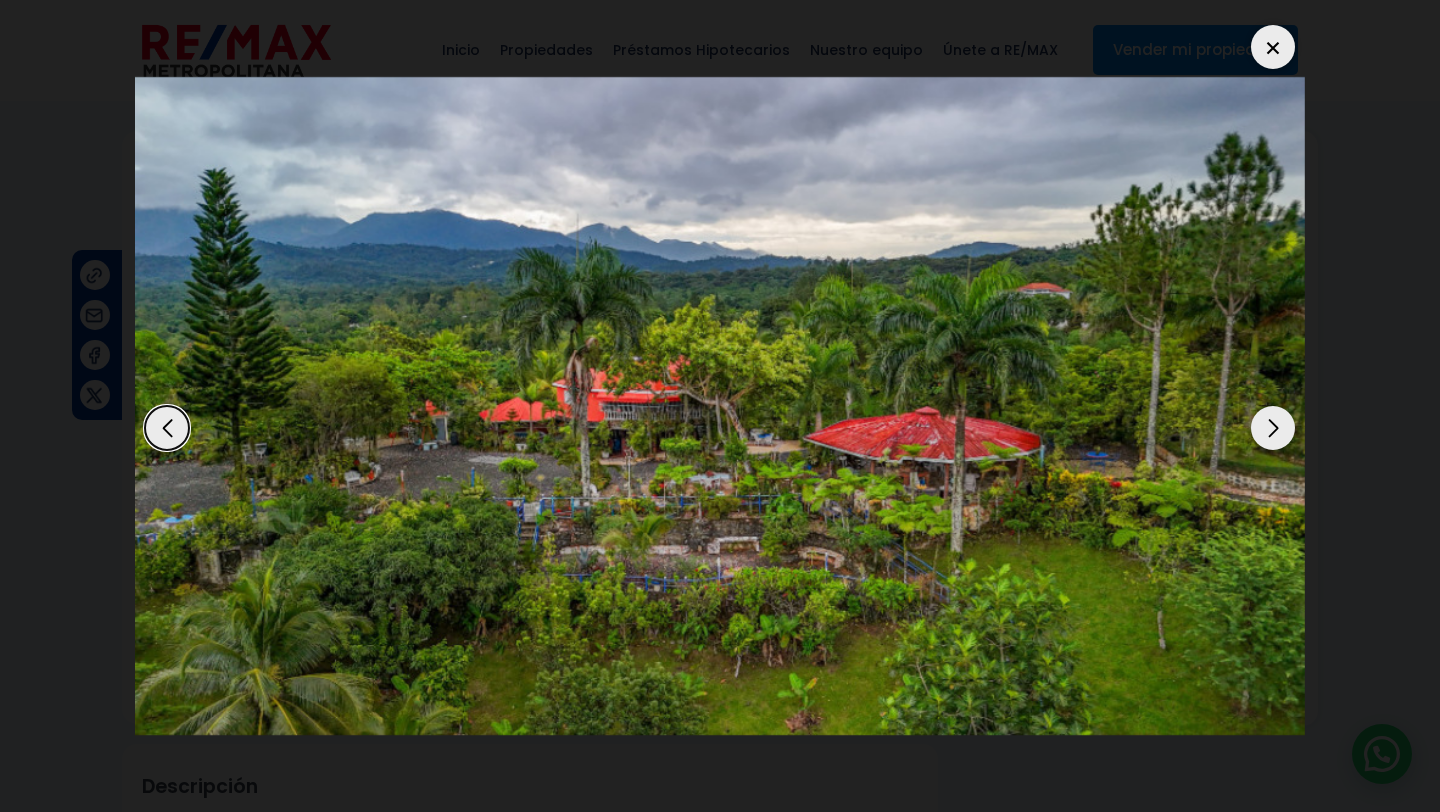 click at bounding box center (1273, 428) 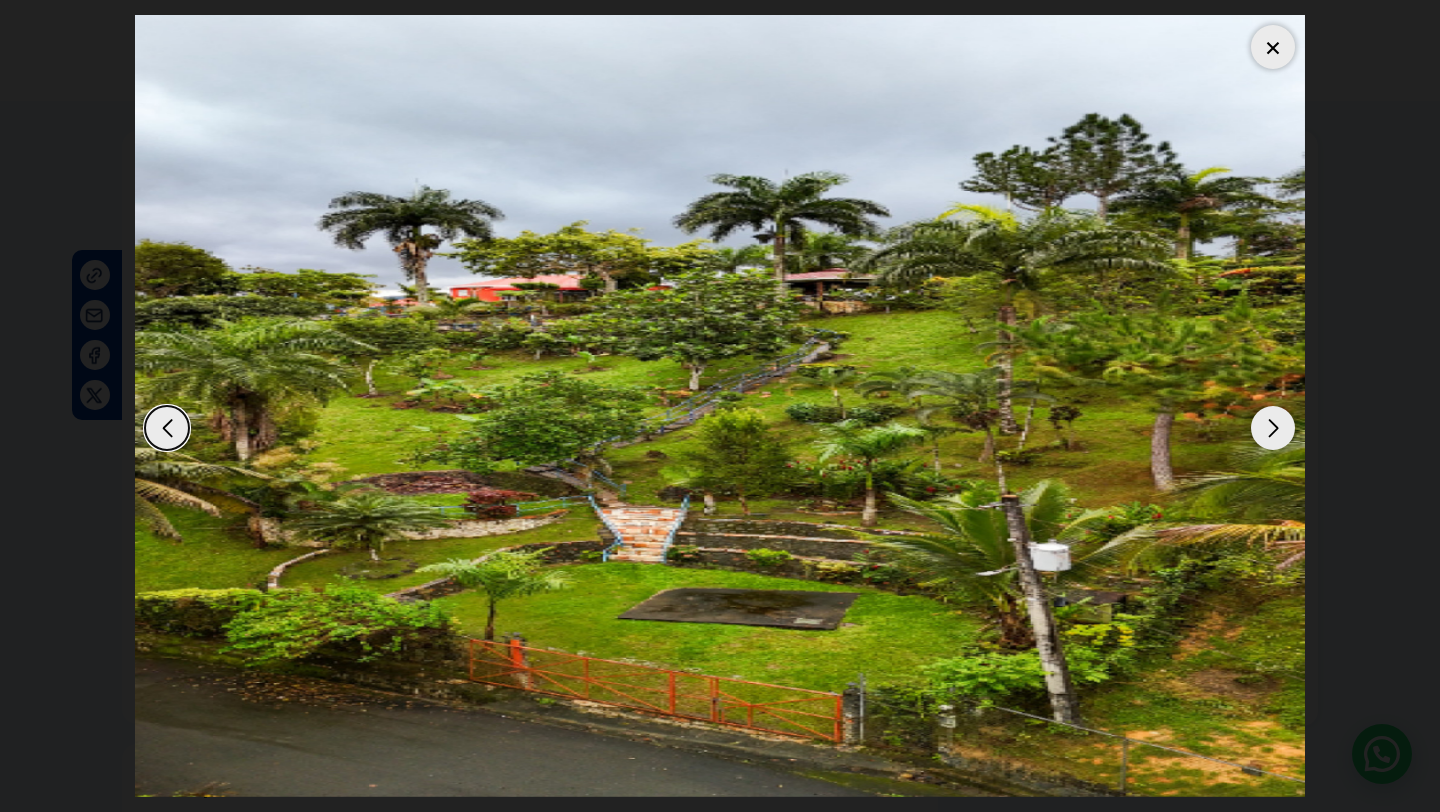 click at bounding box center (1273, 428) 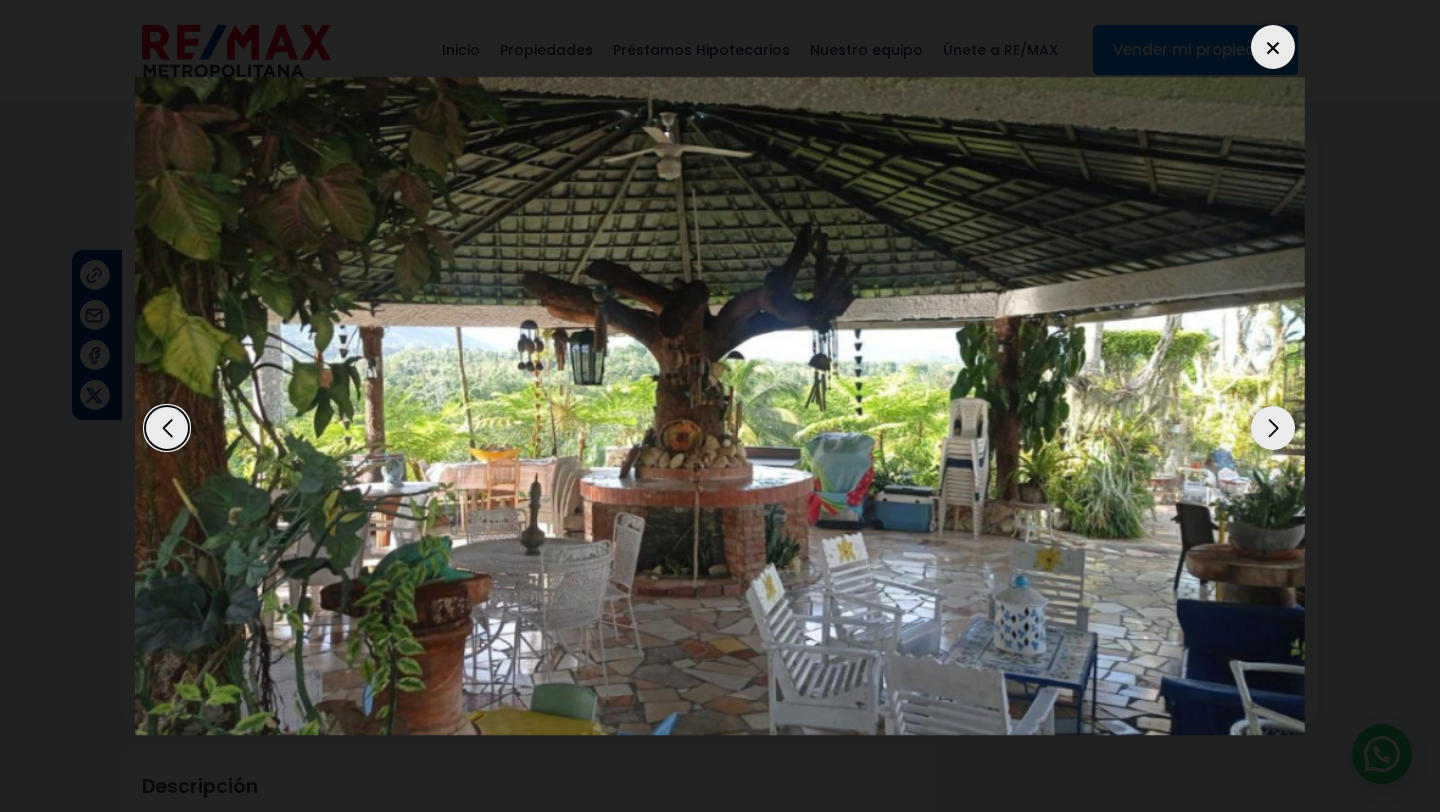 click at bounding box center (1273, 428) 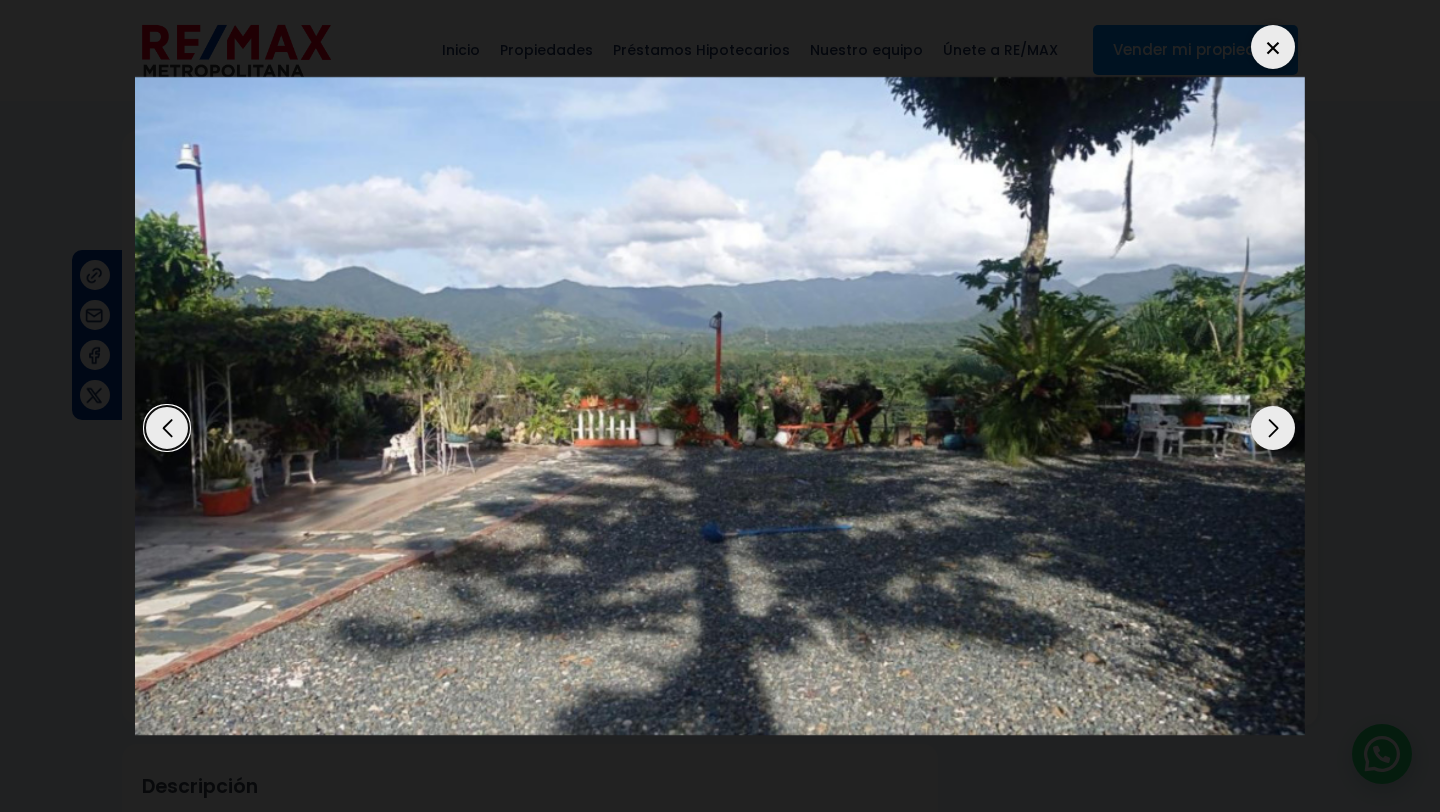 click at bounding box center (1273, 47) 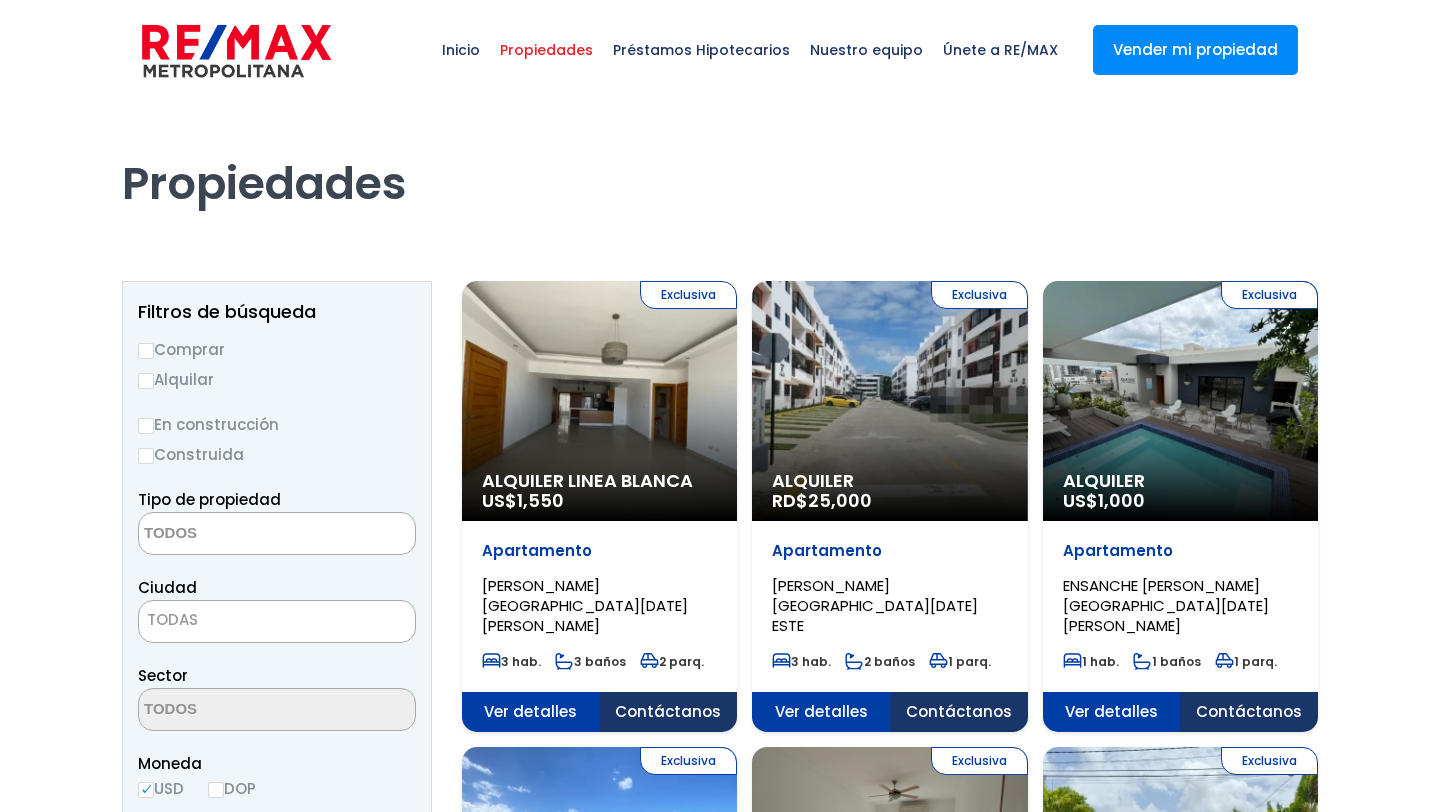select 